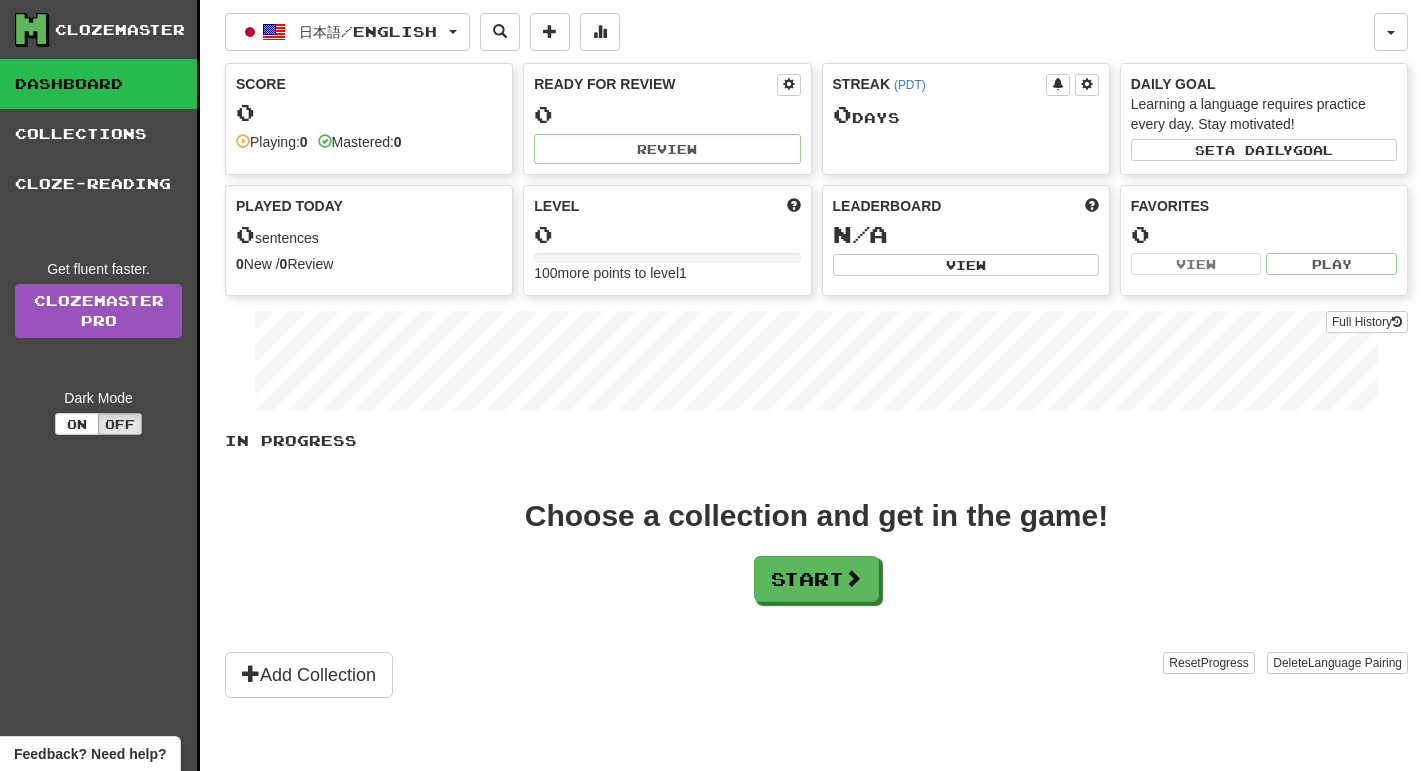 scroll, scrollTop: 0, scrollLeft: 0, axis: both 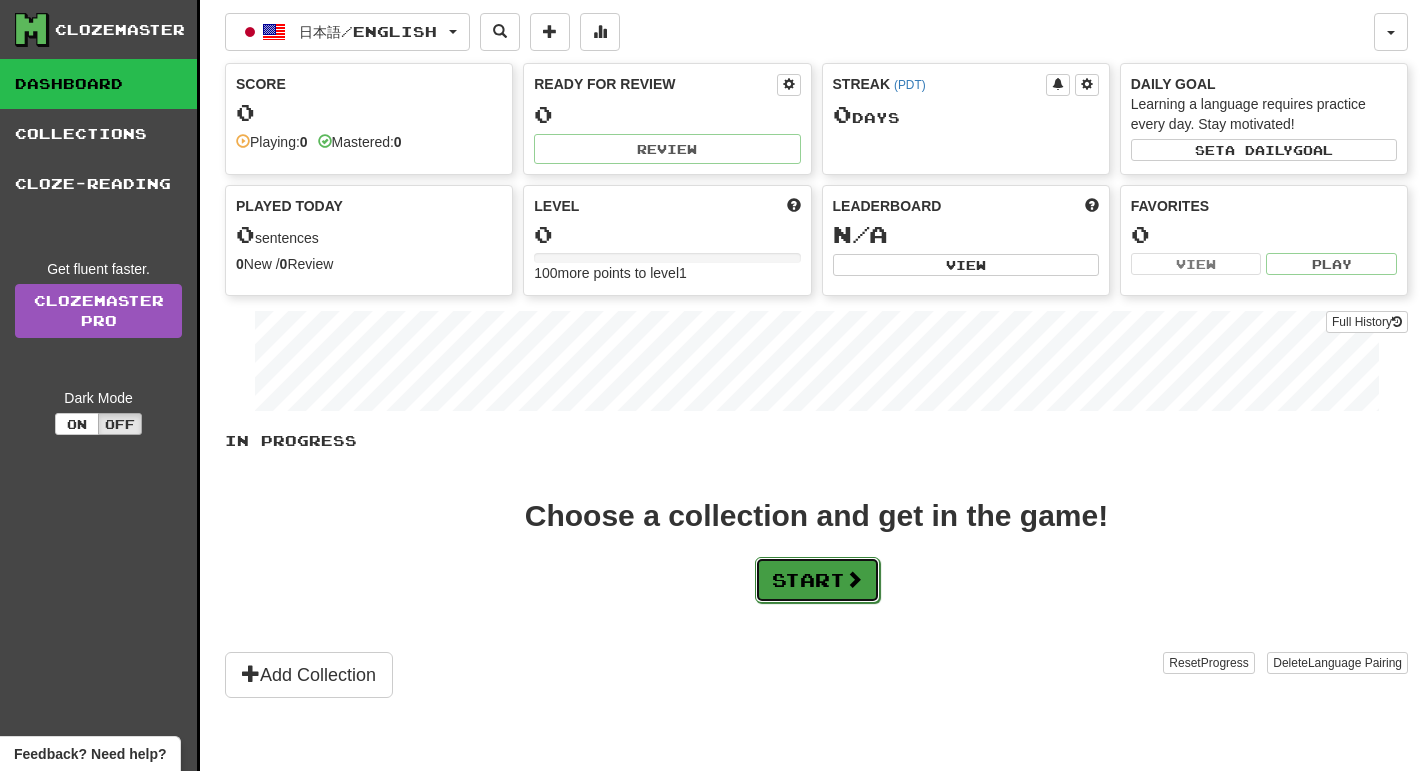 click on "Start" at bounding box center [817, 580] 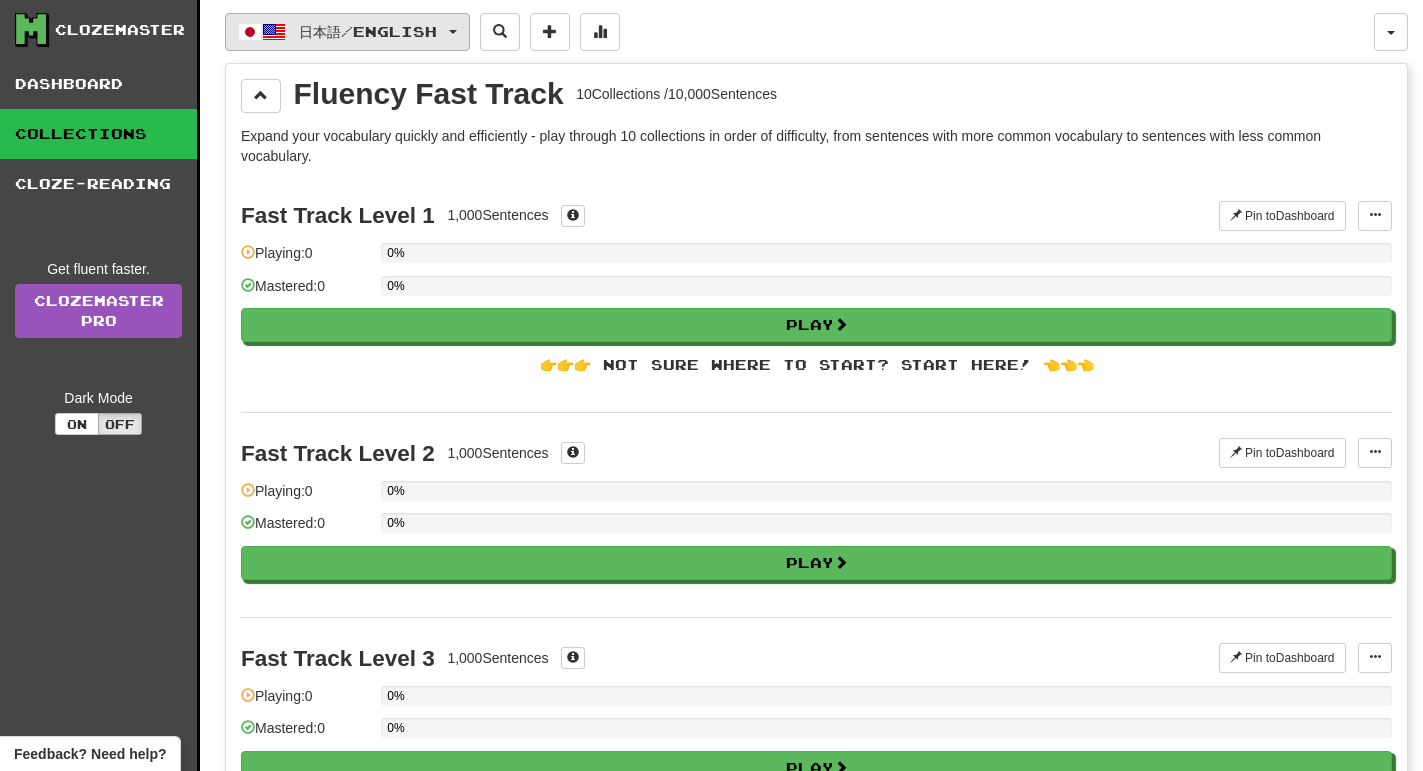 click on "日本語  /  English" at bounding box center [368, 31] 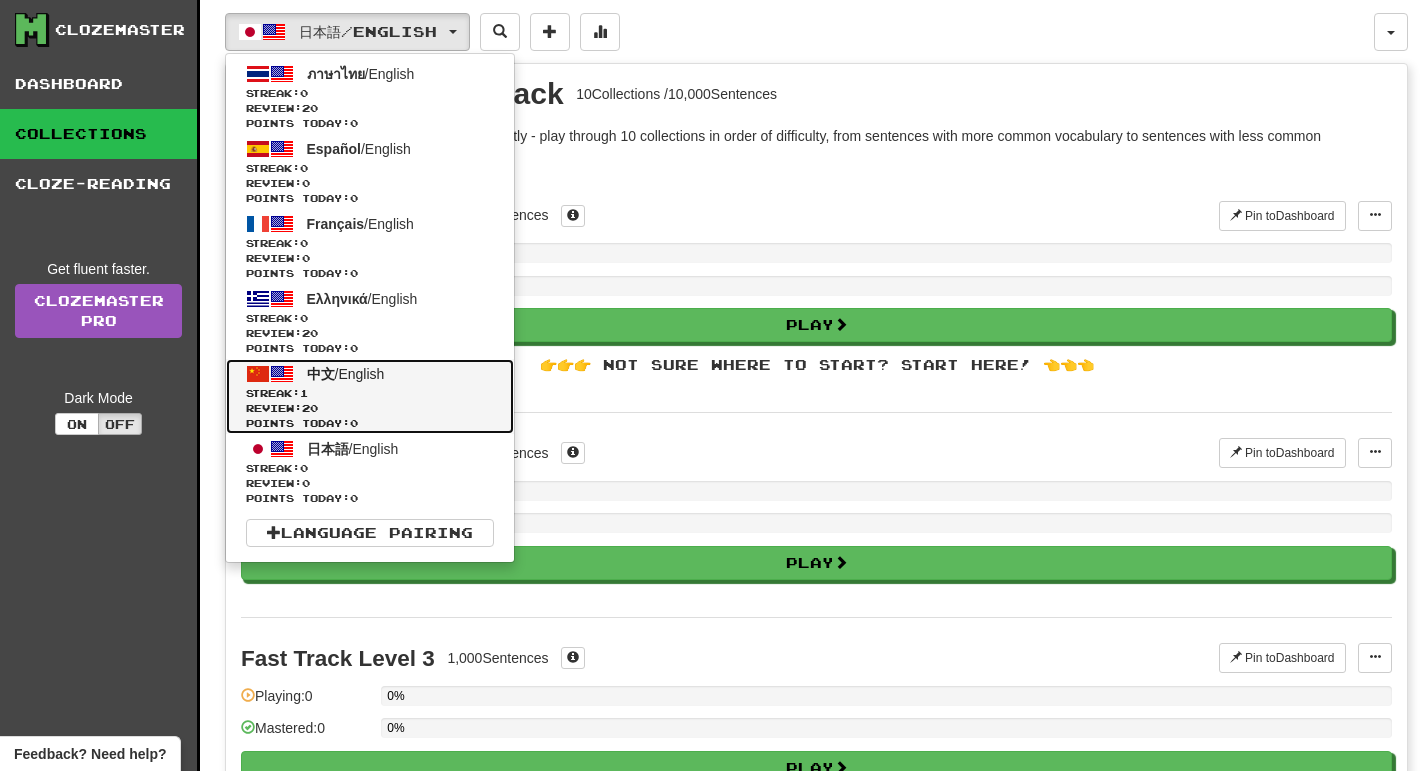 click on "Streak:  1" at bounding box center (370, 393) 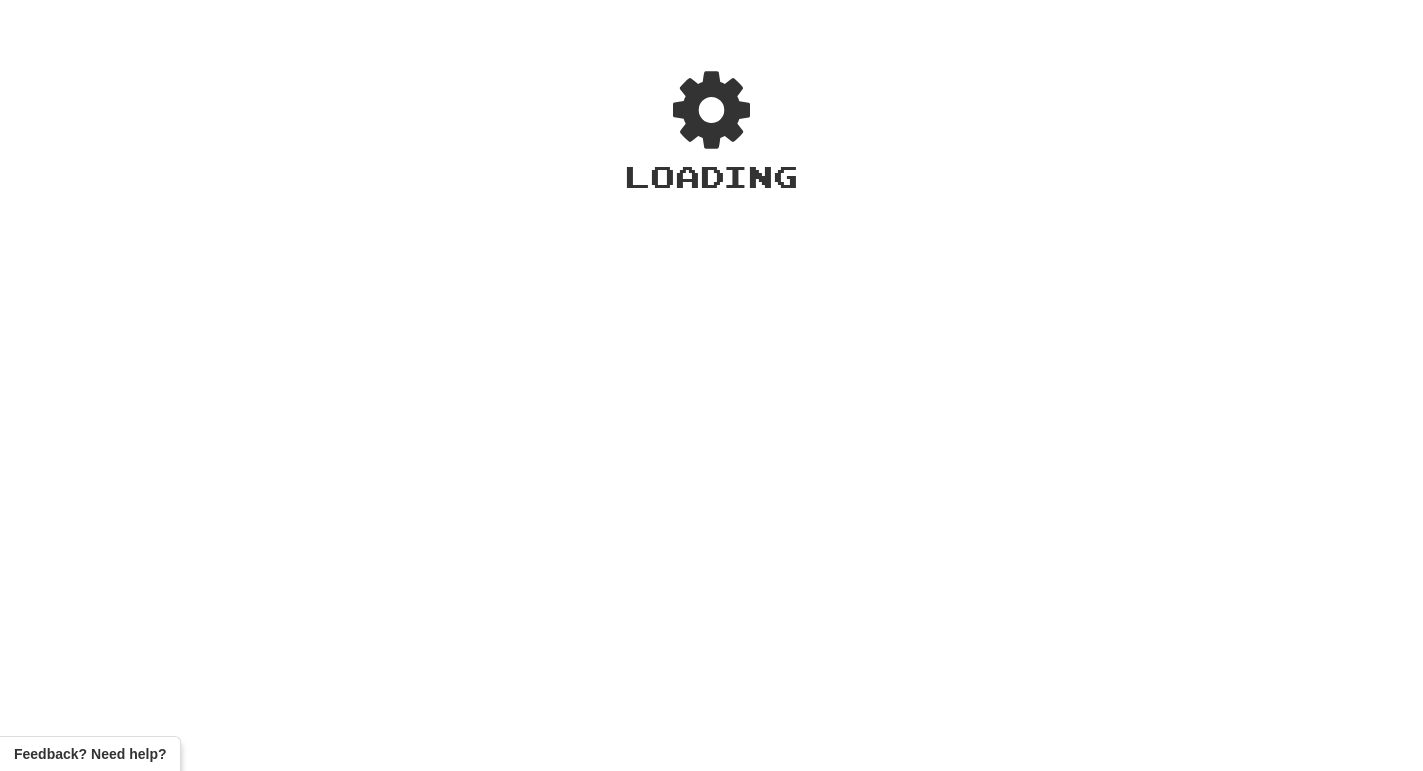 scroll, scrollTop: 0, scrollLeft: 0, axis: both 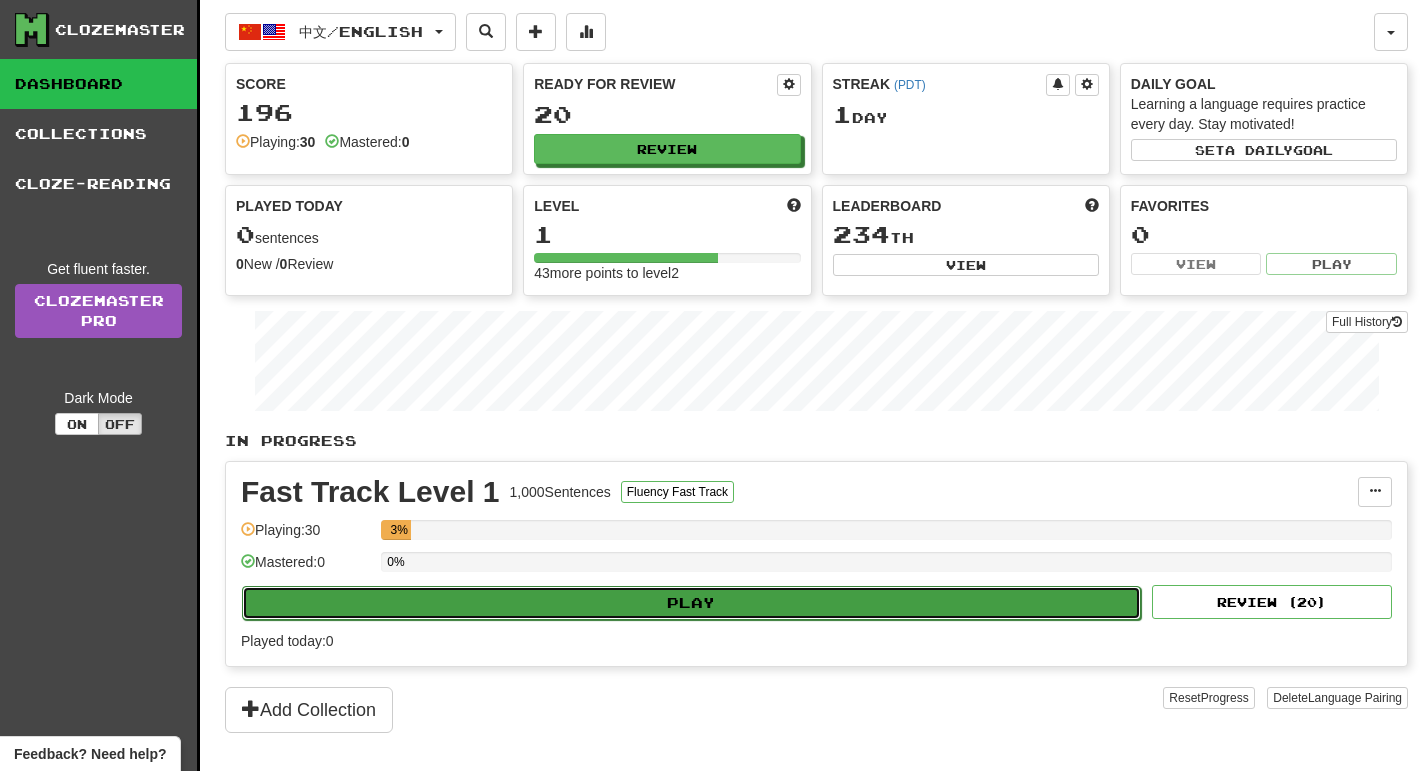 click on "Play" at bounding box center [691, 603] 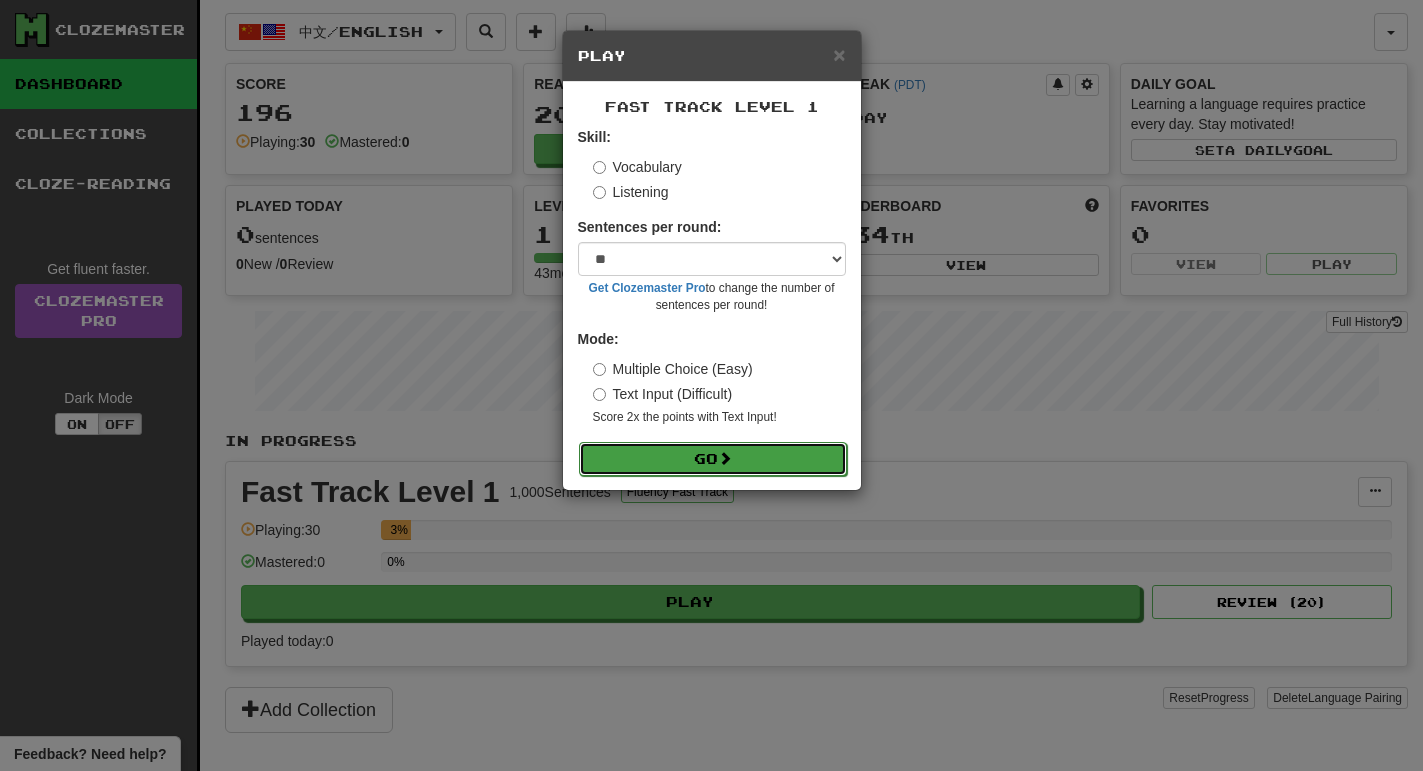 click on "Go" at bounding box center [713, 459] 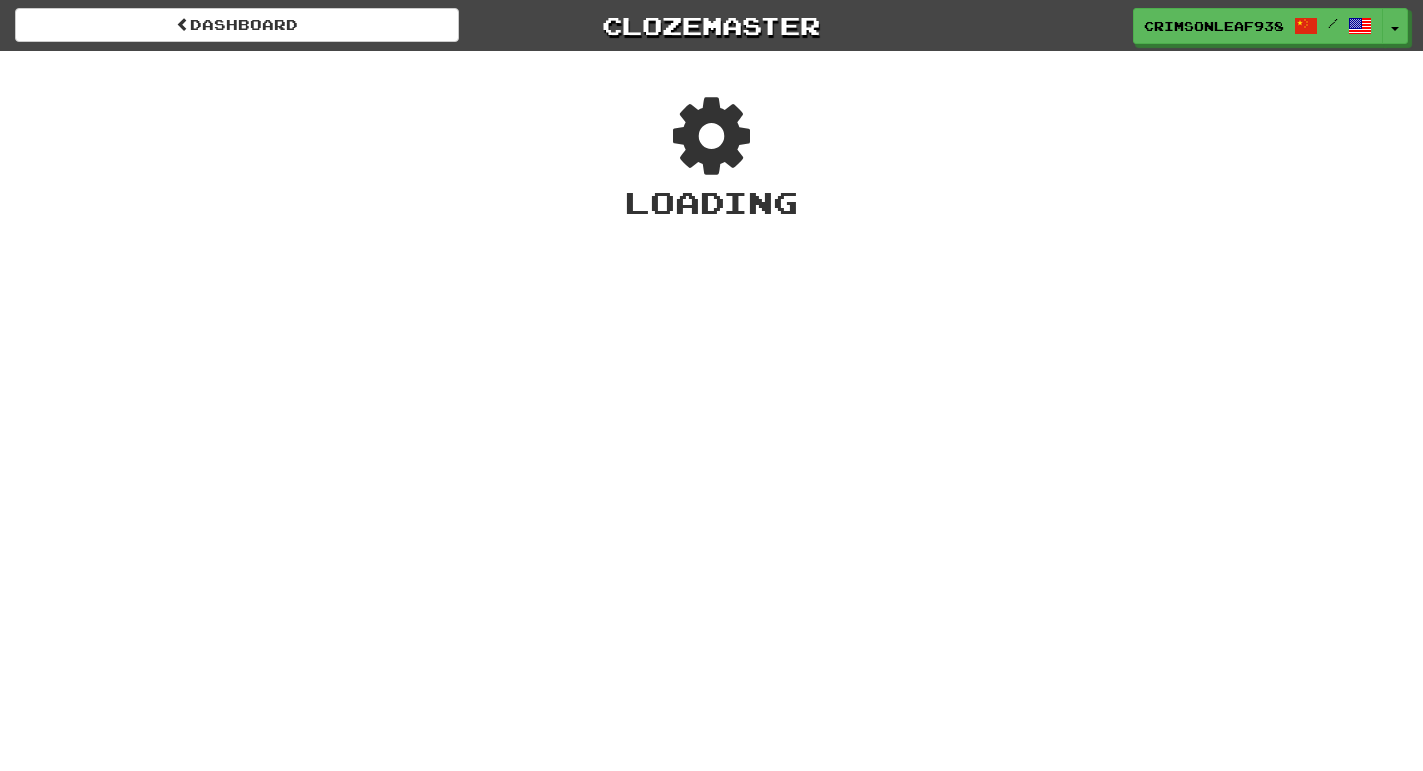 scroll, scrollTop: 0, scrollLeft: 0, axis: both 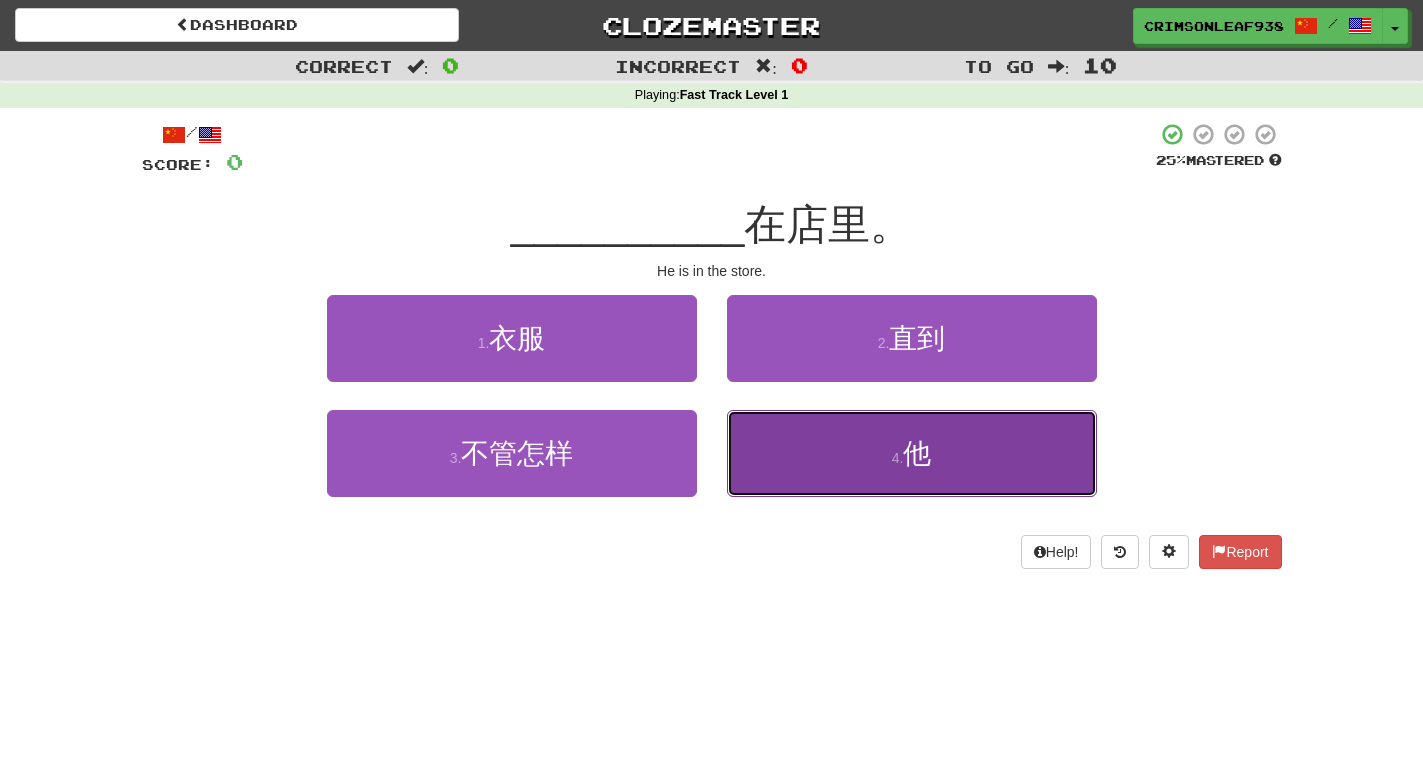 click on "4 .  他" at bounding box center [912, 453] 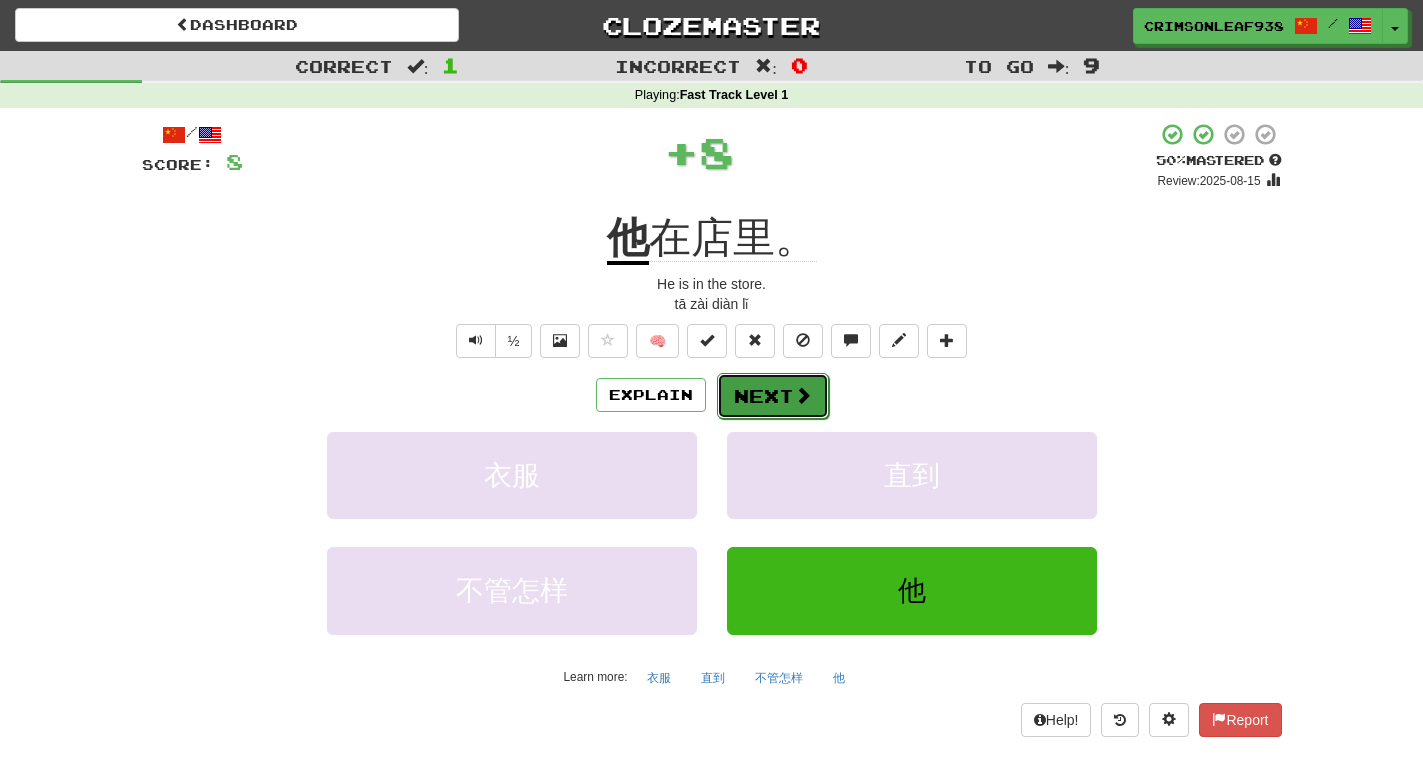 click on "Next" at bounding box center [773, 396] 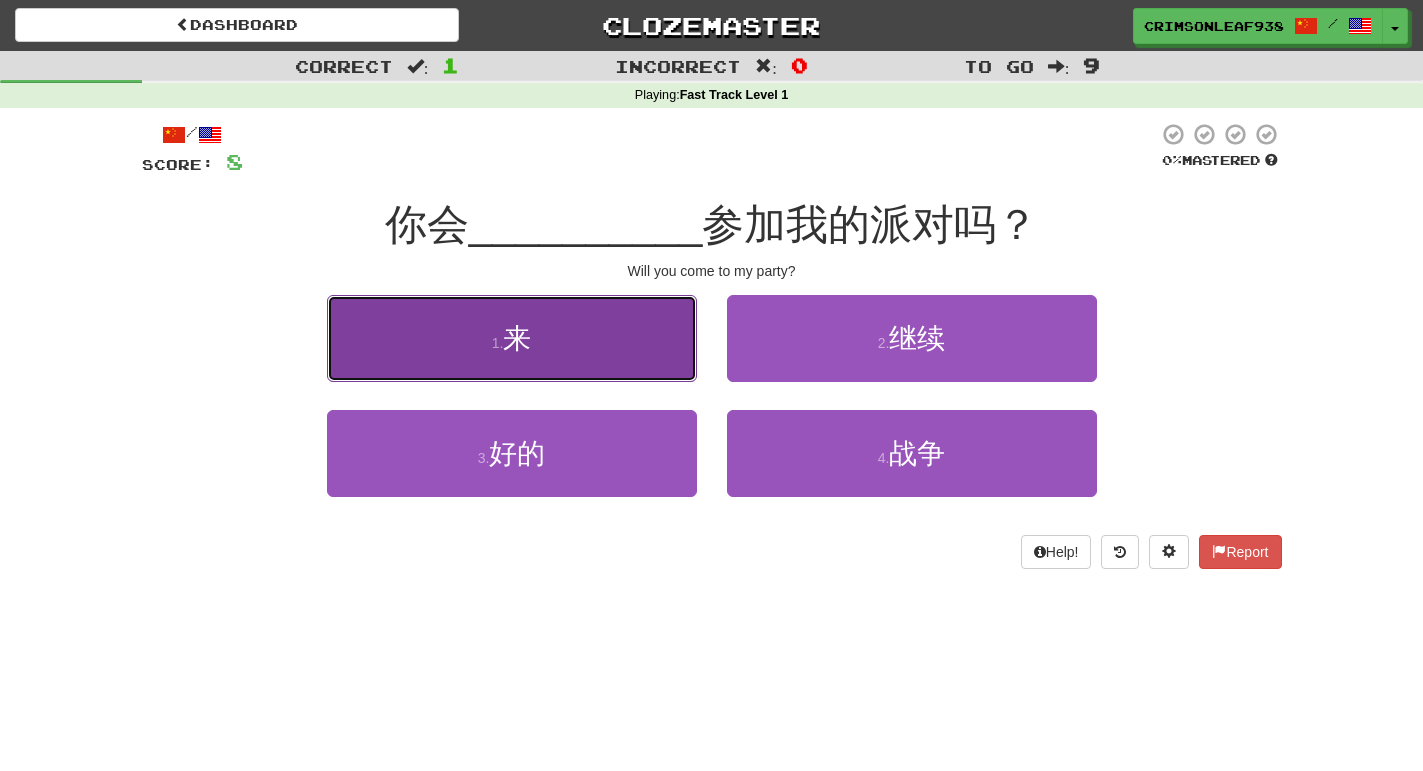 click on "1 .  来" at bounding box center [512, 338] 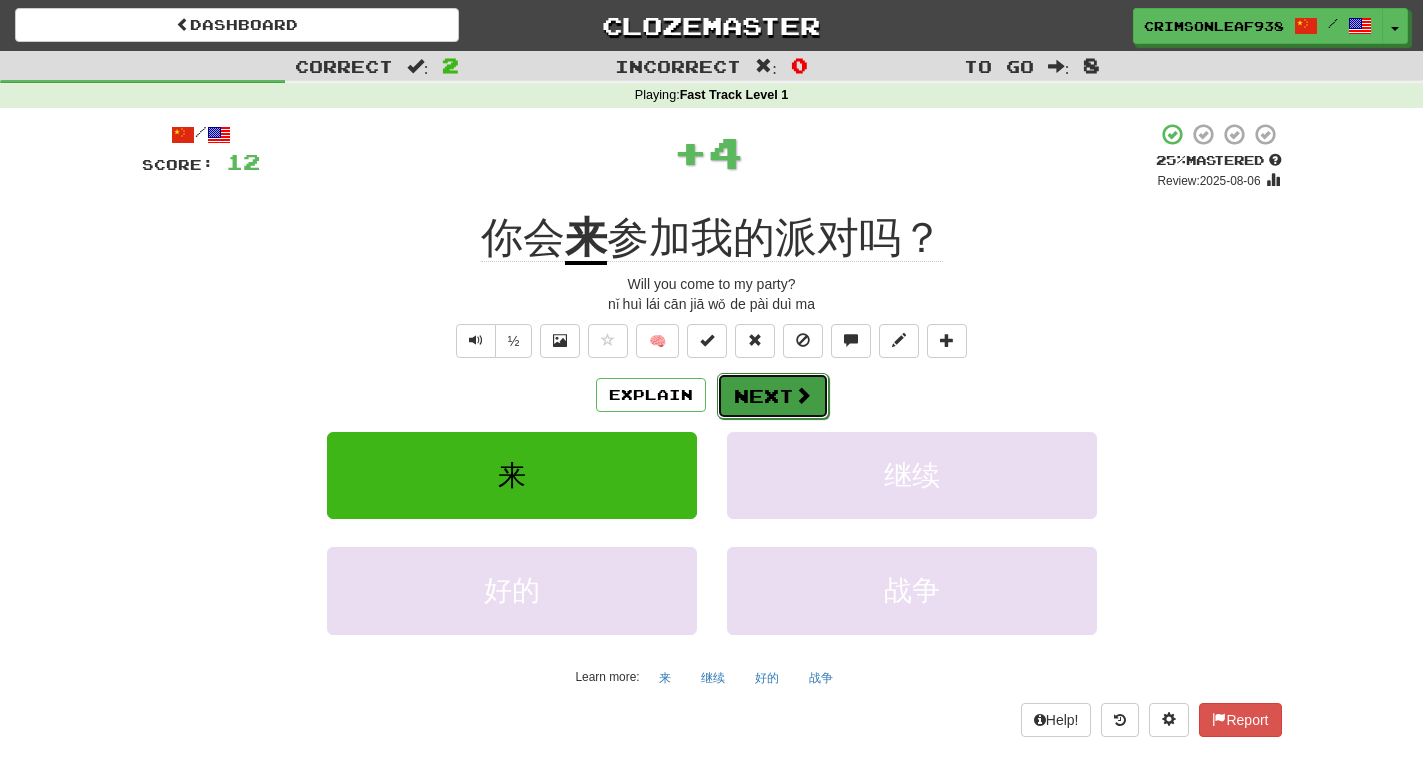 click on "Next" at bounding box center (773, 396) 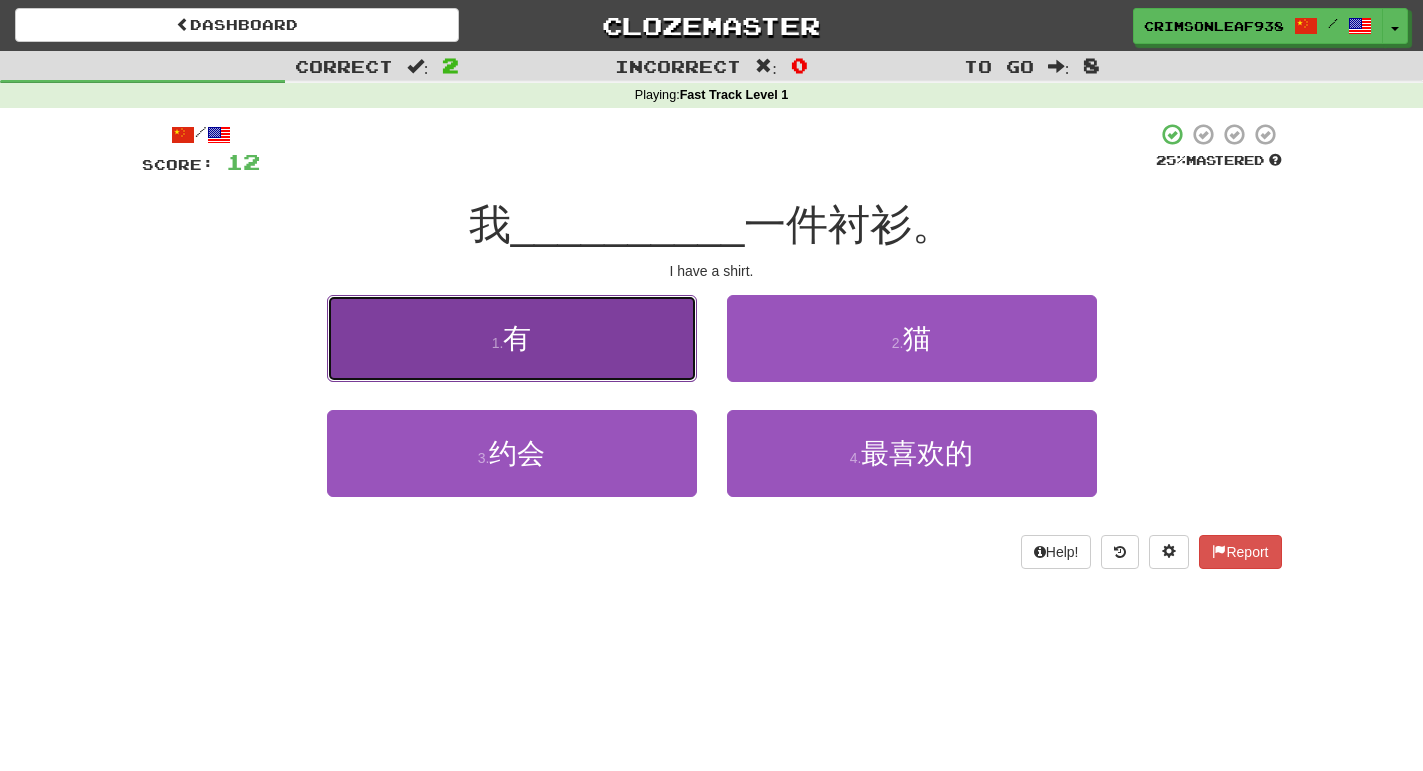 click on "1 .  有" at bounding box center (512, 338) 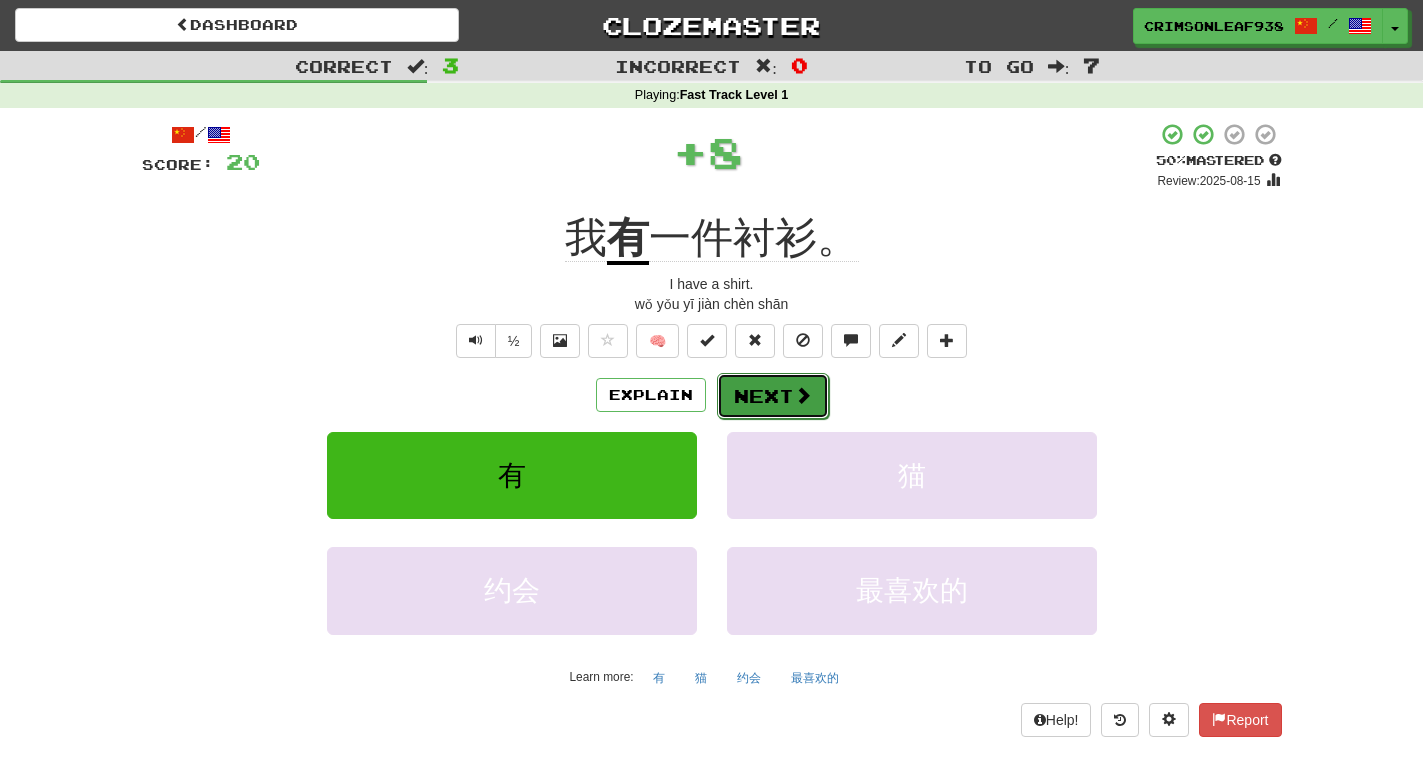 click at bounding box center (803, 395) 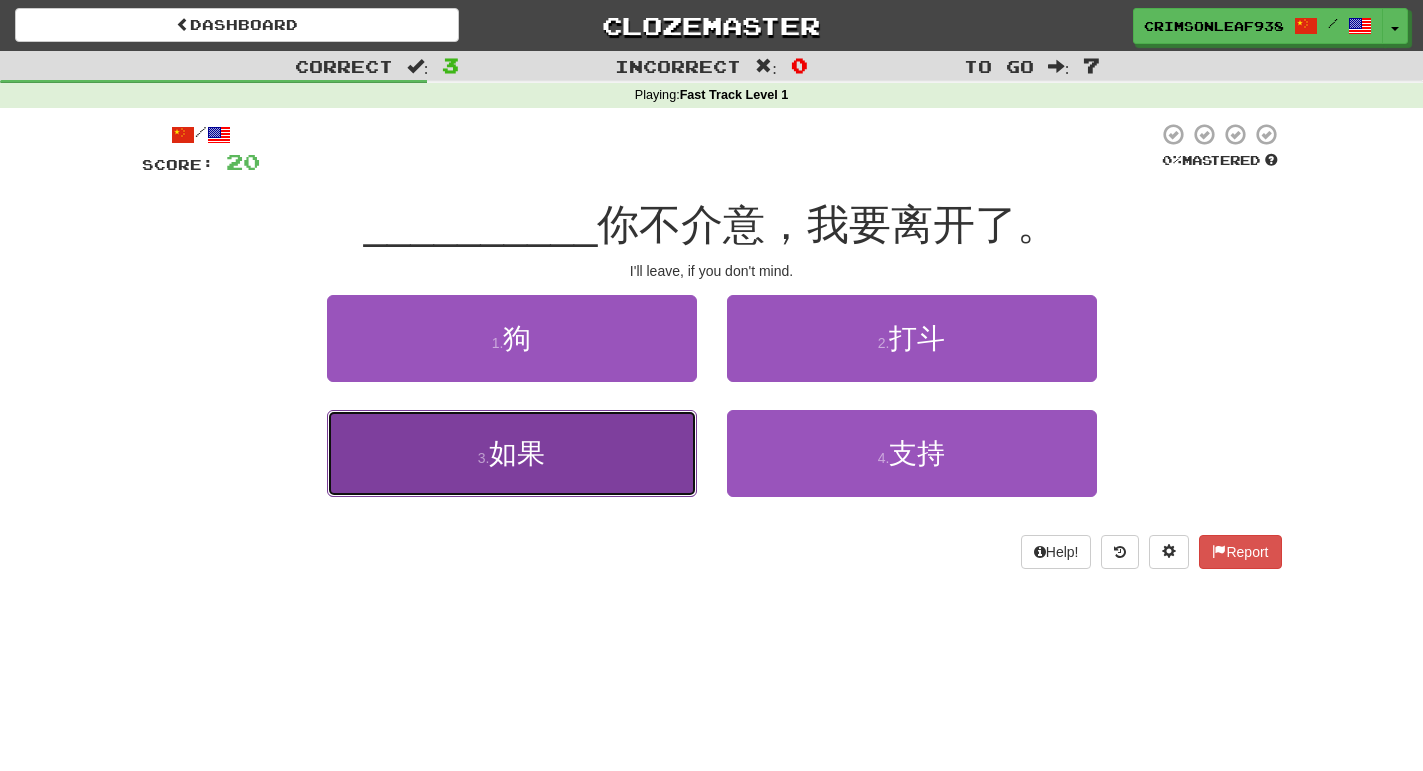 click on "3 .  如果" at bounding box center (512, 453) 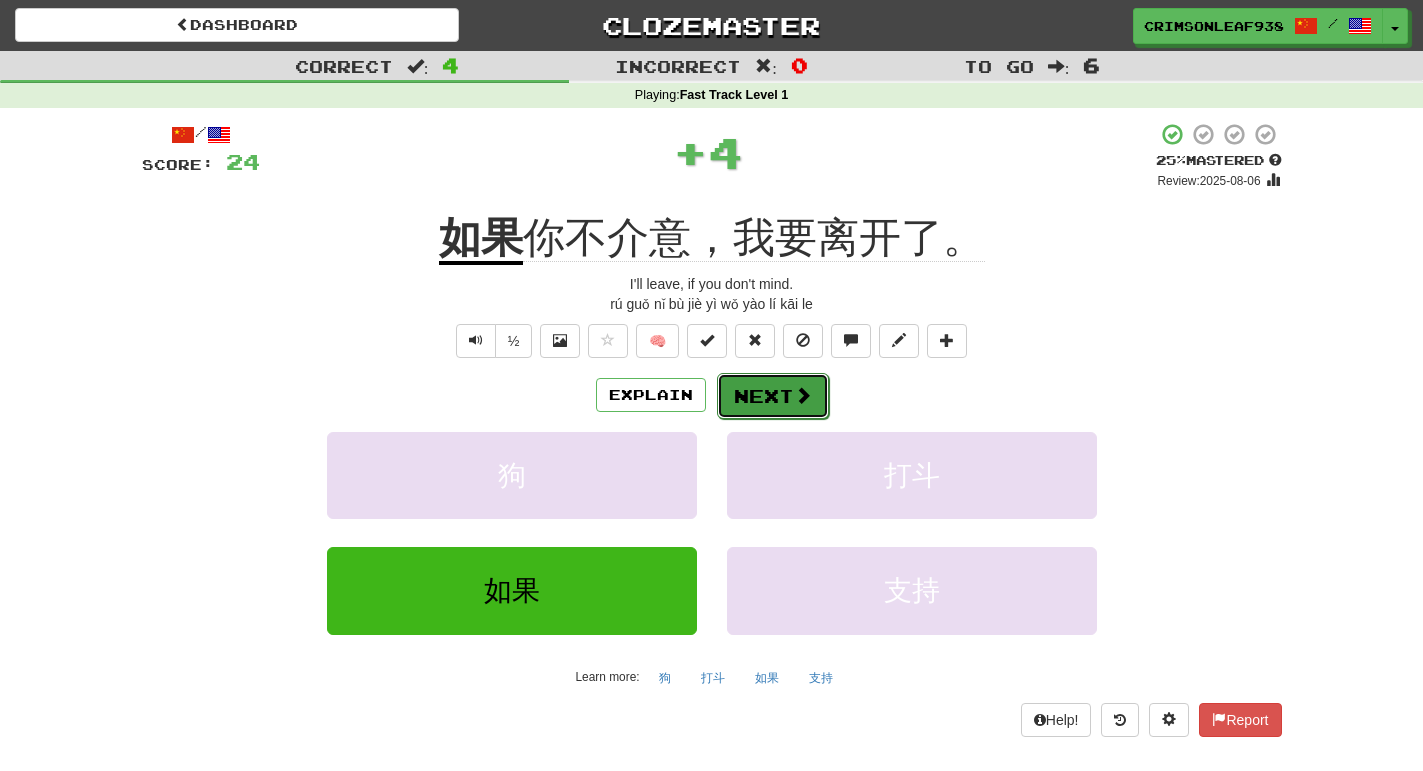 click on "Next" at bounding box center [773, 396] 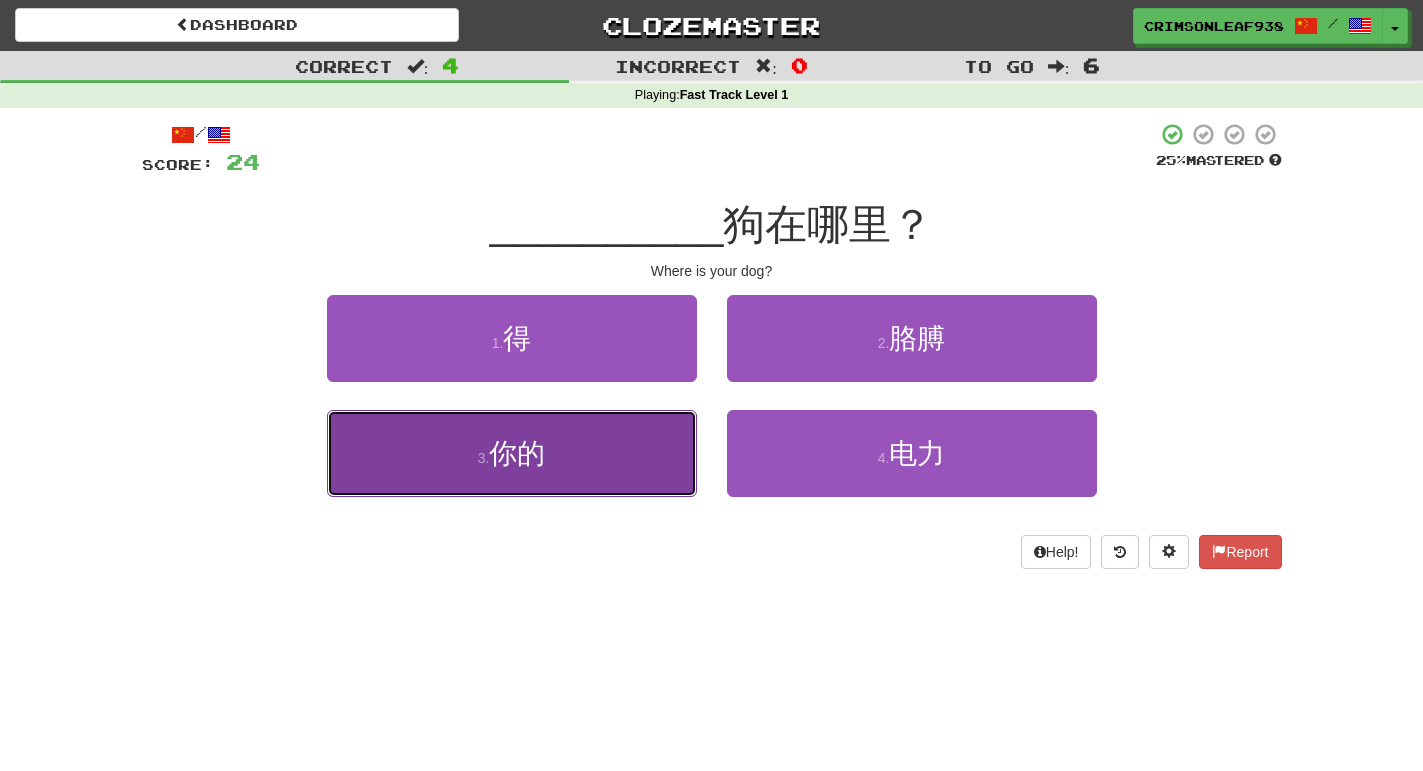 click on "3 .  你的" at bounding box center [512, 453] 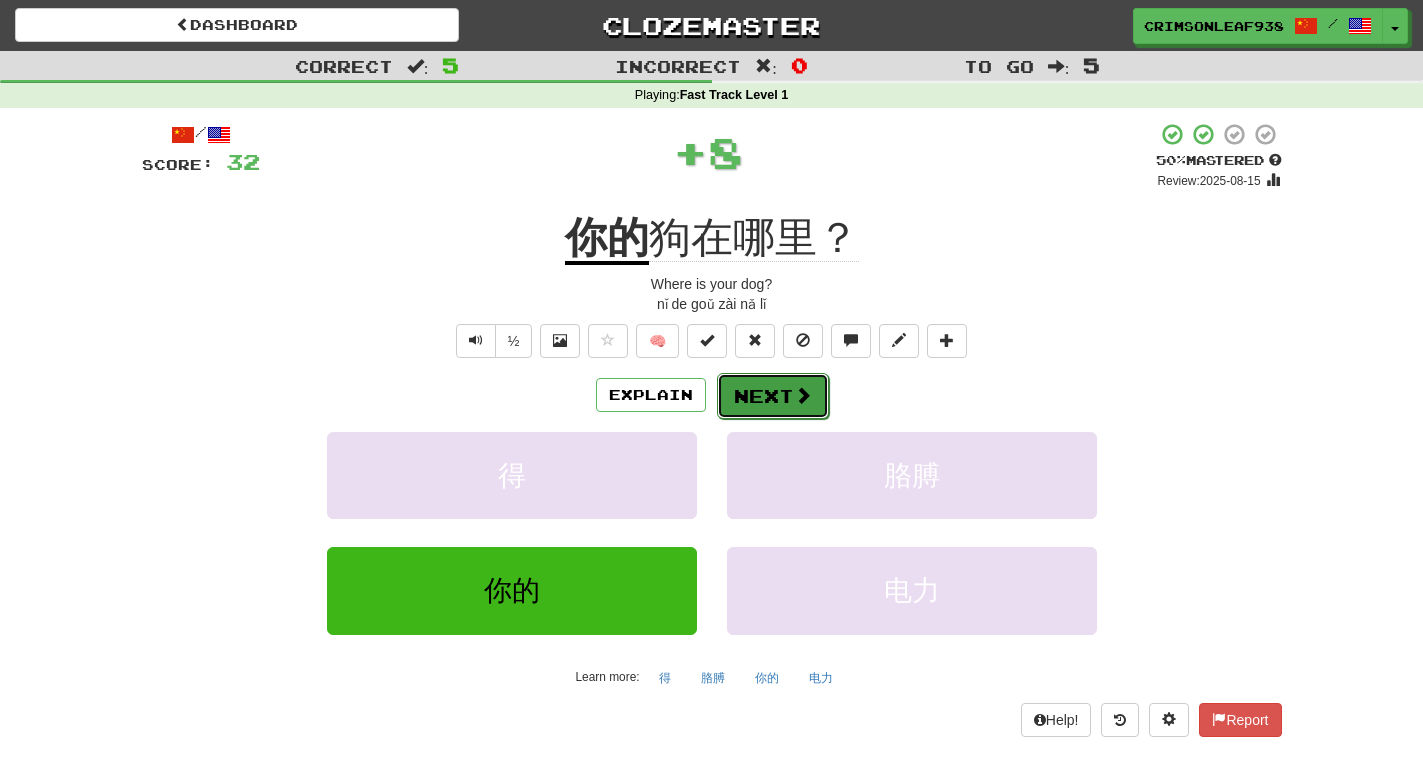 click on "Next" at bounding box center [773, 396] 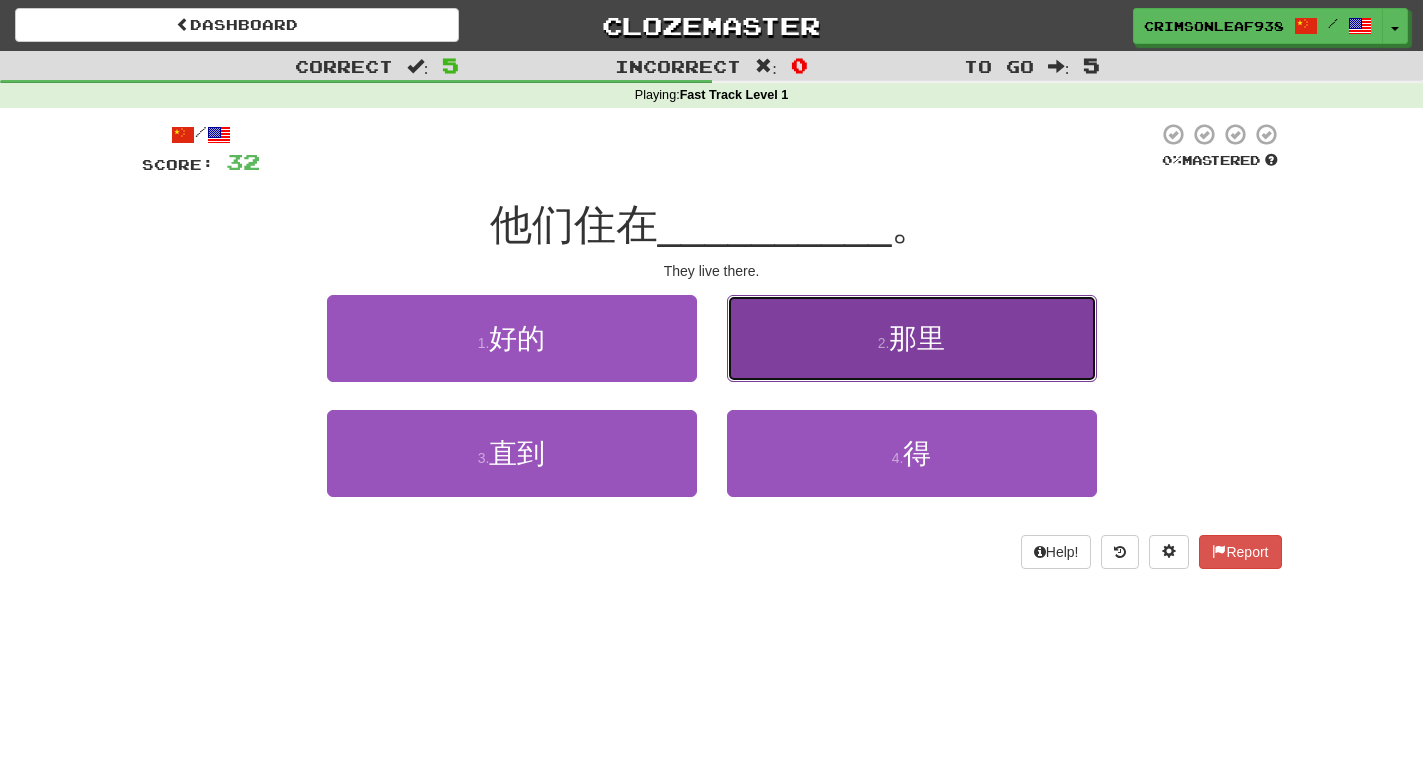 click on "2 .  那里" at bounding box center (912, 338) 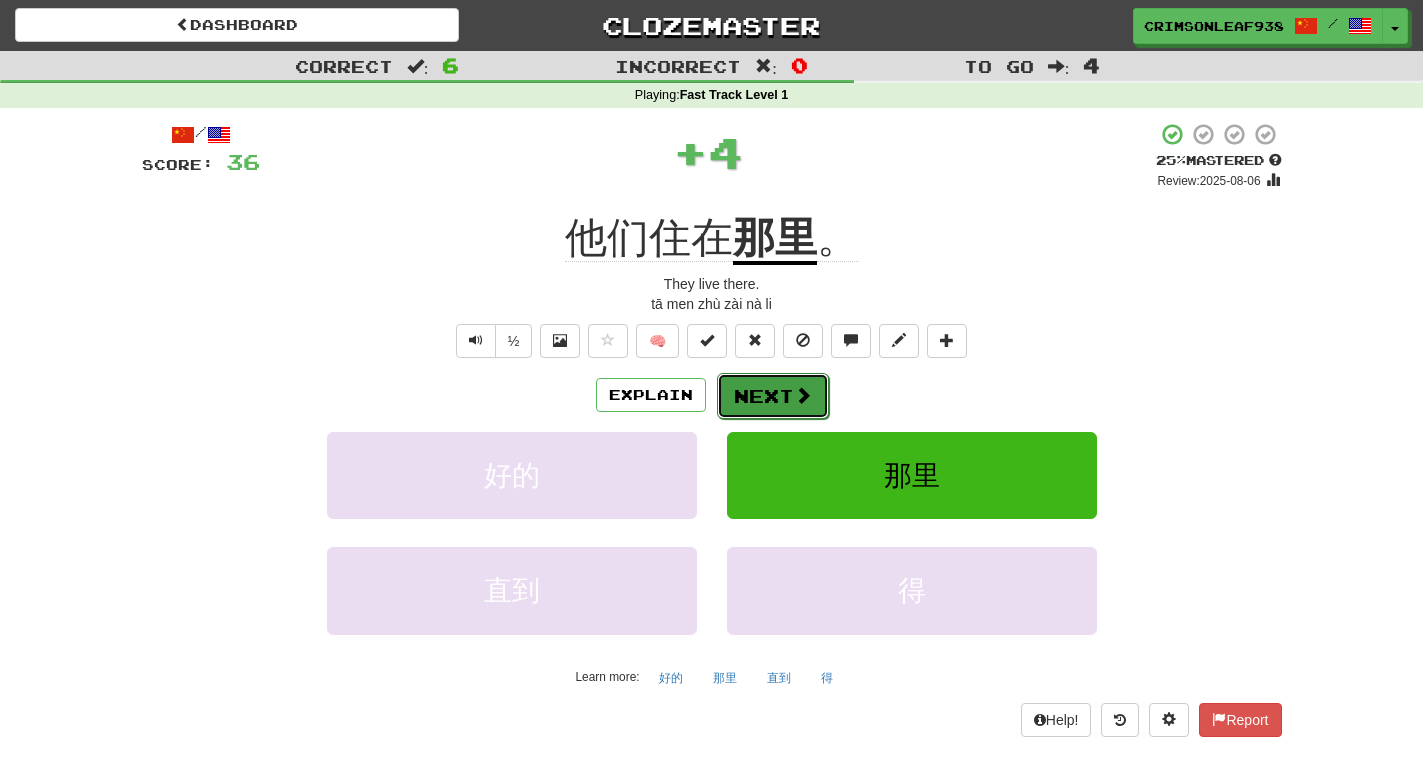 click at bounding box center [803, 395] 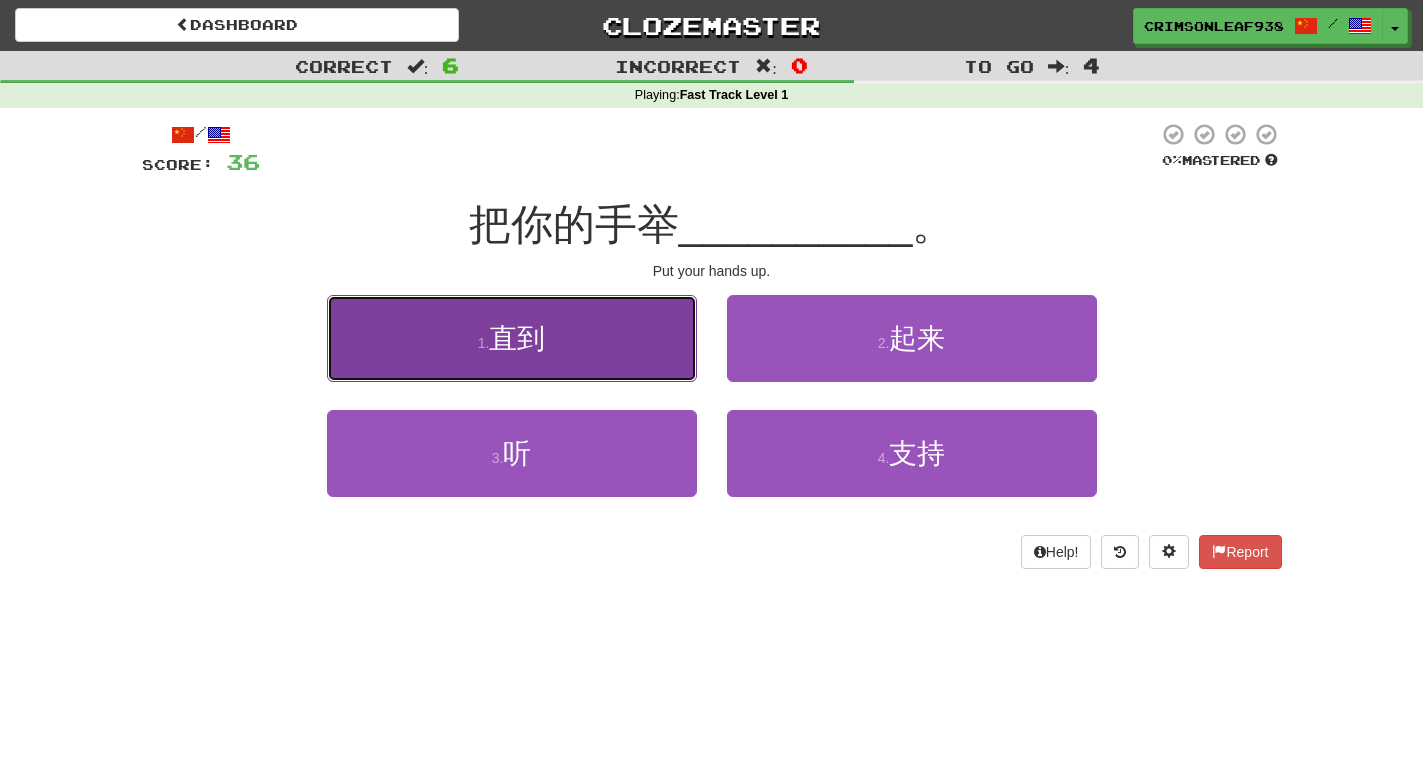 click on "1 .  直到" at bounding box center [512, 338] 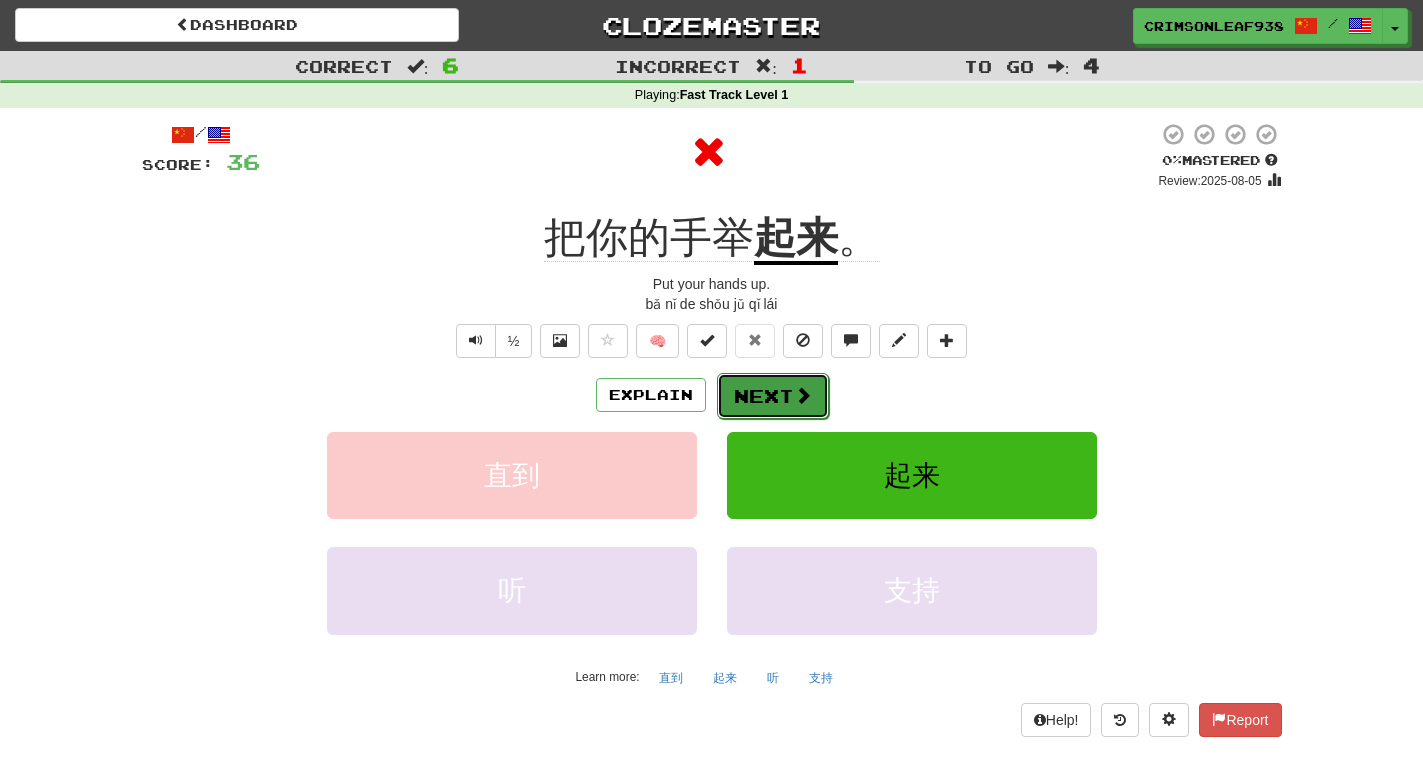click at bounding box center [803, 395] 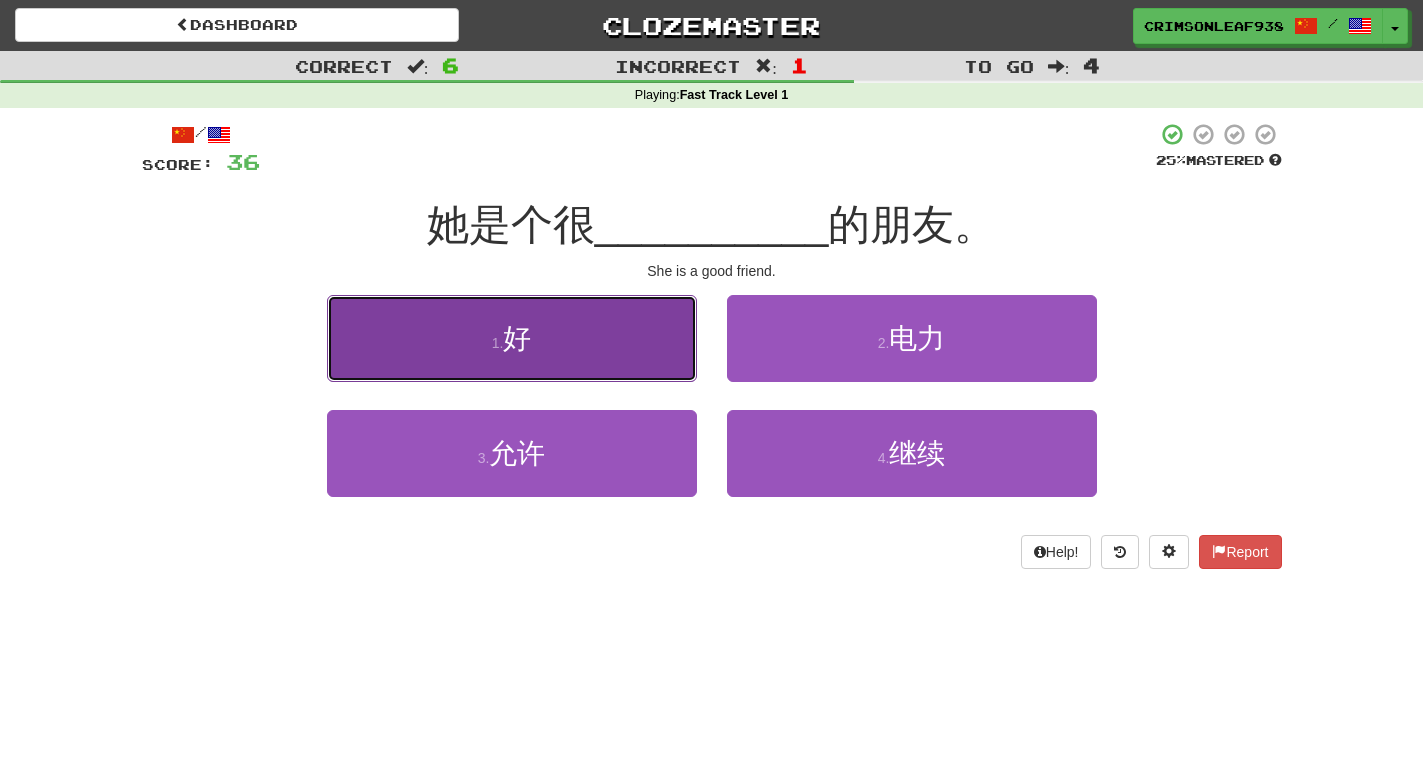 click on "1 .  好" at bounding box center [512, 338] 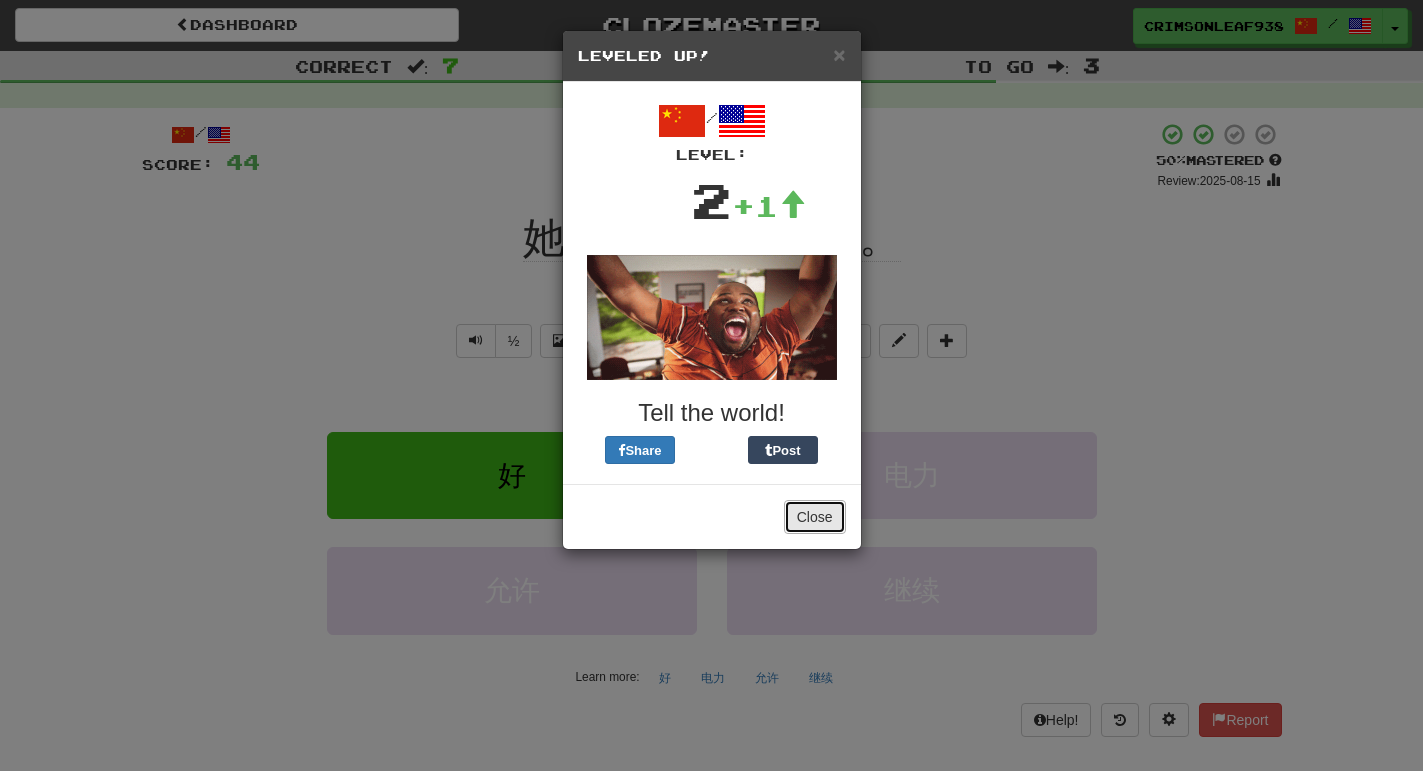 click on "Close" at bounding box center (815, 517) 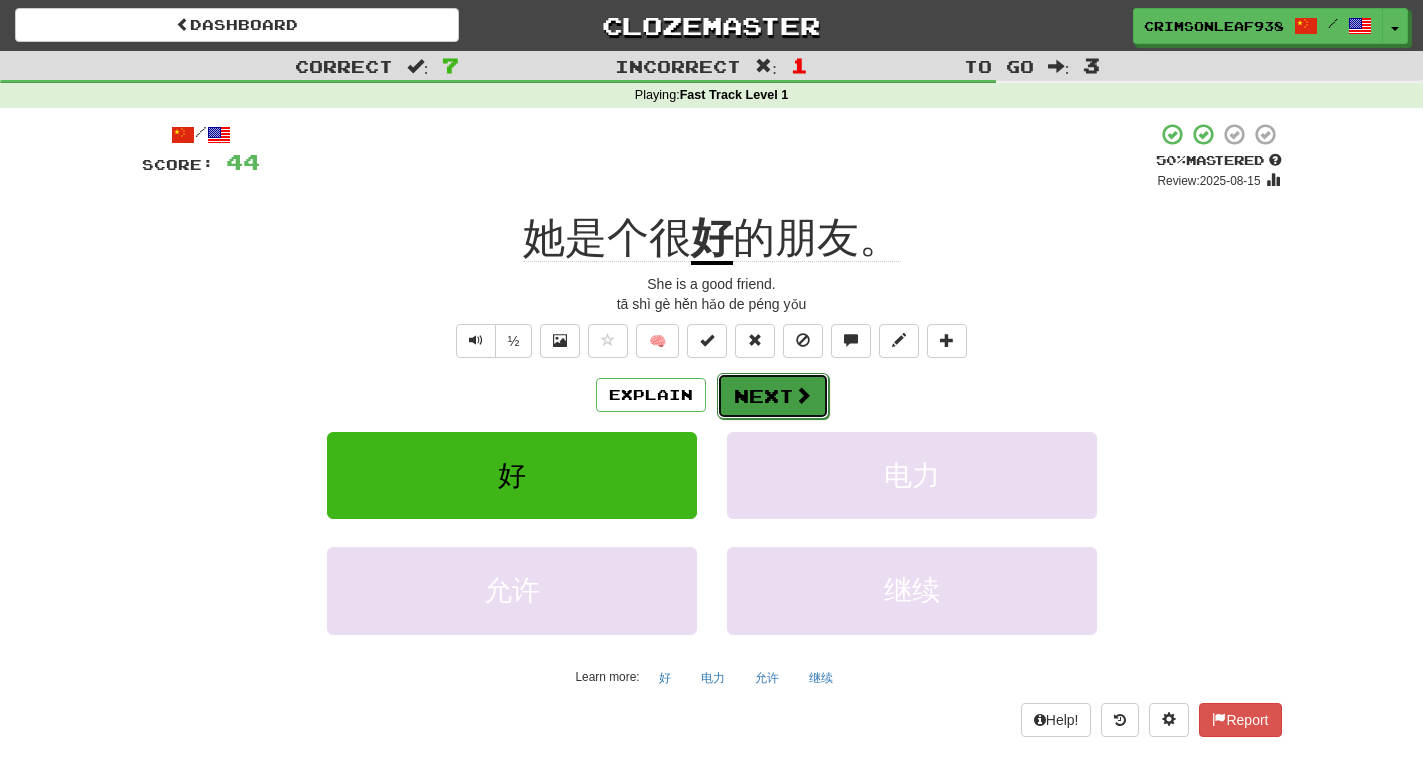 click on "Next" at bounding box center [773, 396] 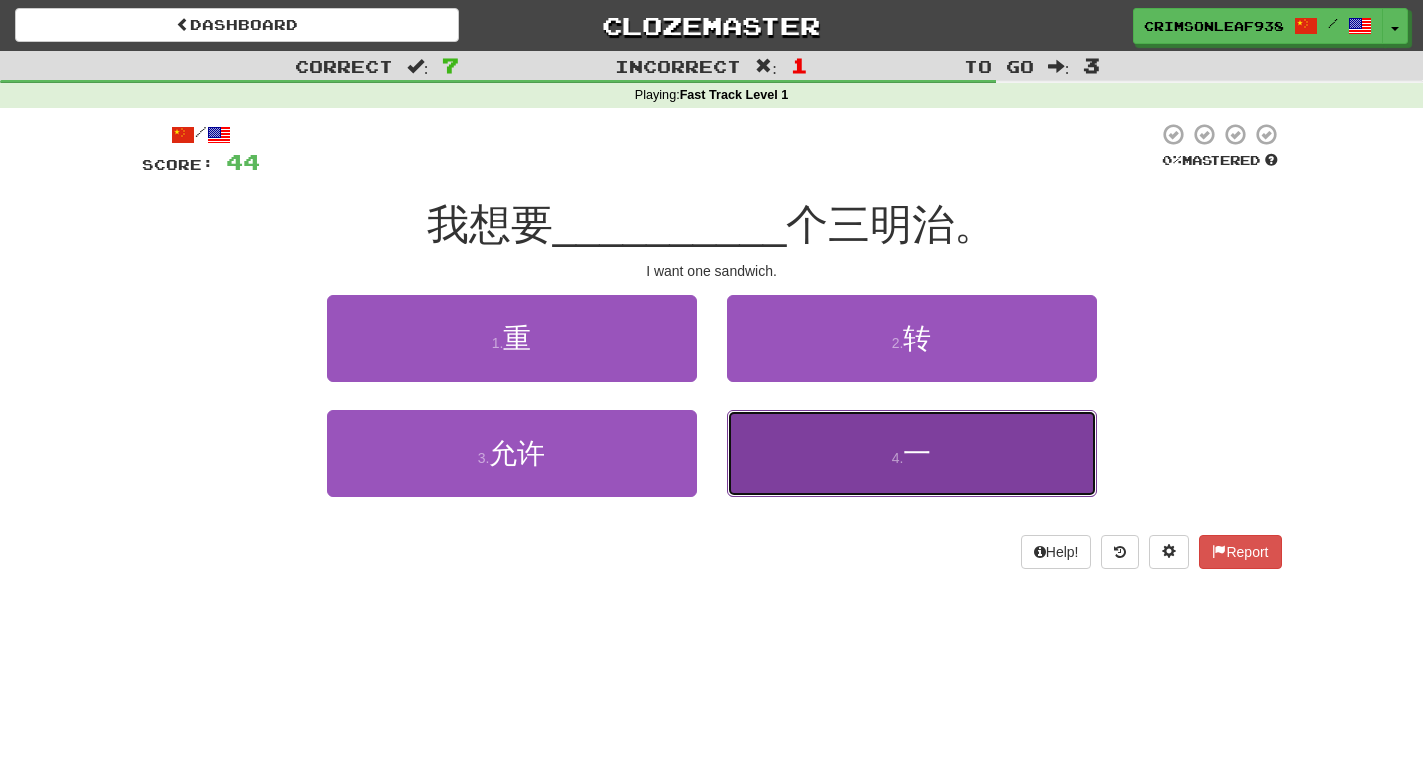 click on "4 .  一" at bounding box center (912, 453) 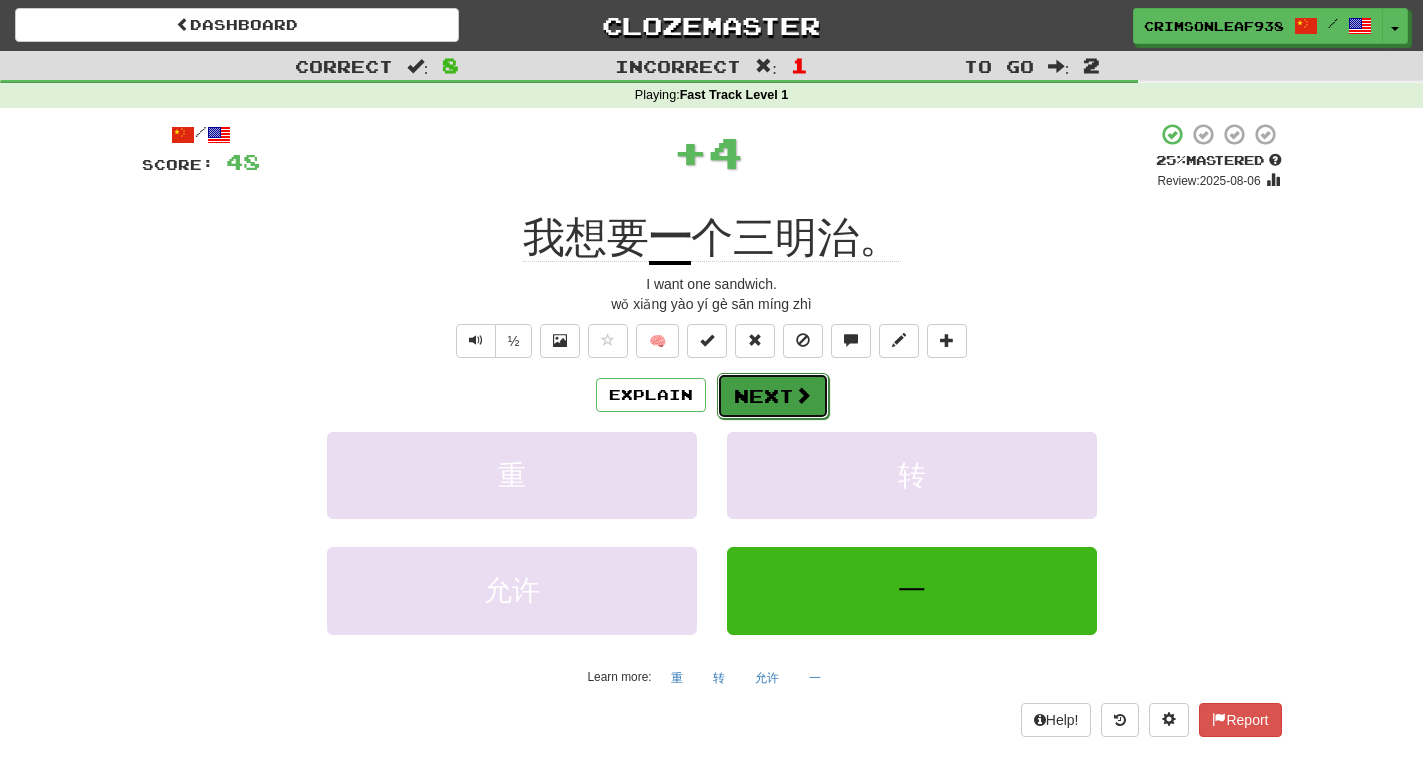 click at bounding box center (803, 395) 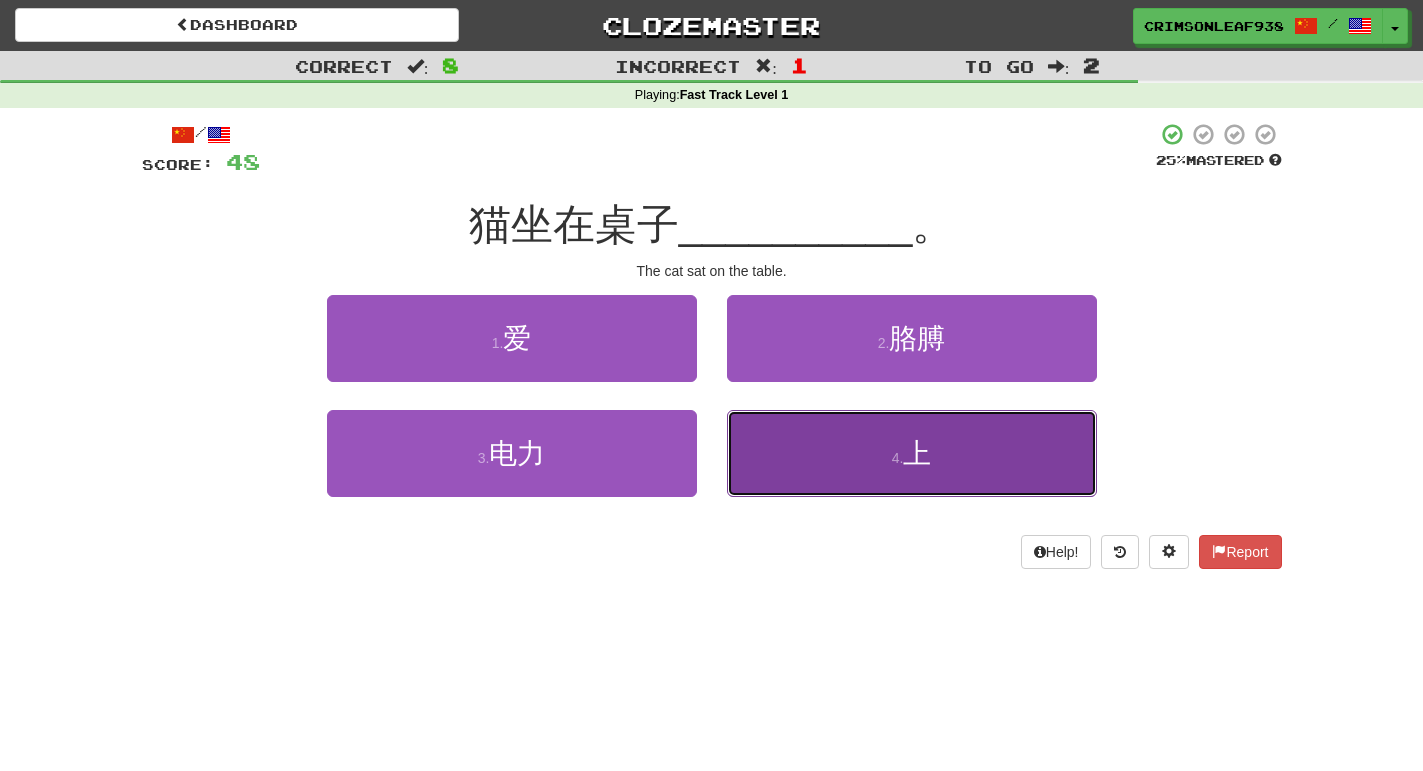 click on "4 .  上" at bounding box center [912, 453] 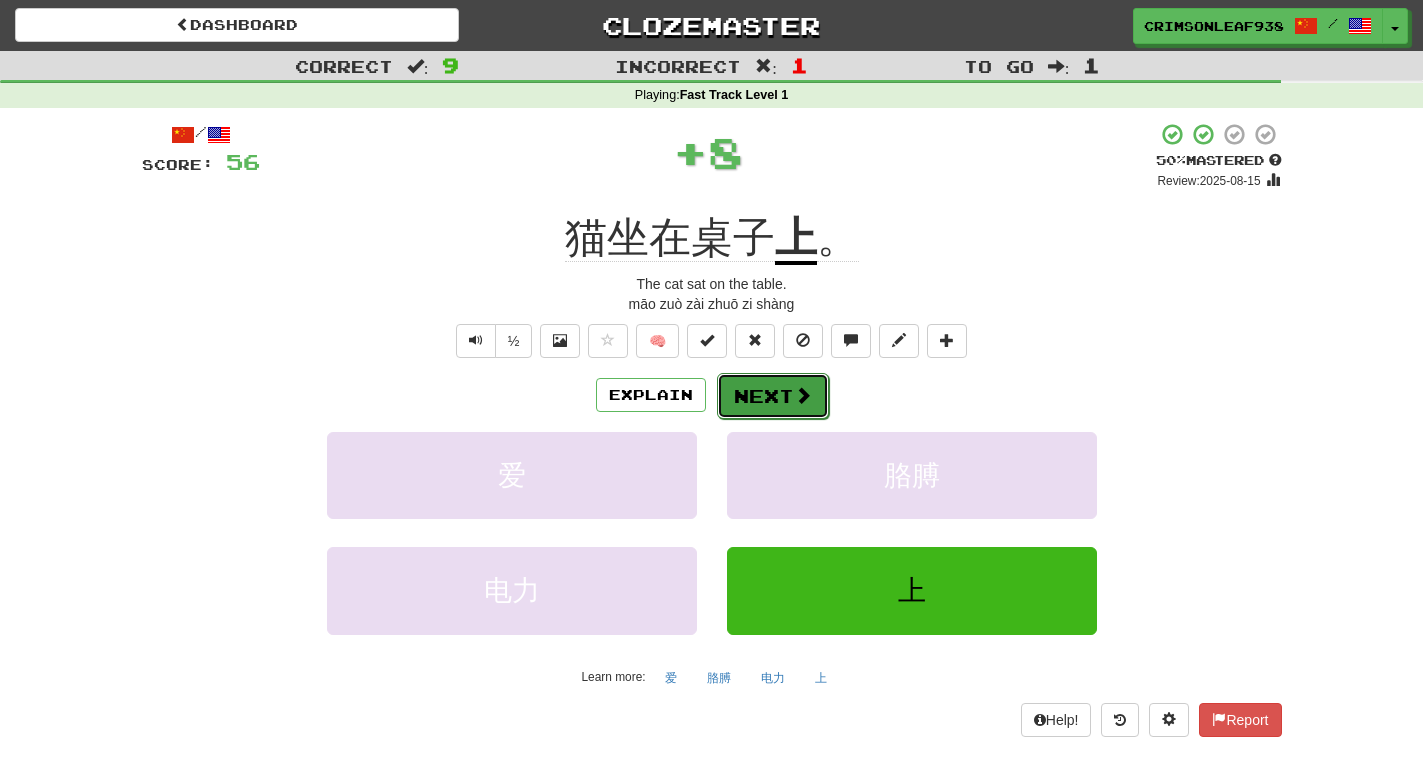 click on "Next" at bounding box center [773, 396] 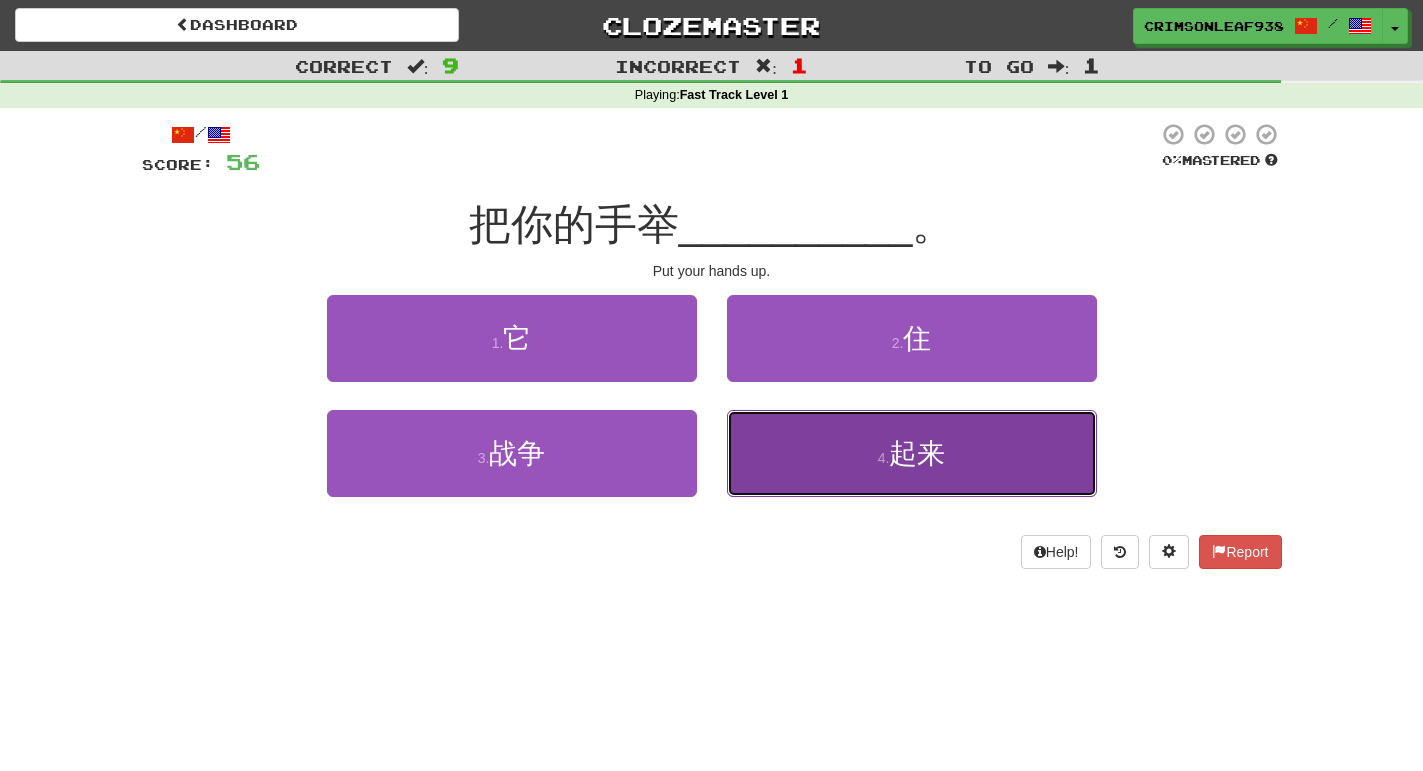 click on "4 .  起来" at bounding box center [912, 453] 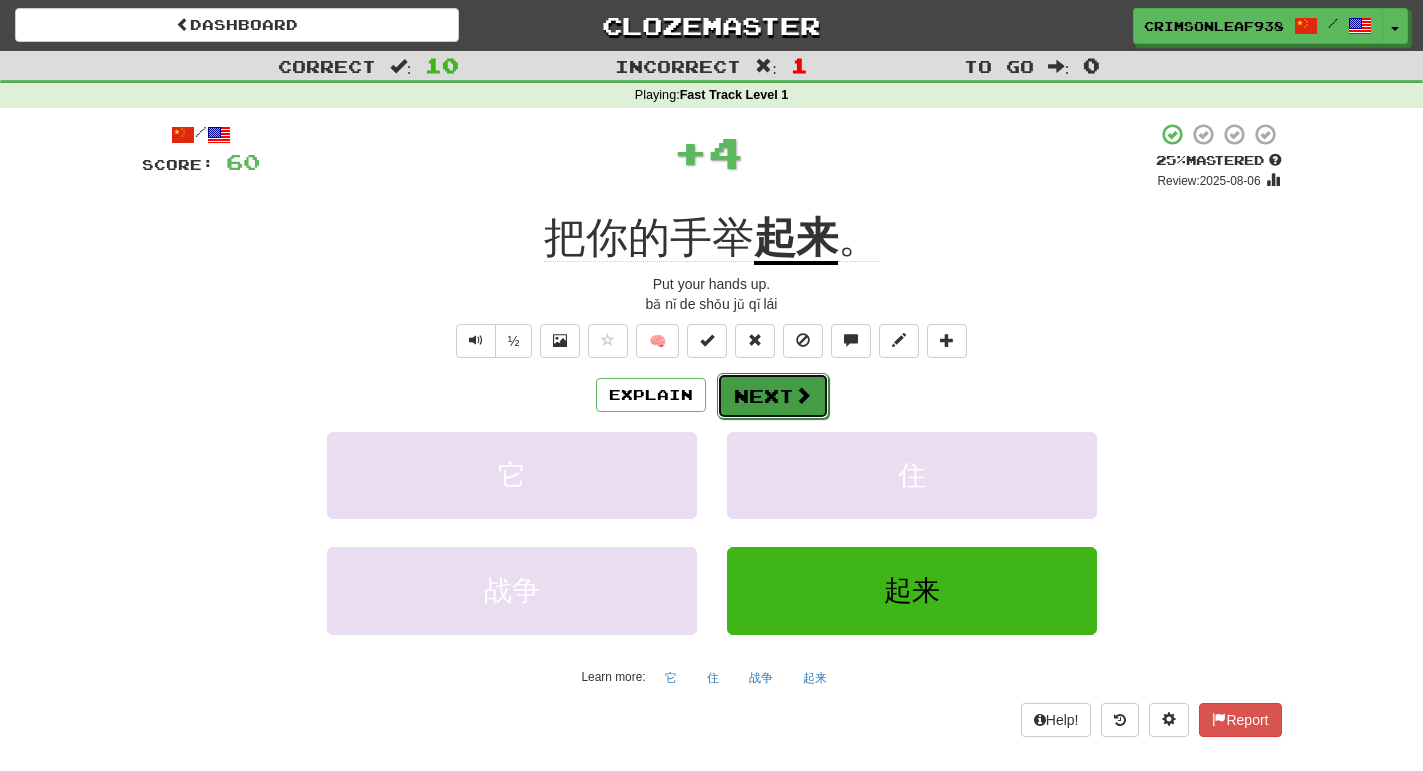 click on "Next" at bounding box center (773, 396) 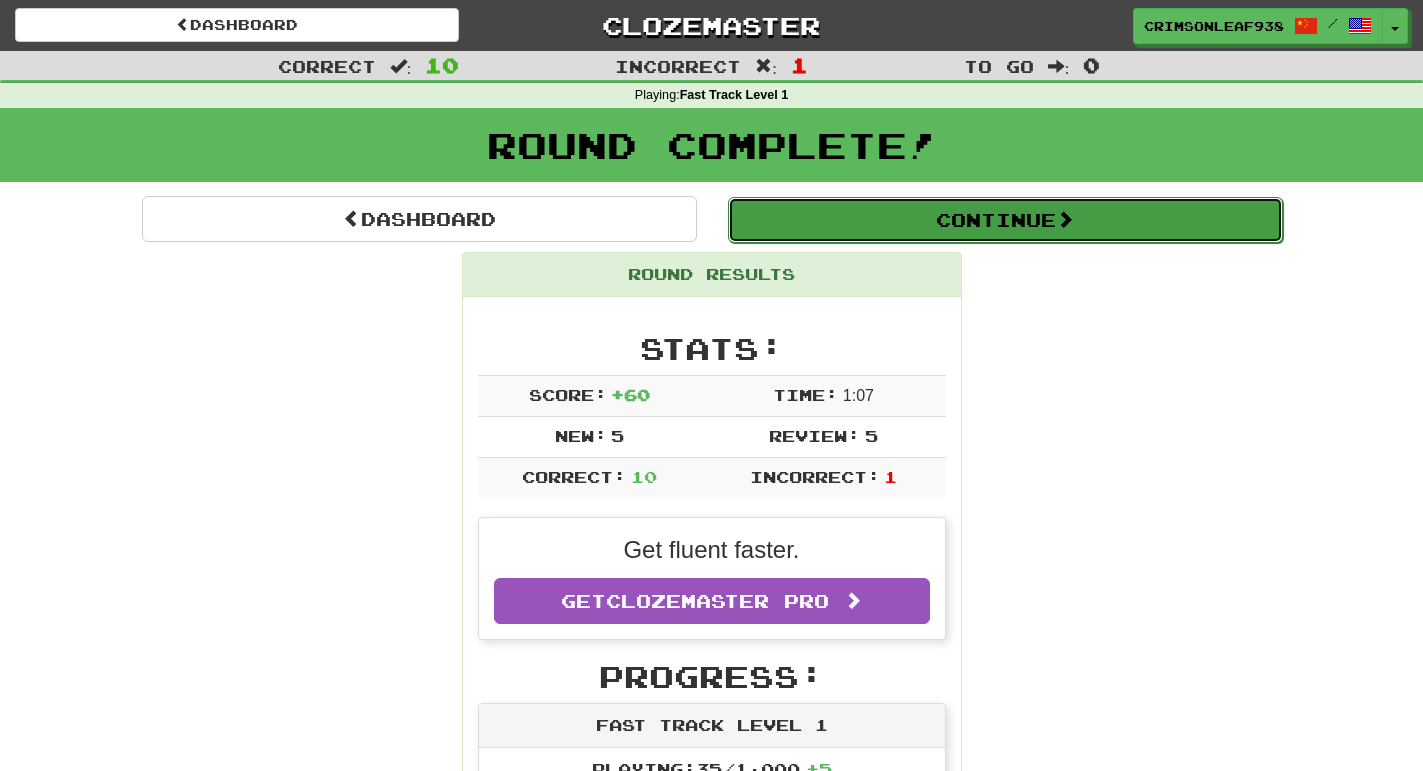 click on "Continue" at bounding box center (1005, 220) 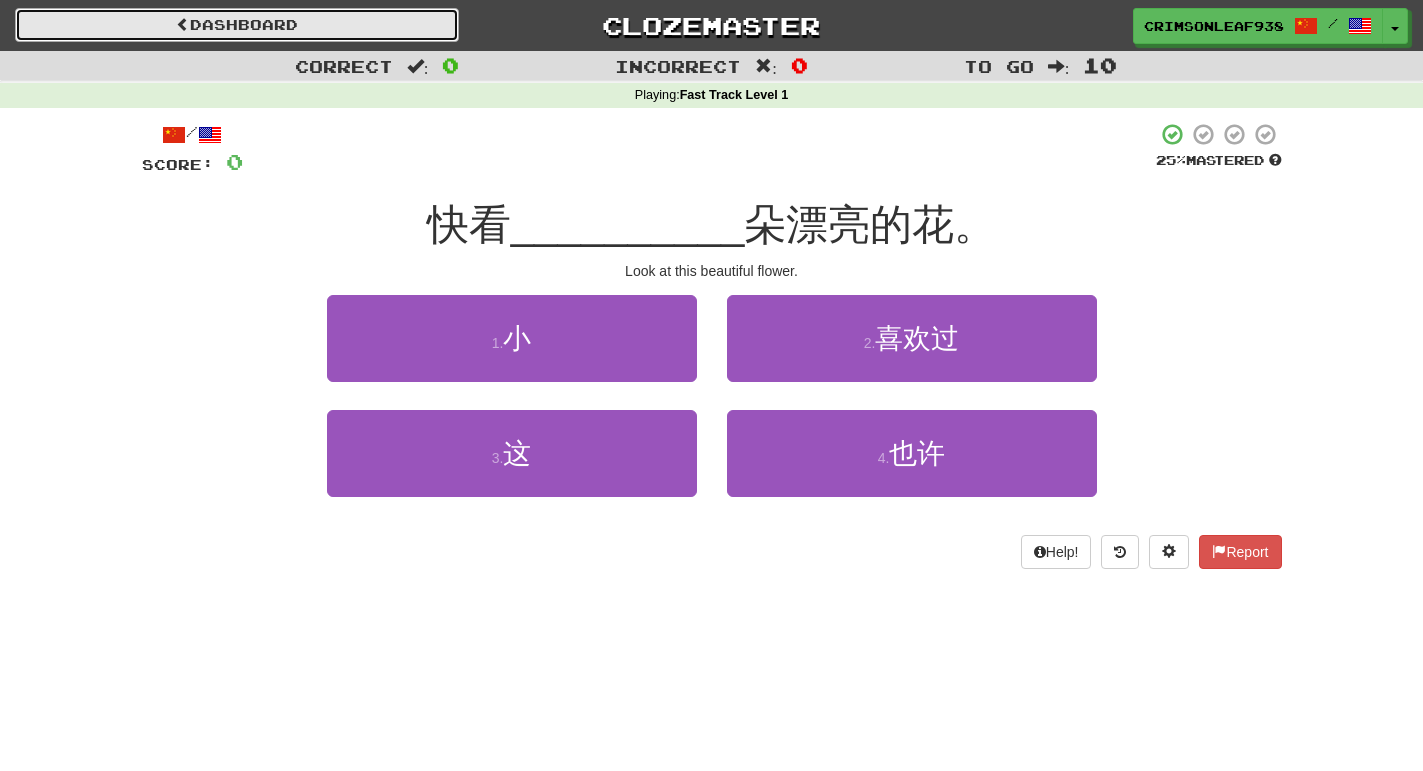 click on "Dashboard" at bounding box center (237, 25) 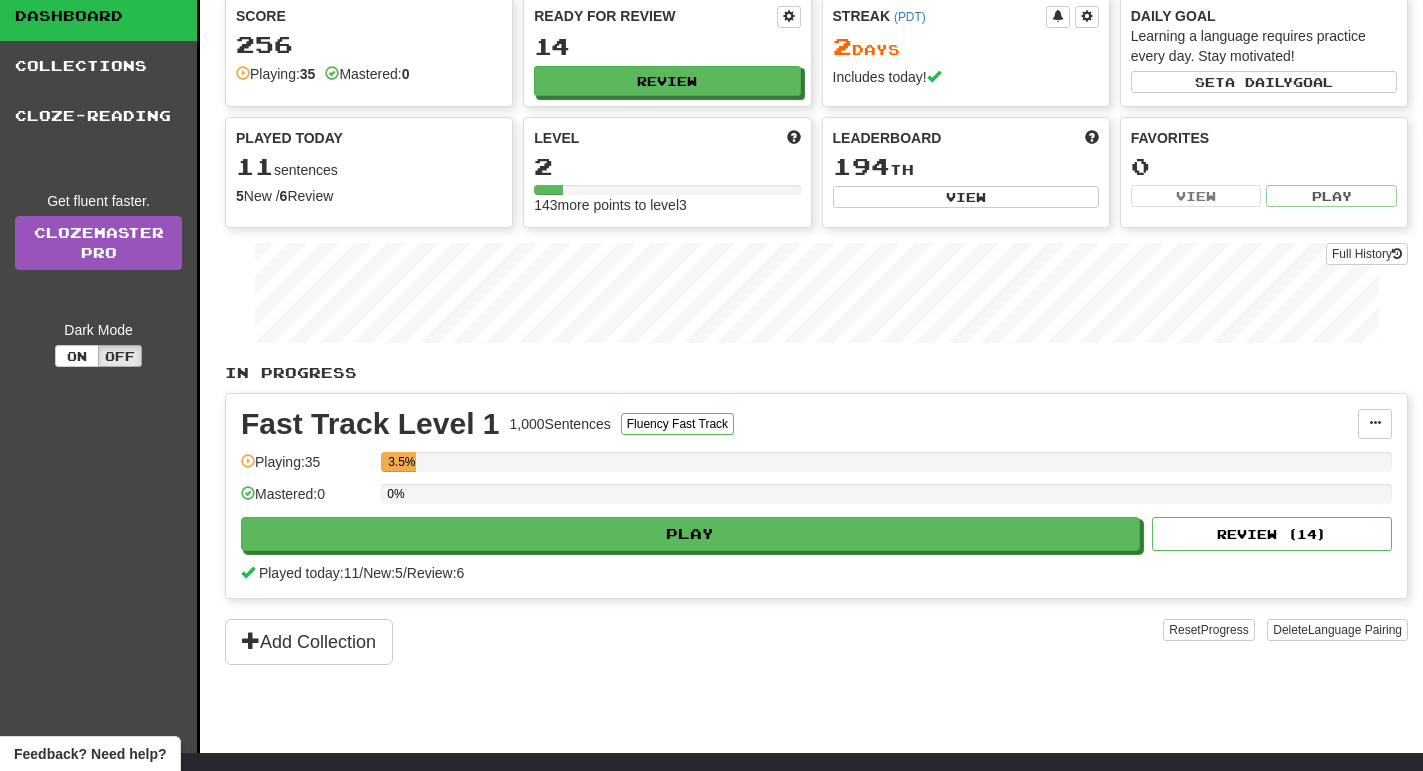 scroll, scrollTop: 61, scrollLeft: 0, axis: vertical 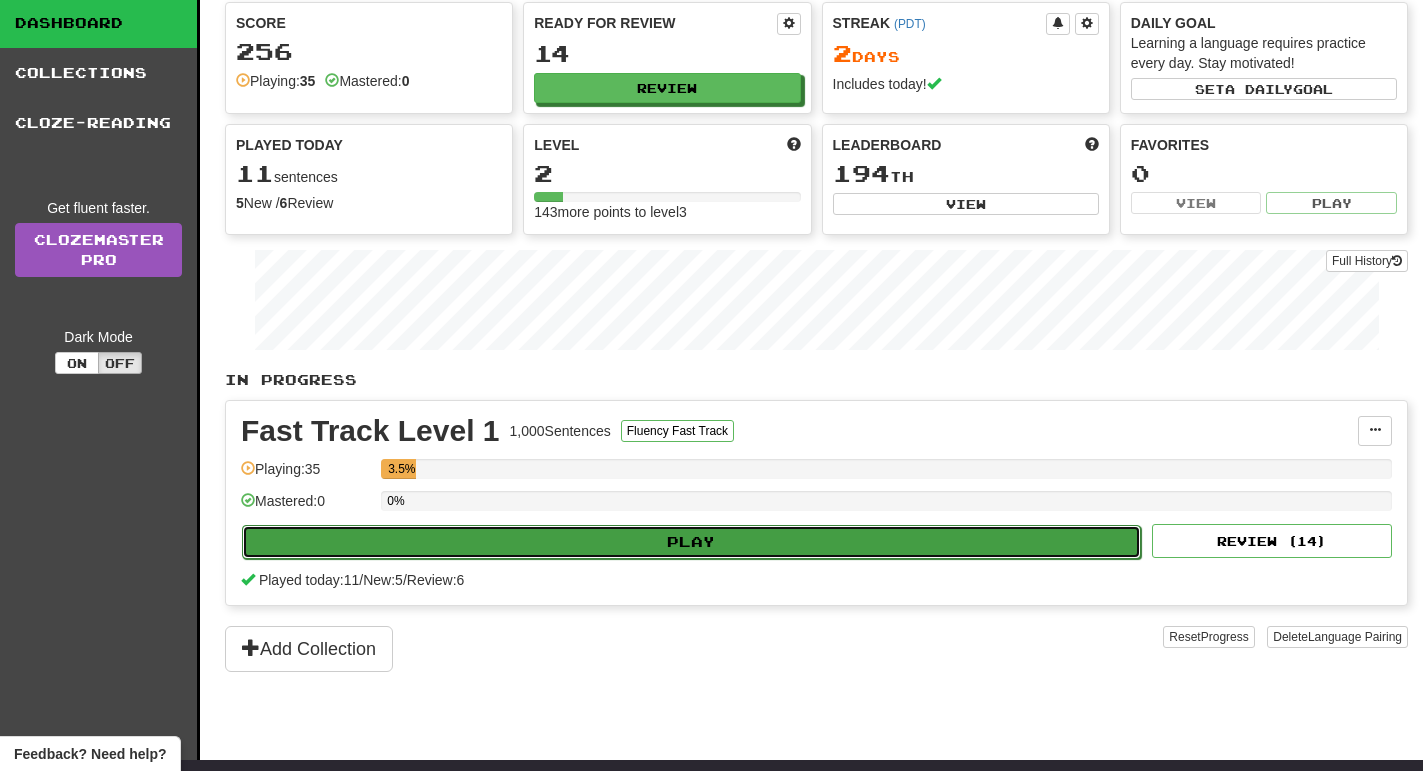 click on "Play" at bounding box center [691, 542] 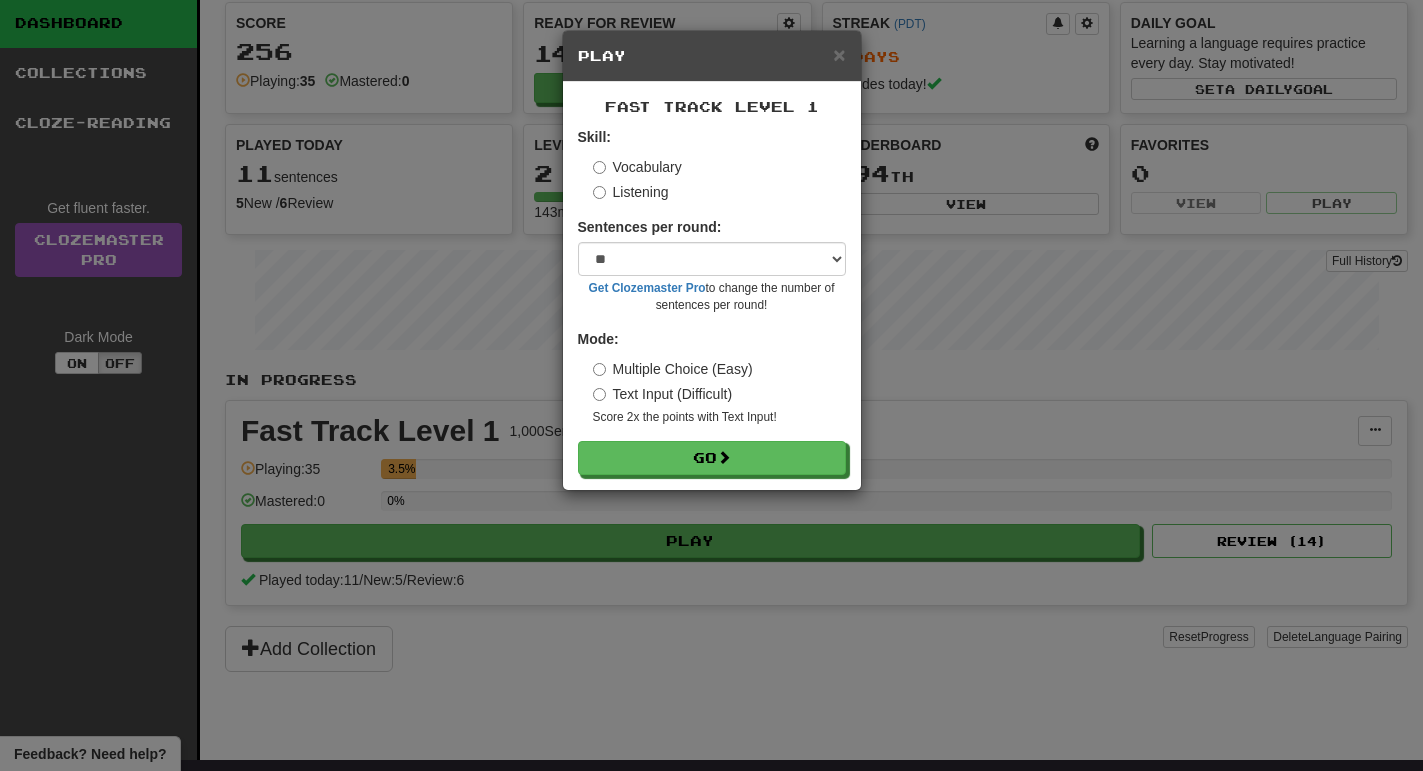 click on "Listening" at bounding box center [631, 192] 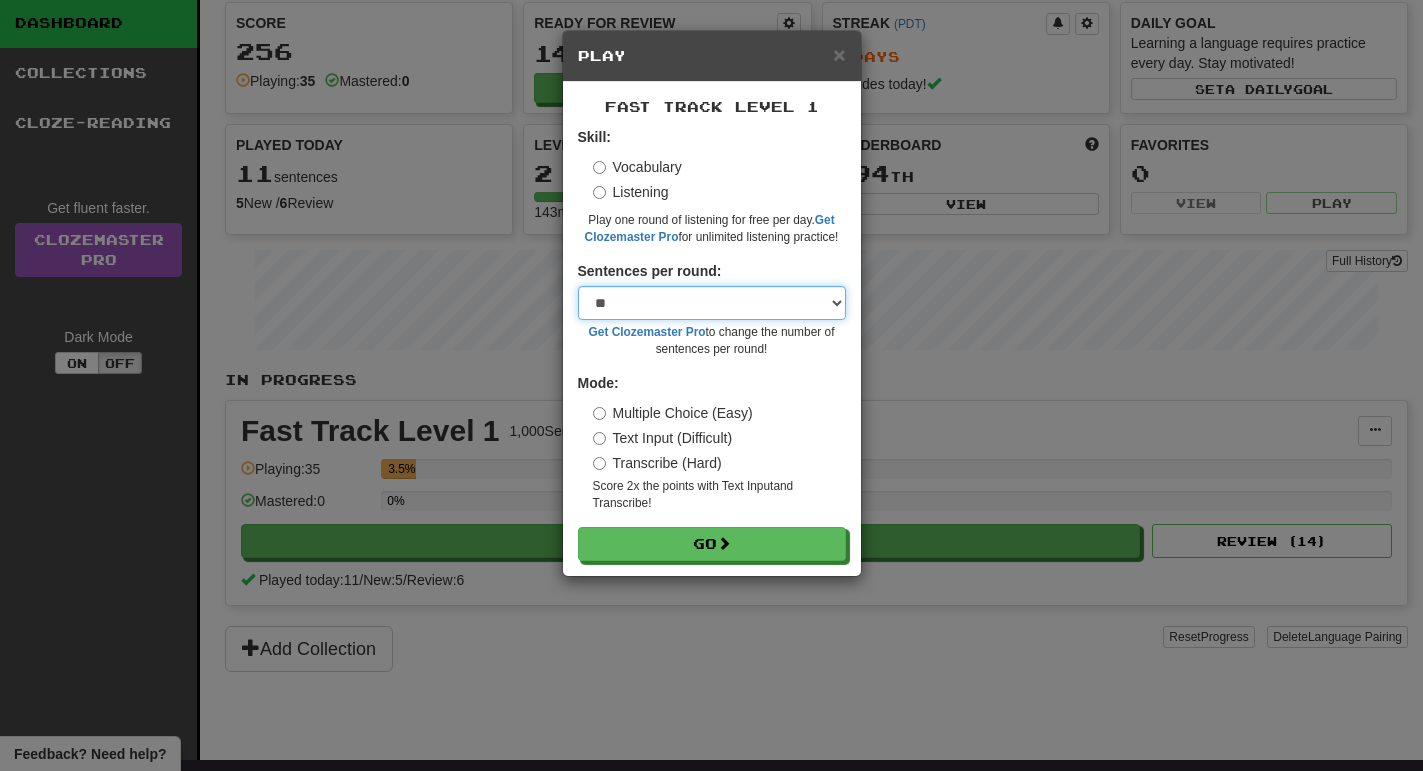 click on "* ** ** ** ** ** *** ********" at bounding box center [712, 303] 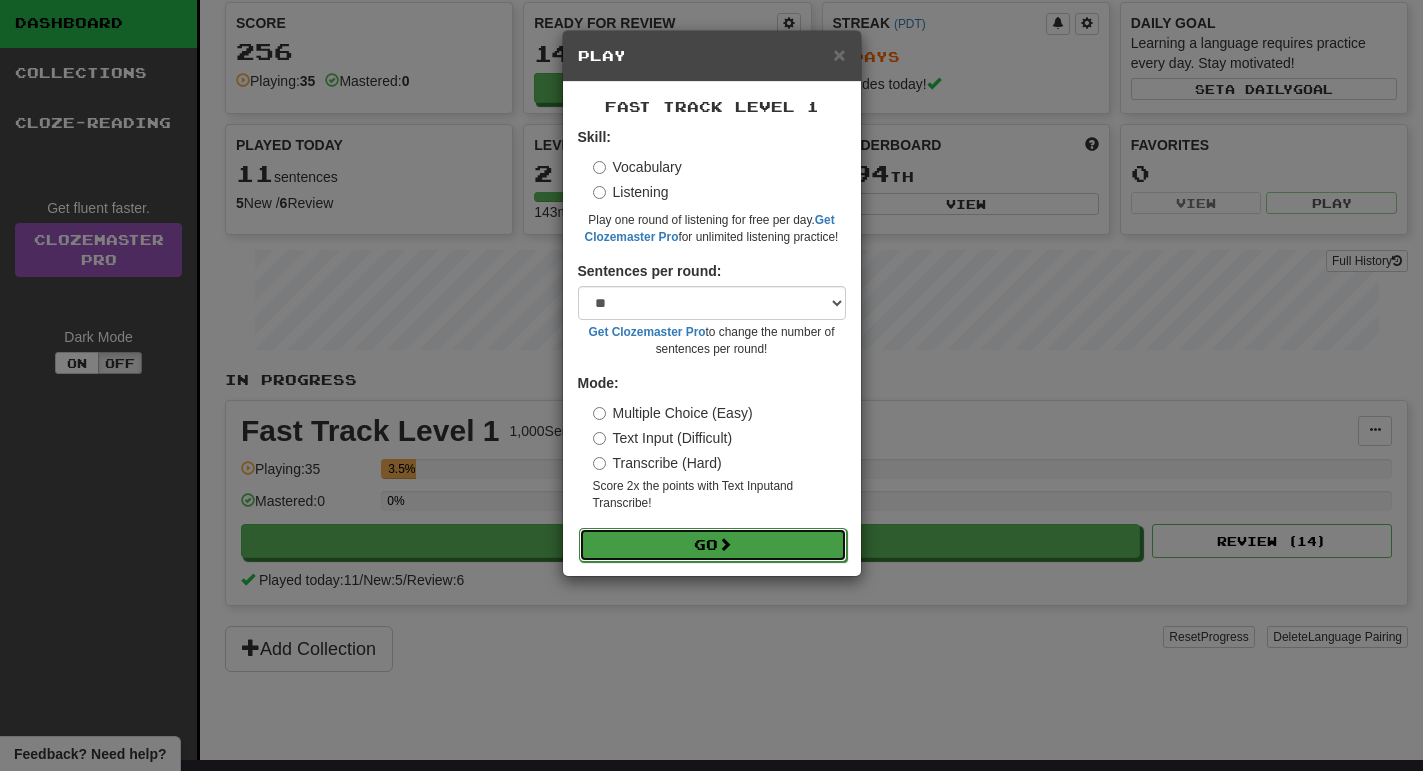 click on "Go" at bounding box center (713, 545) 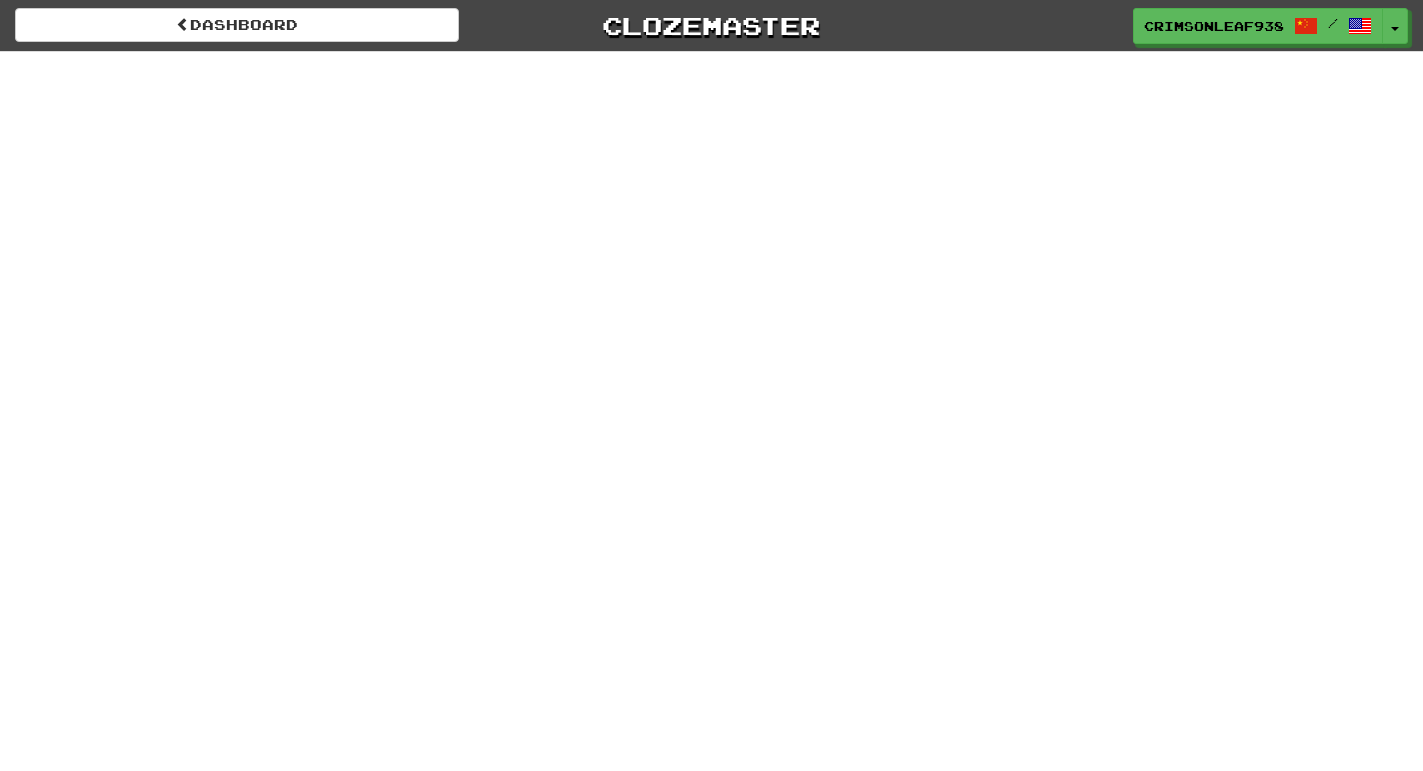 scroll, scrollTop: 0, scrollLeft: 0, axis: both 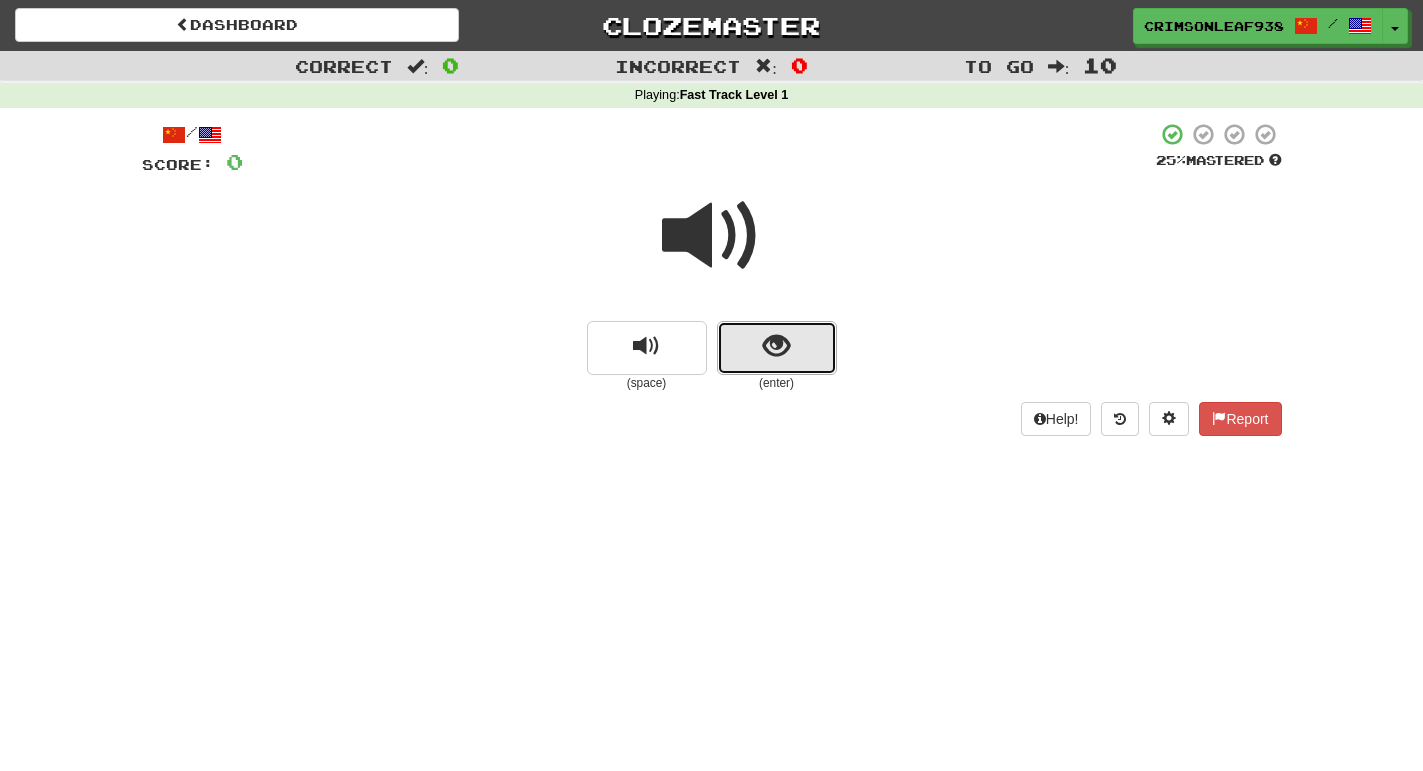click at bounding box center [776, 346] 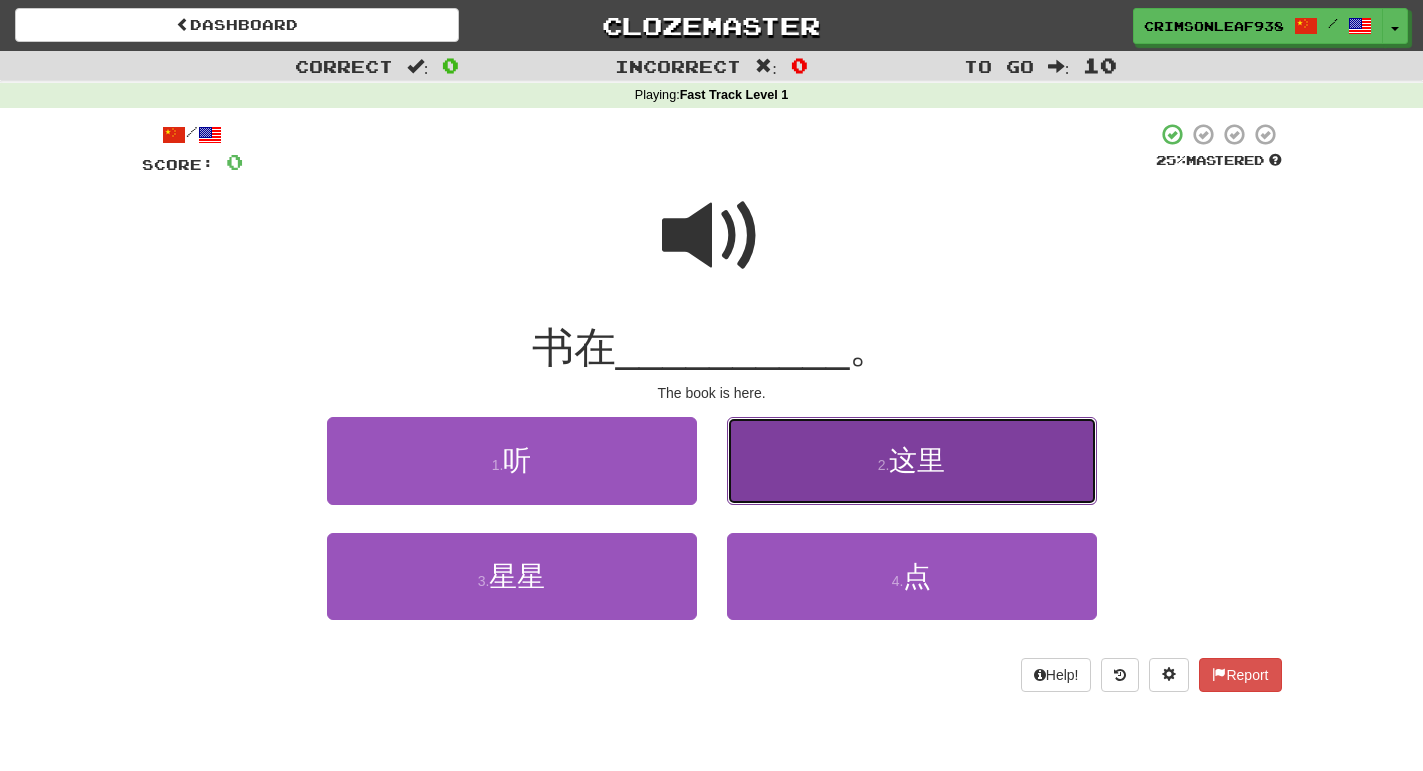click on "2 .  这里" at bounding box center (912, 460) 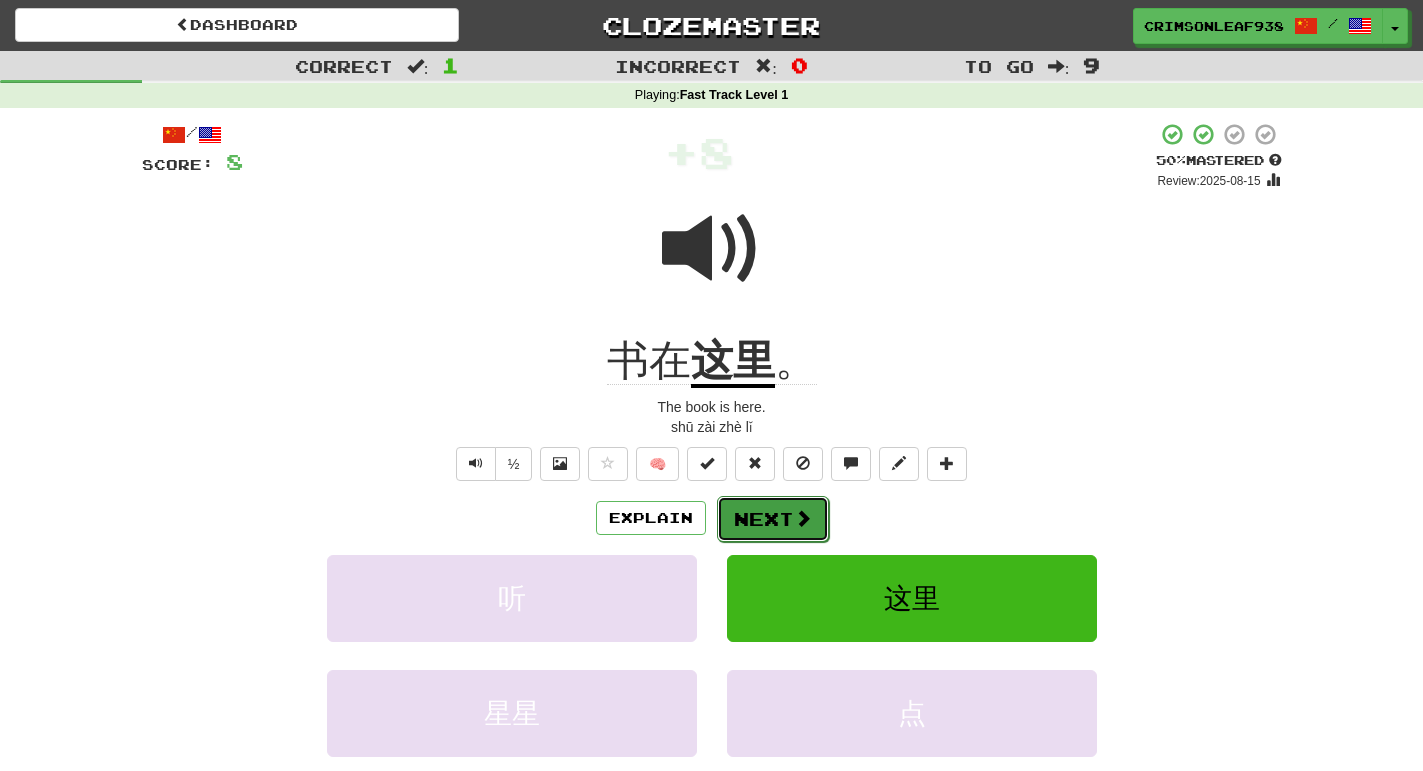 click on "Next" at bounding box center (773, 519) 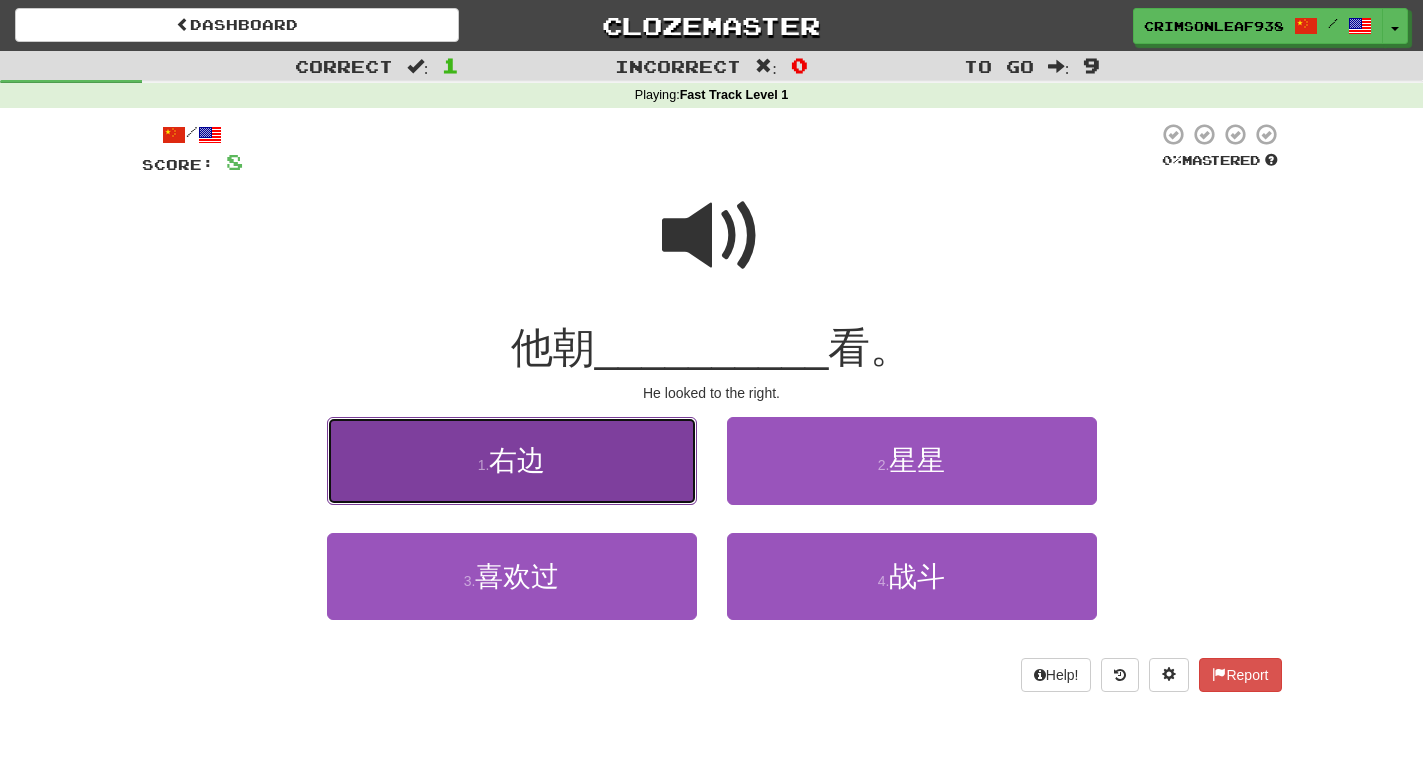 click on "1 .  右边" at bounding box center [512, 460] 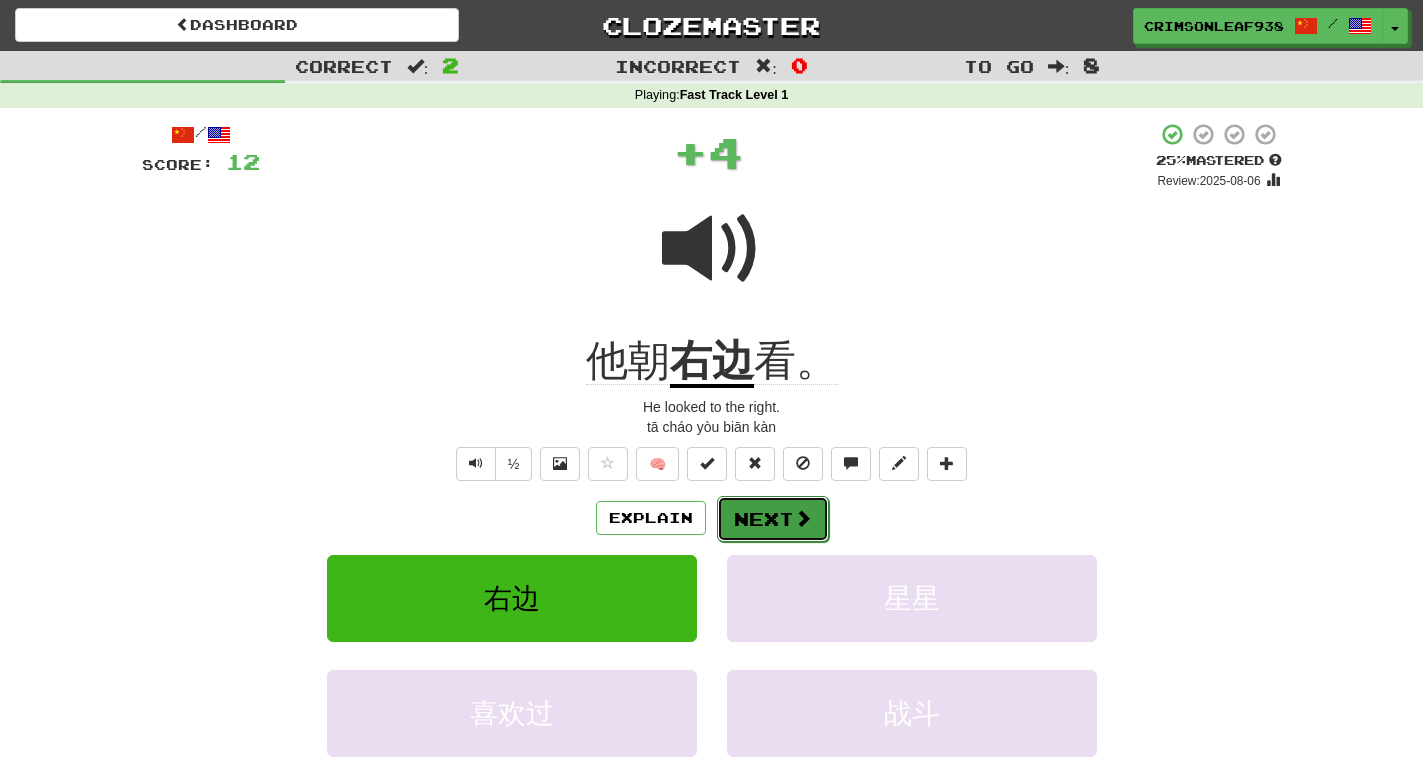 click at bounding box center [803, 518] 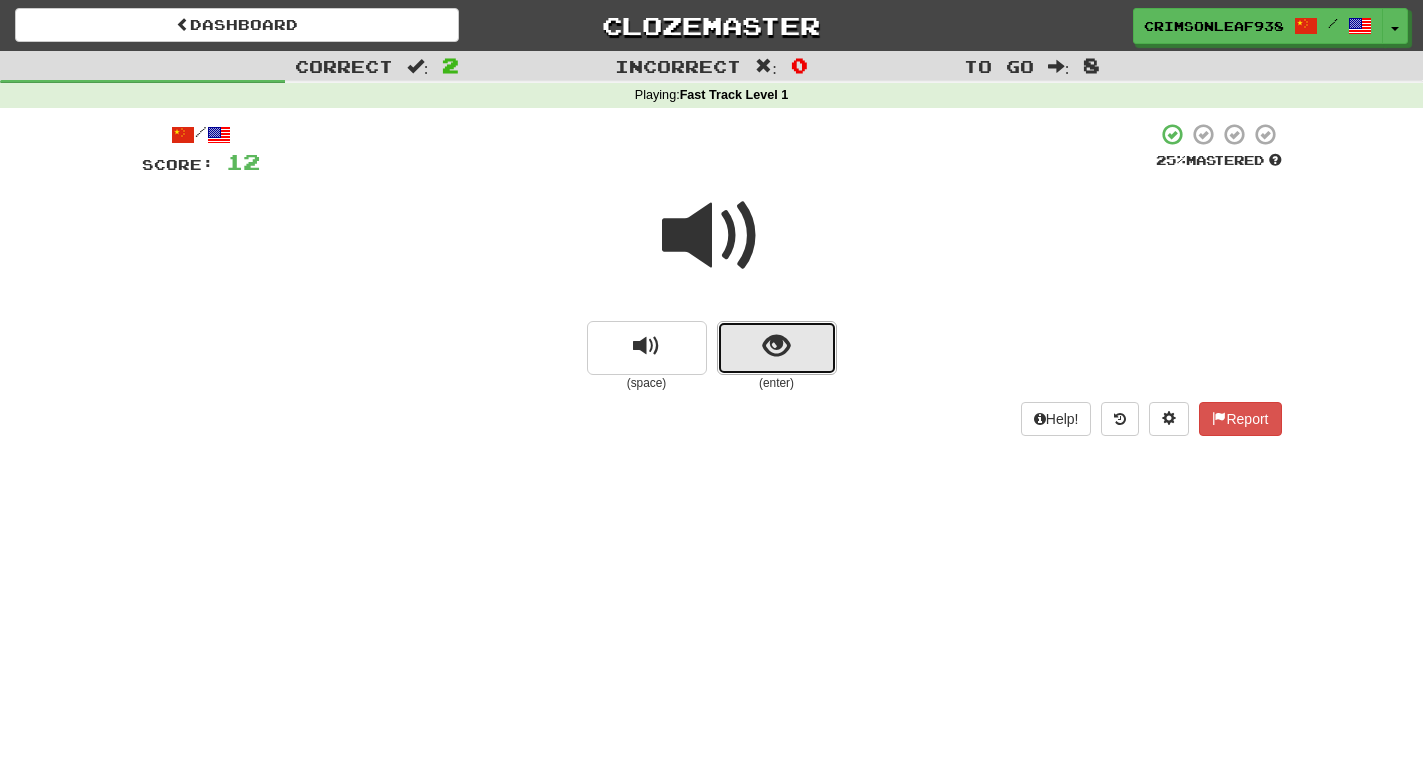 click at bounding box center (777, 348) 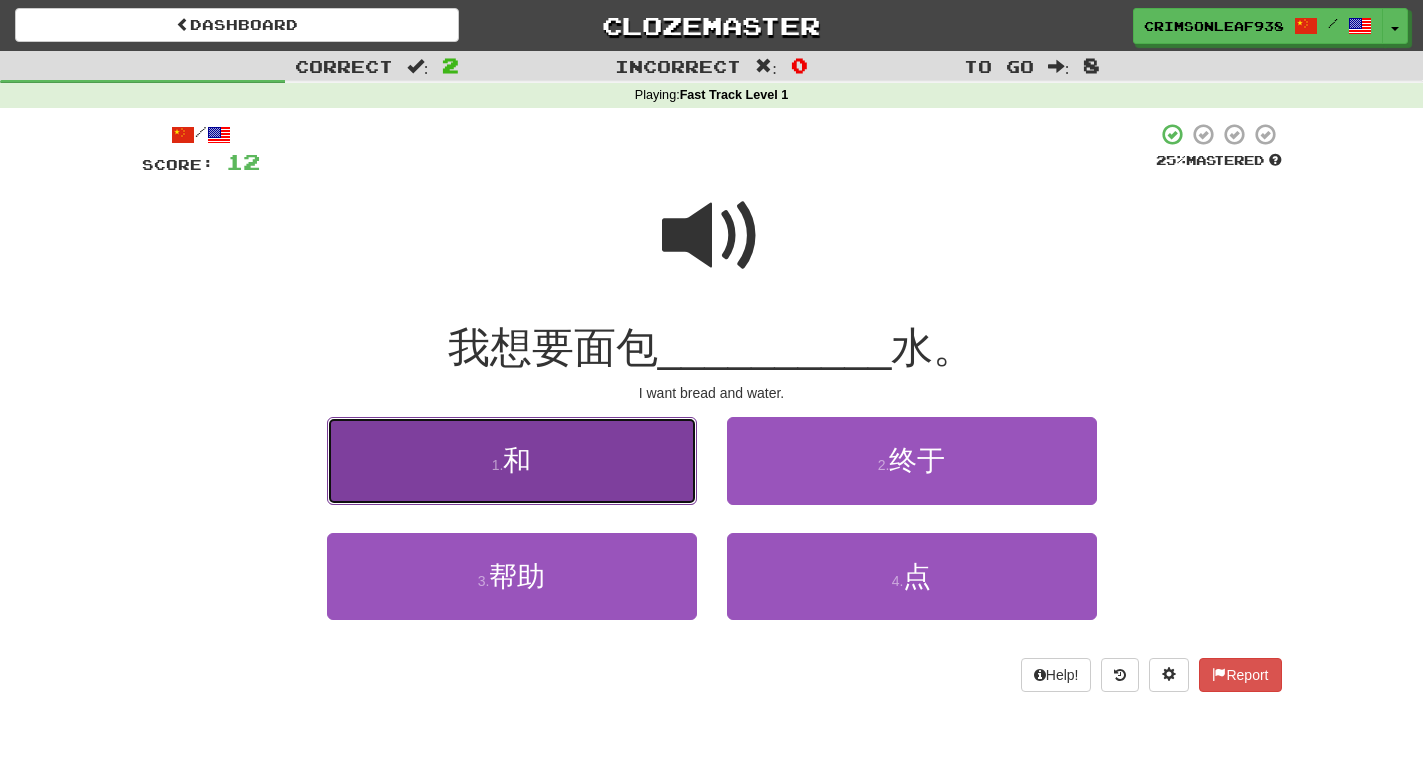 click on "1 .  和" at bounding box center [512, 460] 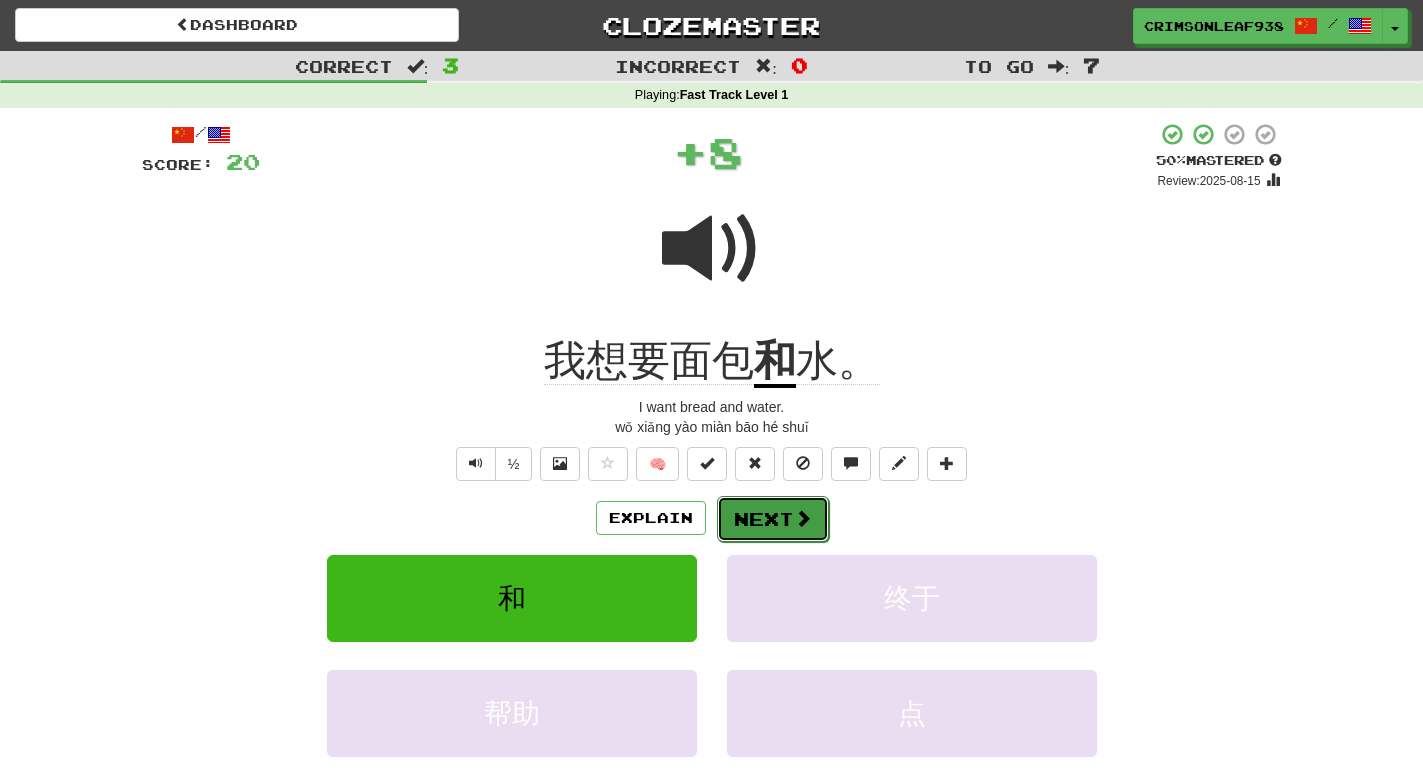 click at bounding box center (803, 518) 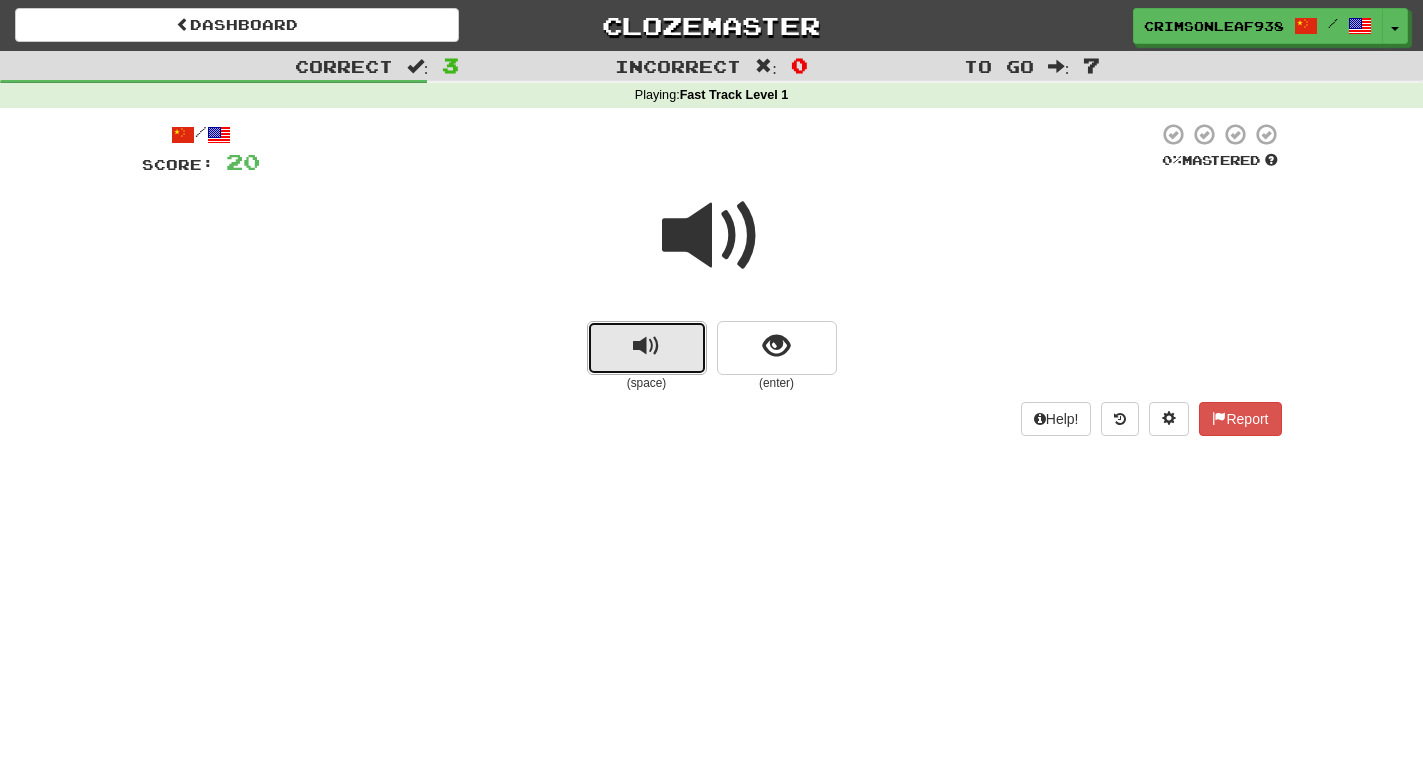 click at bounding box center [646, 346] 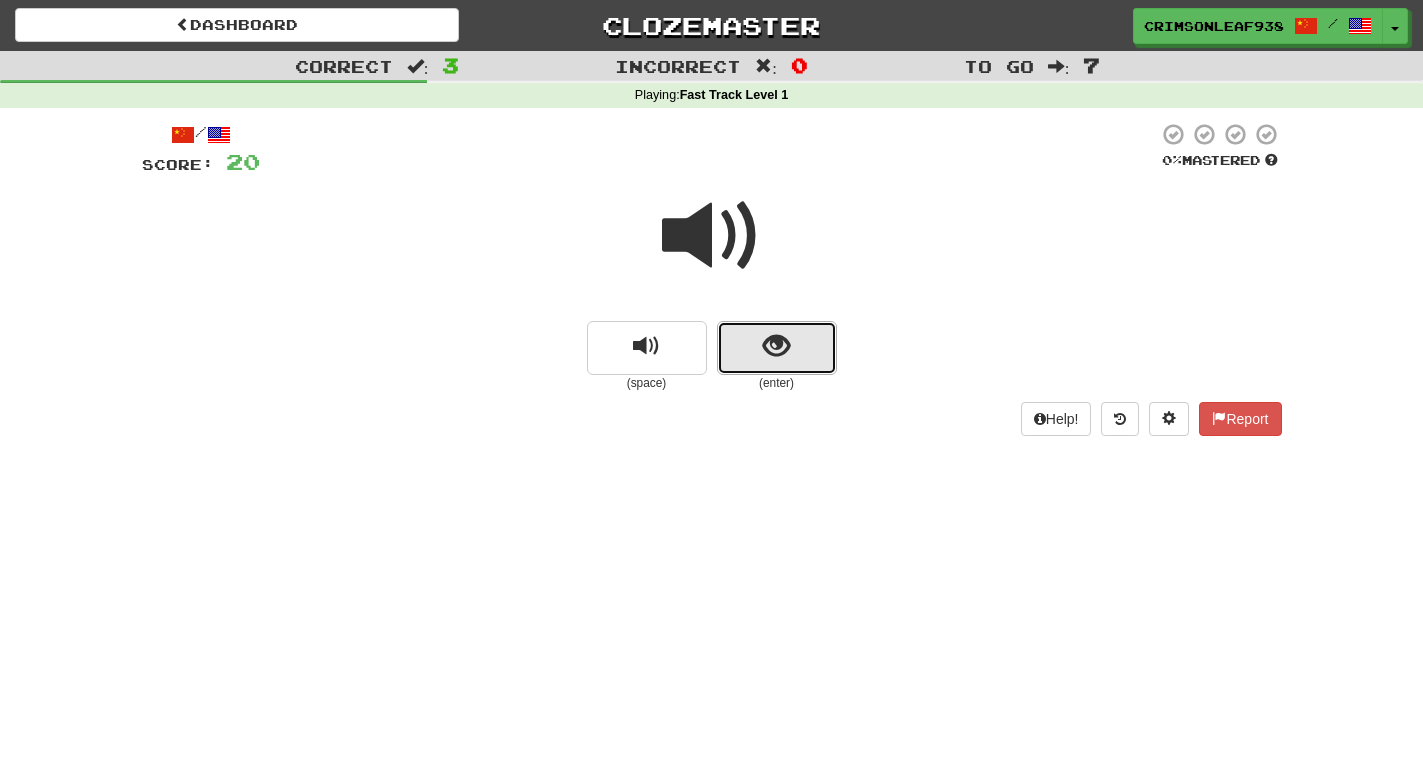 click at bounding box center [777, 348] 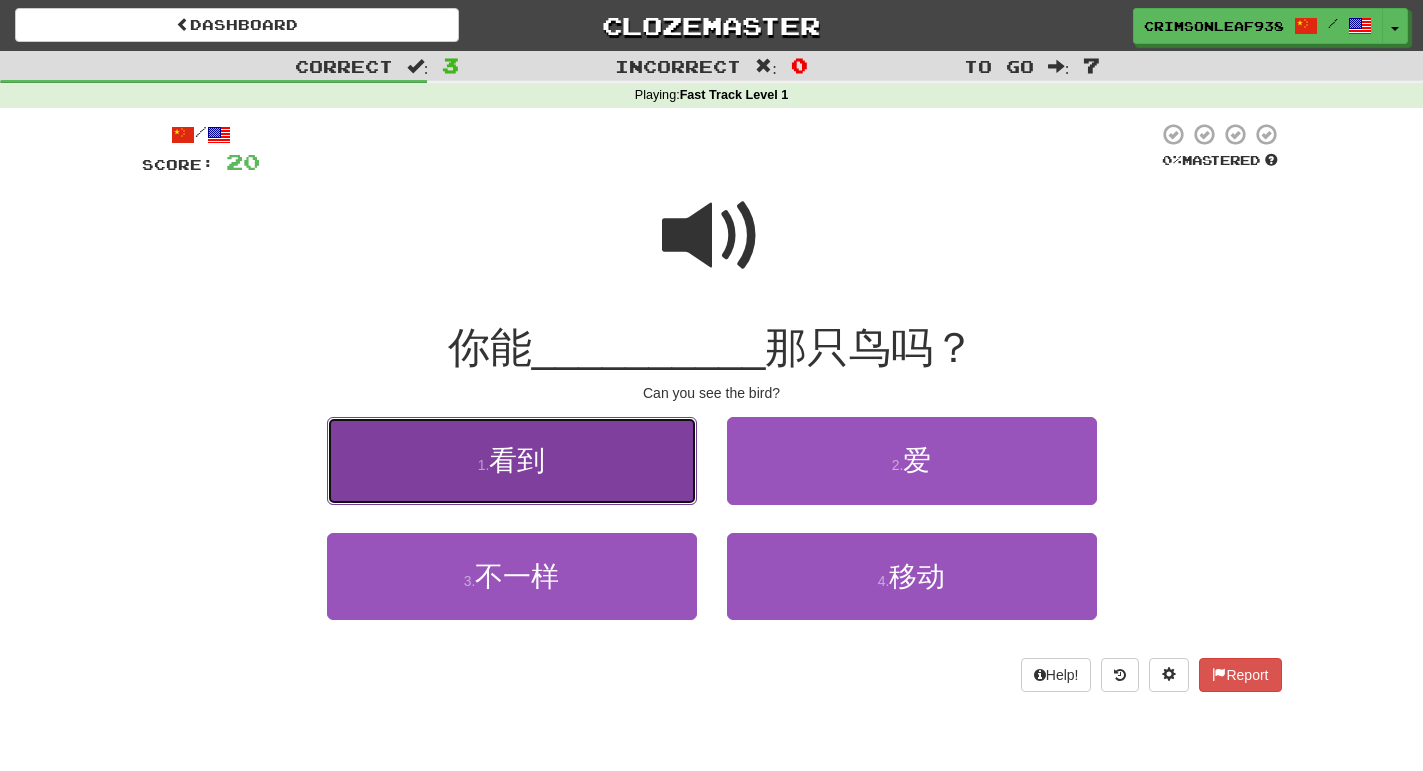 click on "1 .  看到" at bounding box center (512, 460) 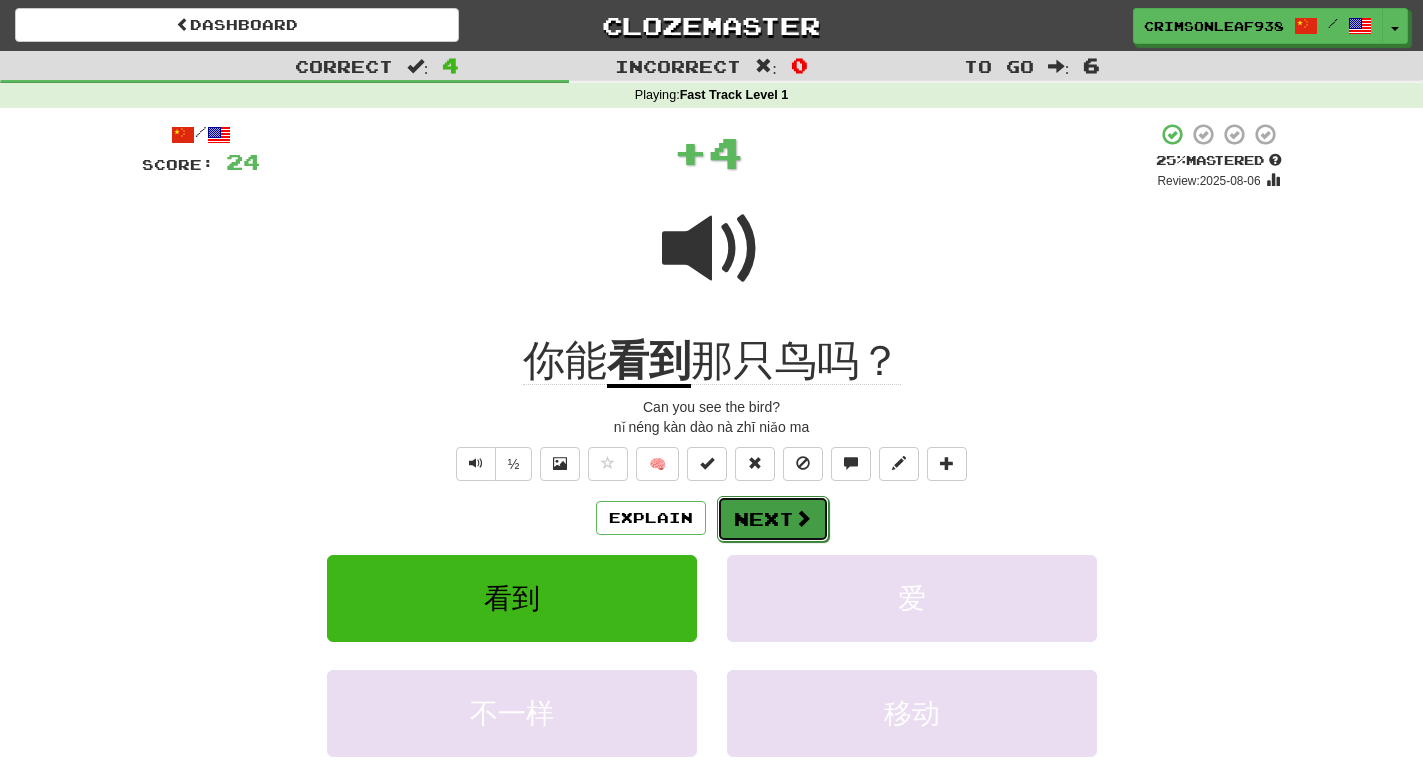 click at bounding box center (803, 518) 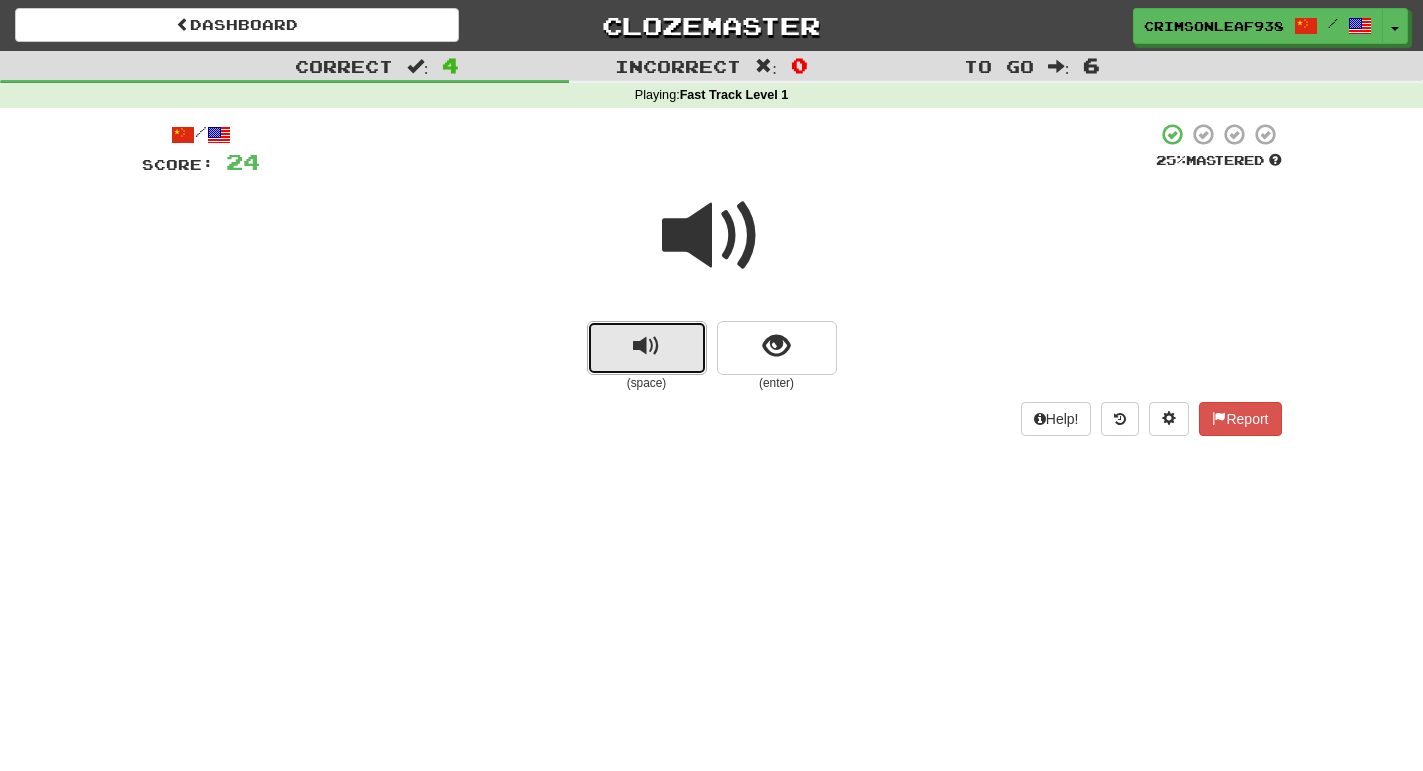click at bounding box center (647, 348) 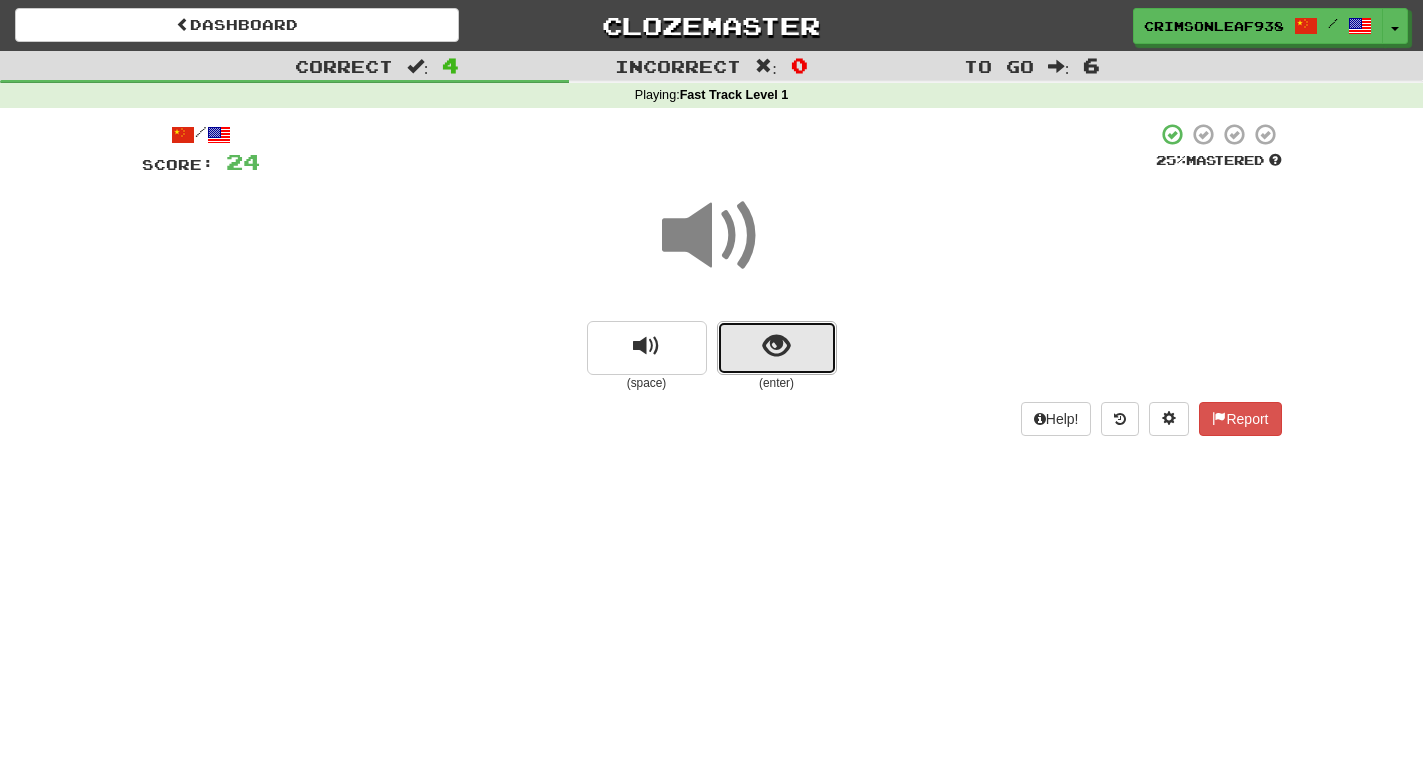 click at bounding box center [777, 348] 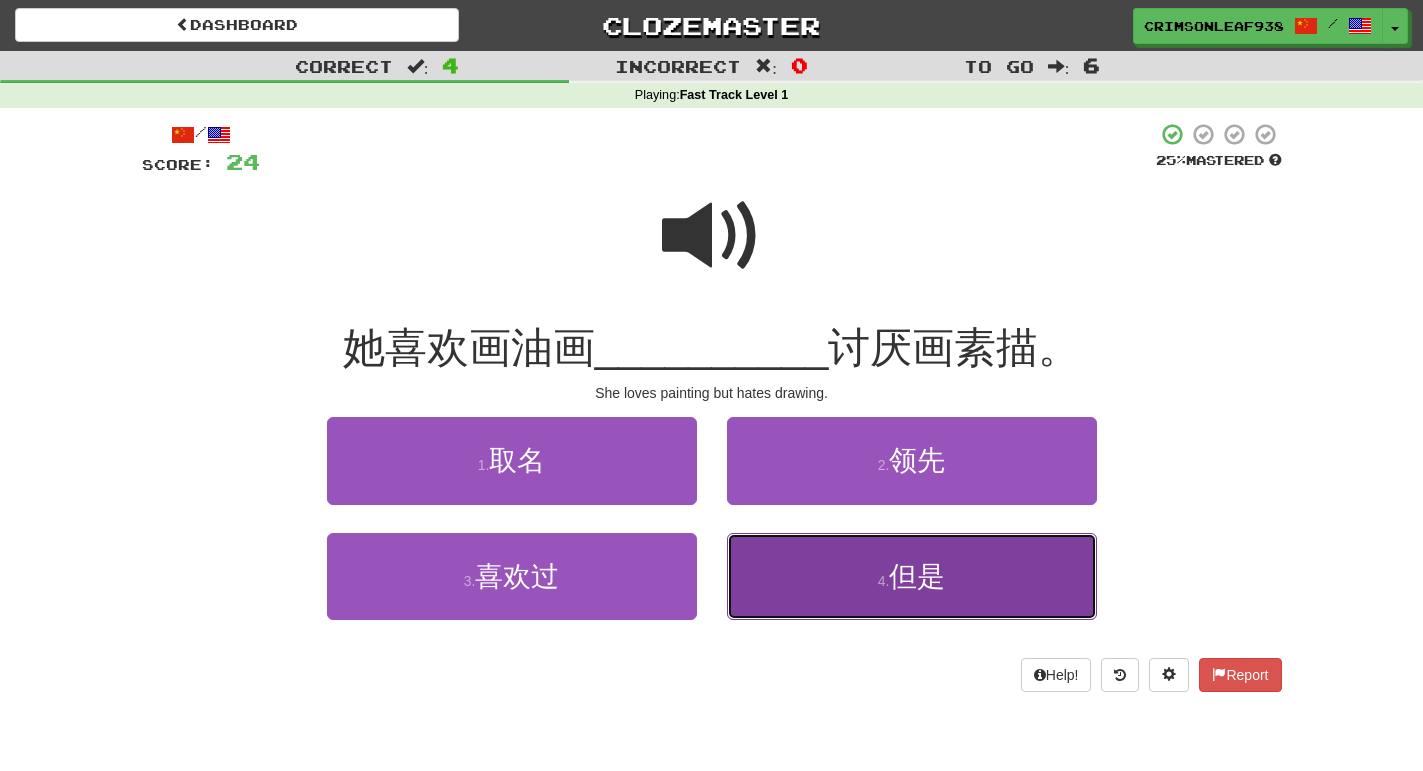 click on "4 .  但是" at bounding box center (912, 576) 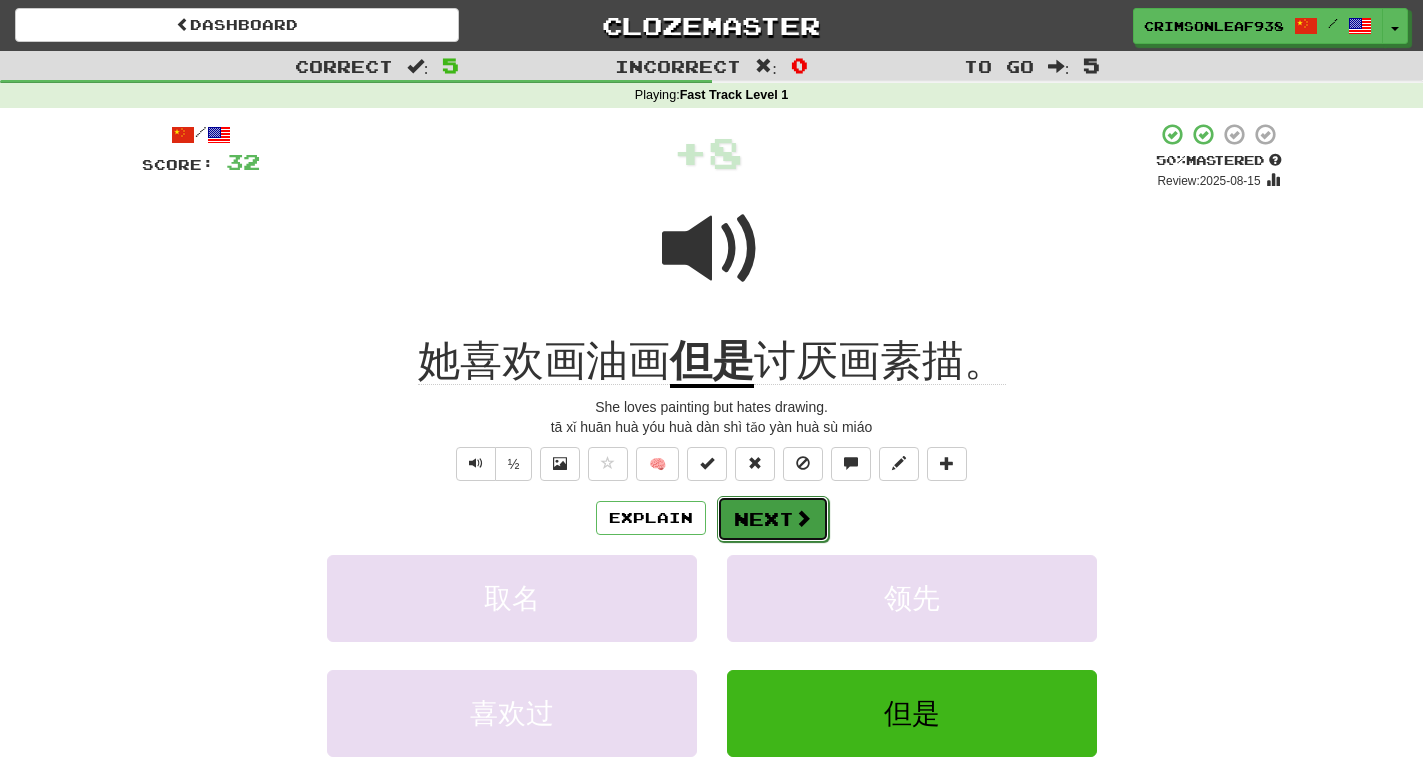 click on "Next" at bounding box center [773, 519] 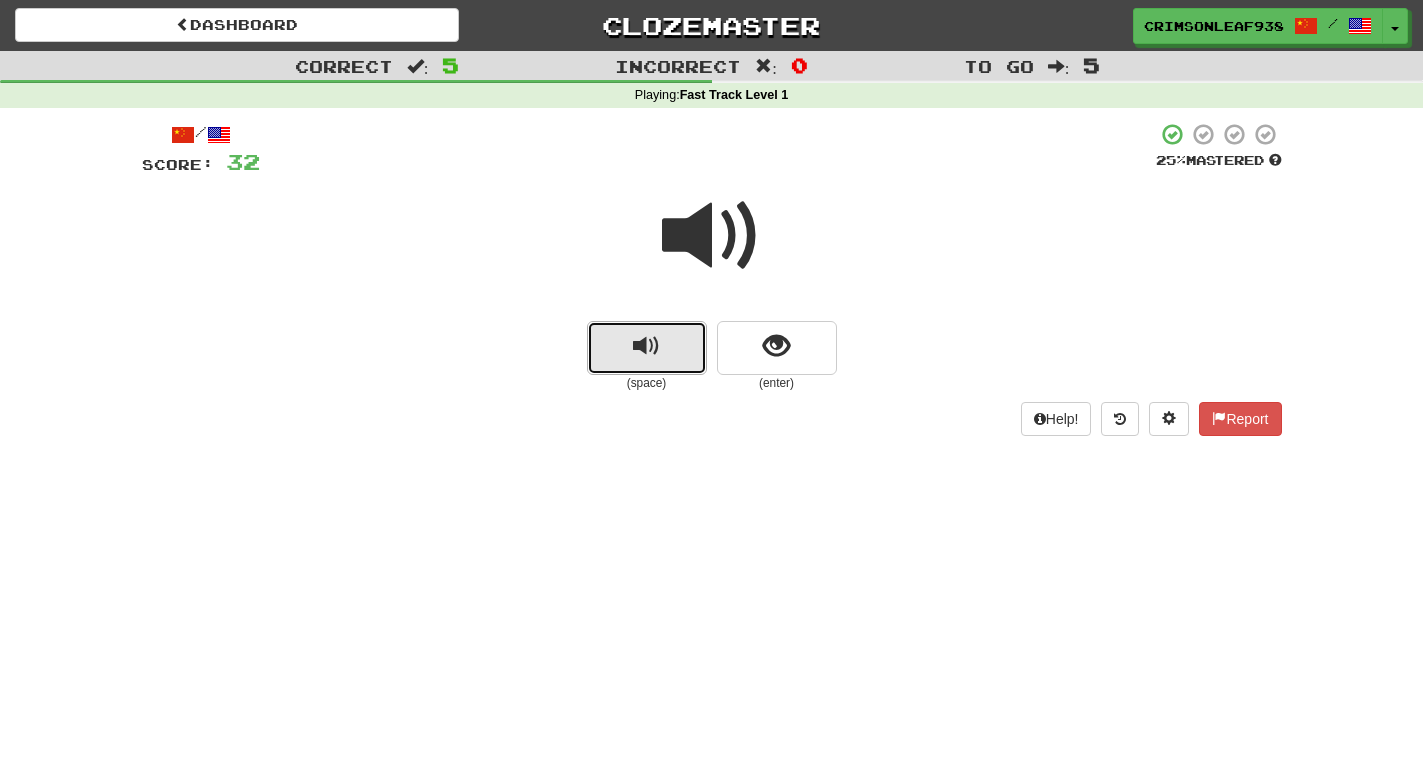 click at bounding box center [647, 348] 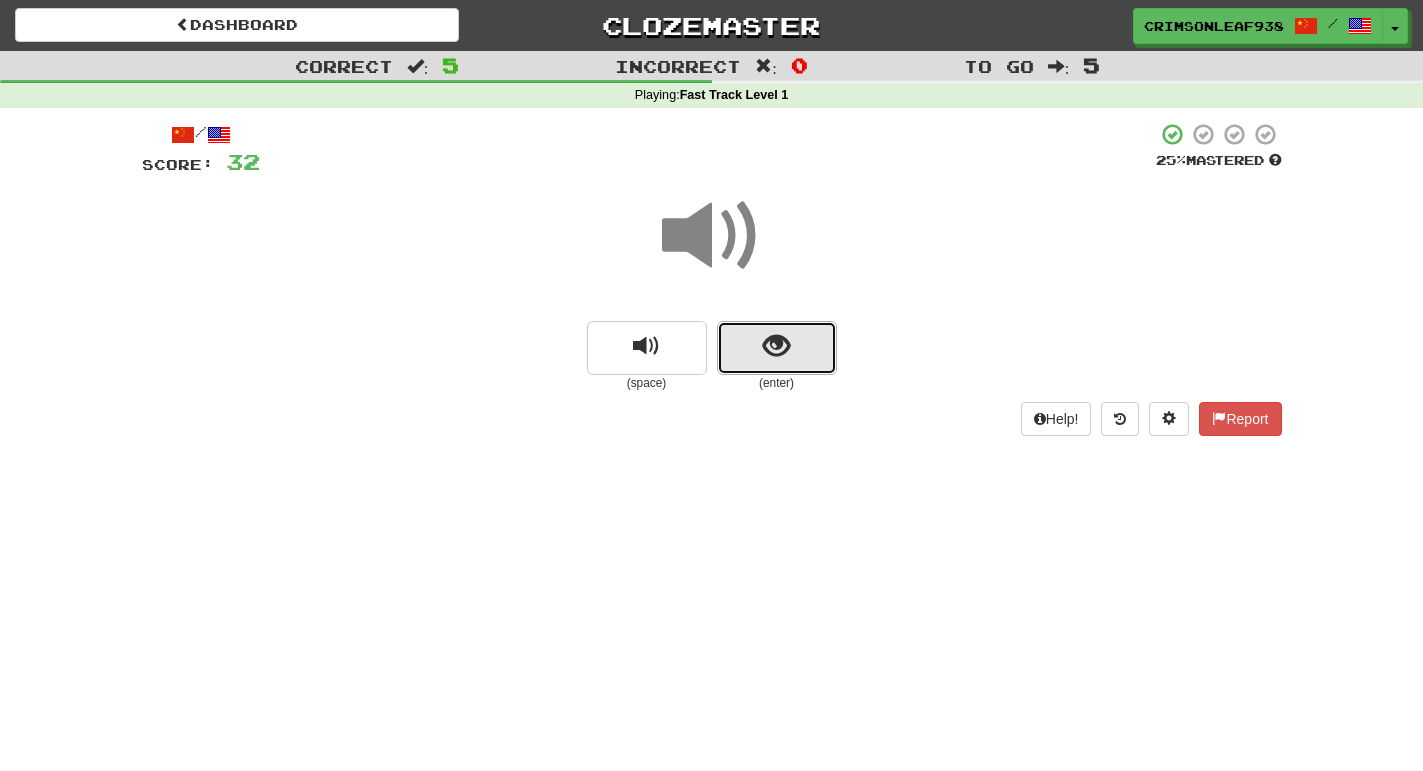 click at bounding box center [776, 346] 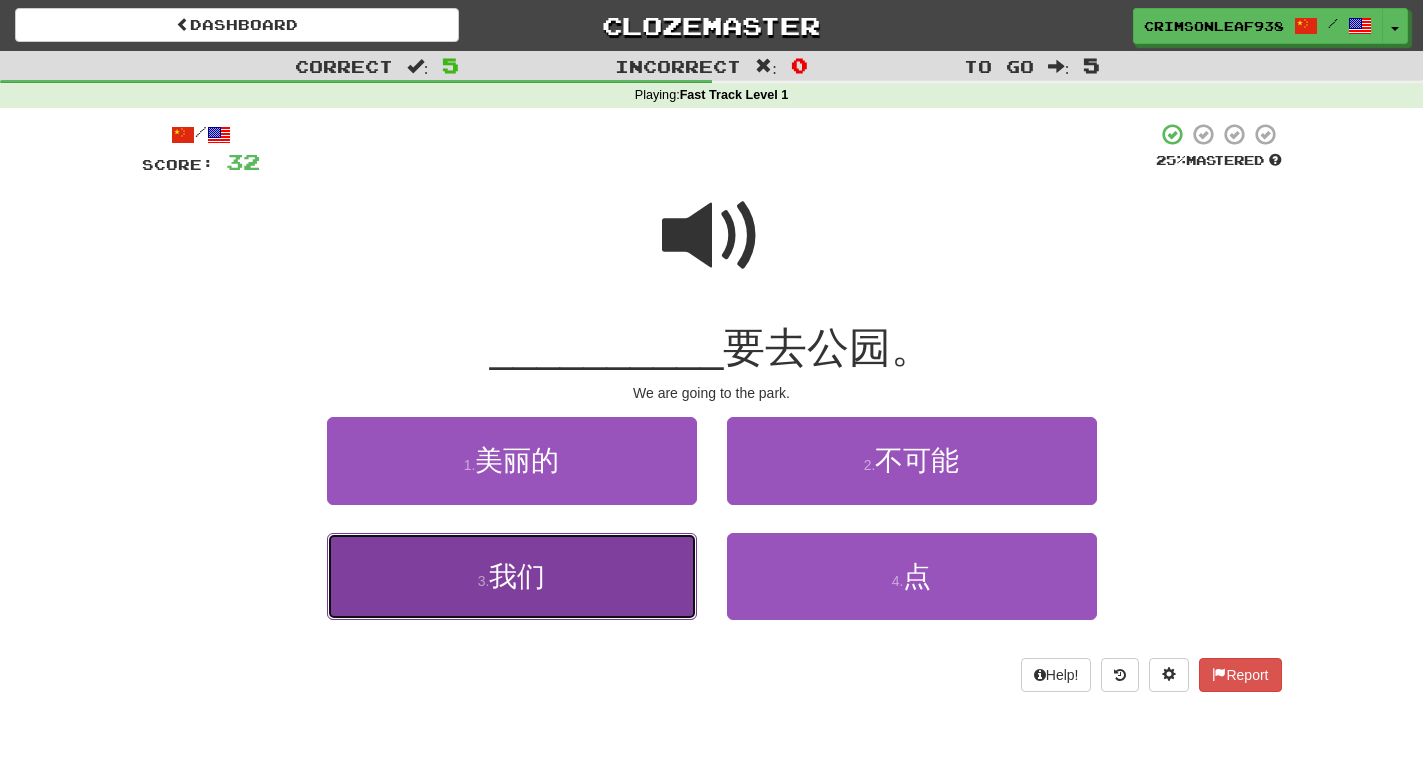 click on "3 .  我们" at bounding box center [512, 576] 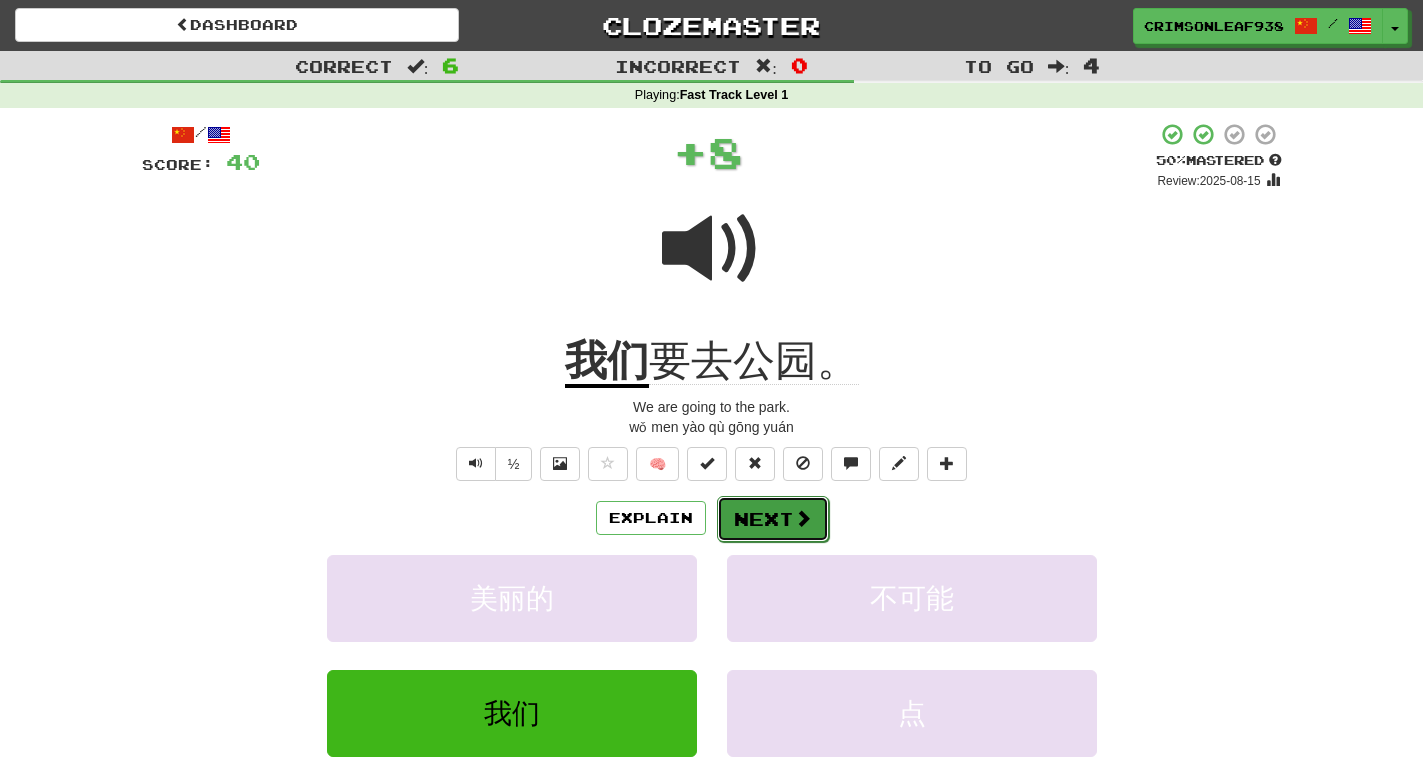 click on "Next" at bounding box center [773, 519] 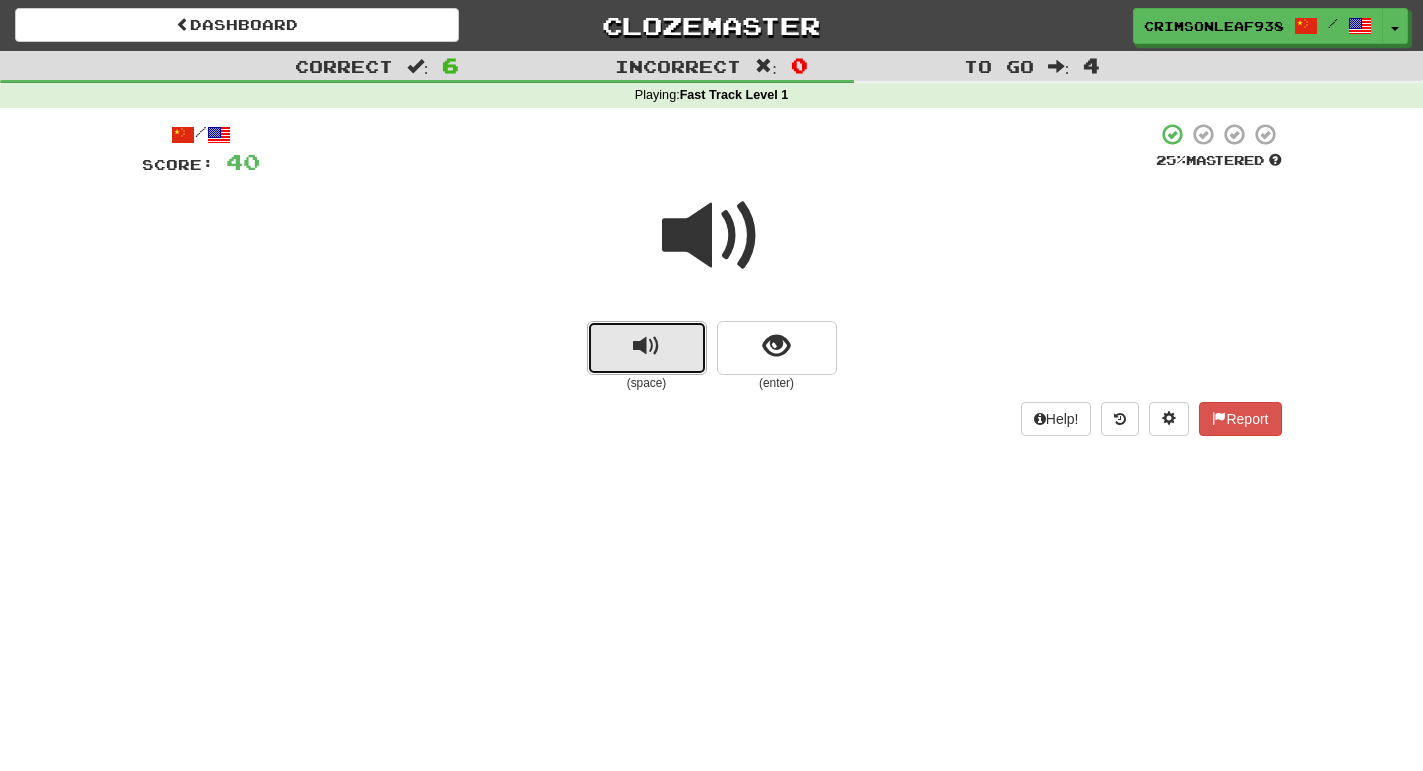 click at bounding box center [647, 348] 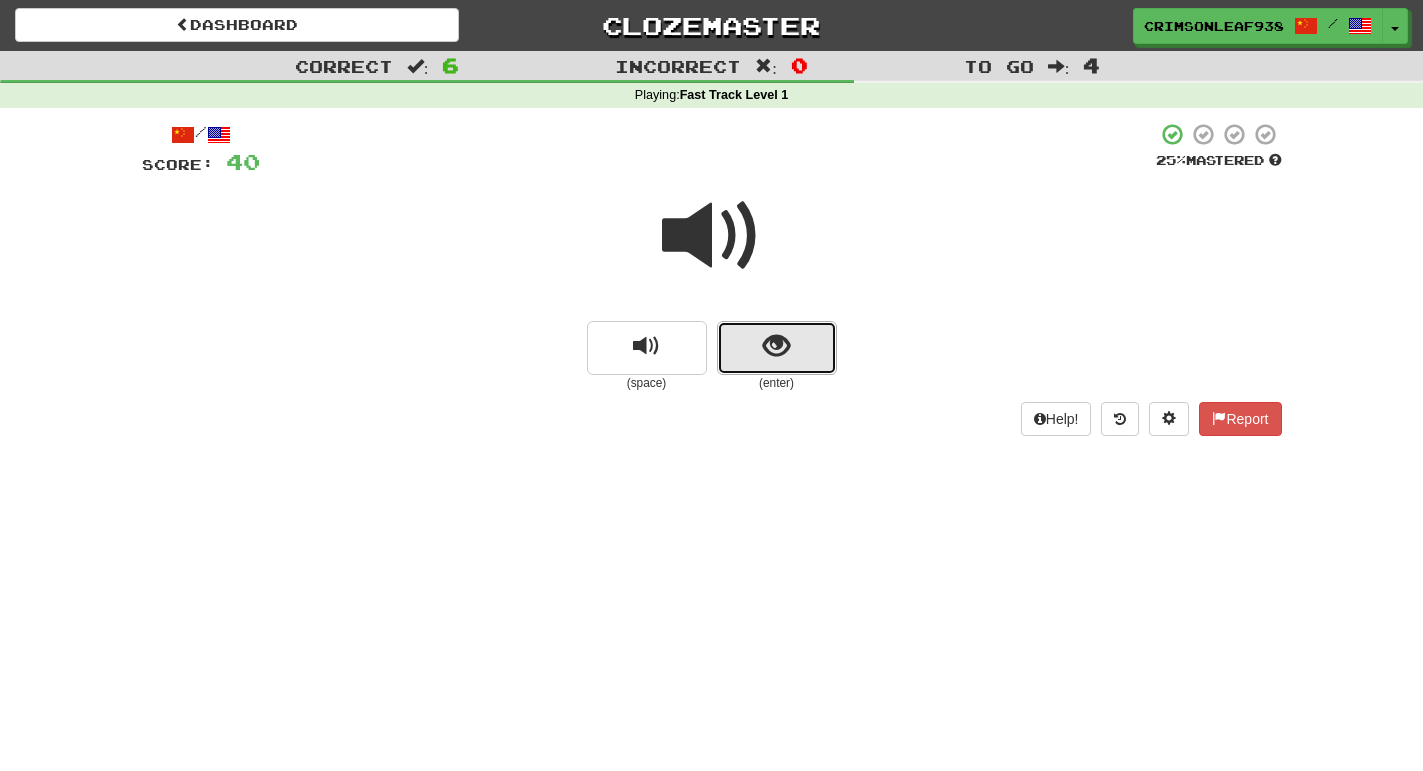 click at bounding box center (776, 346) 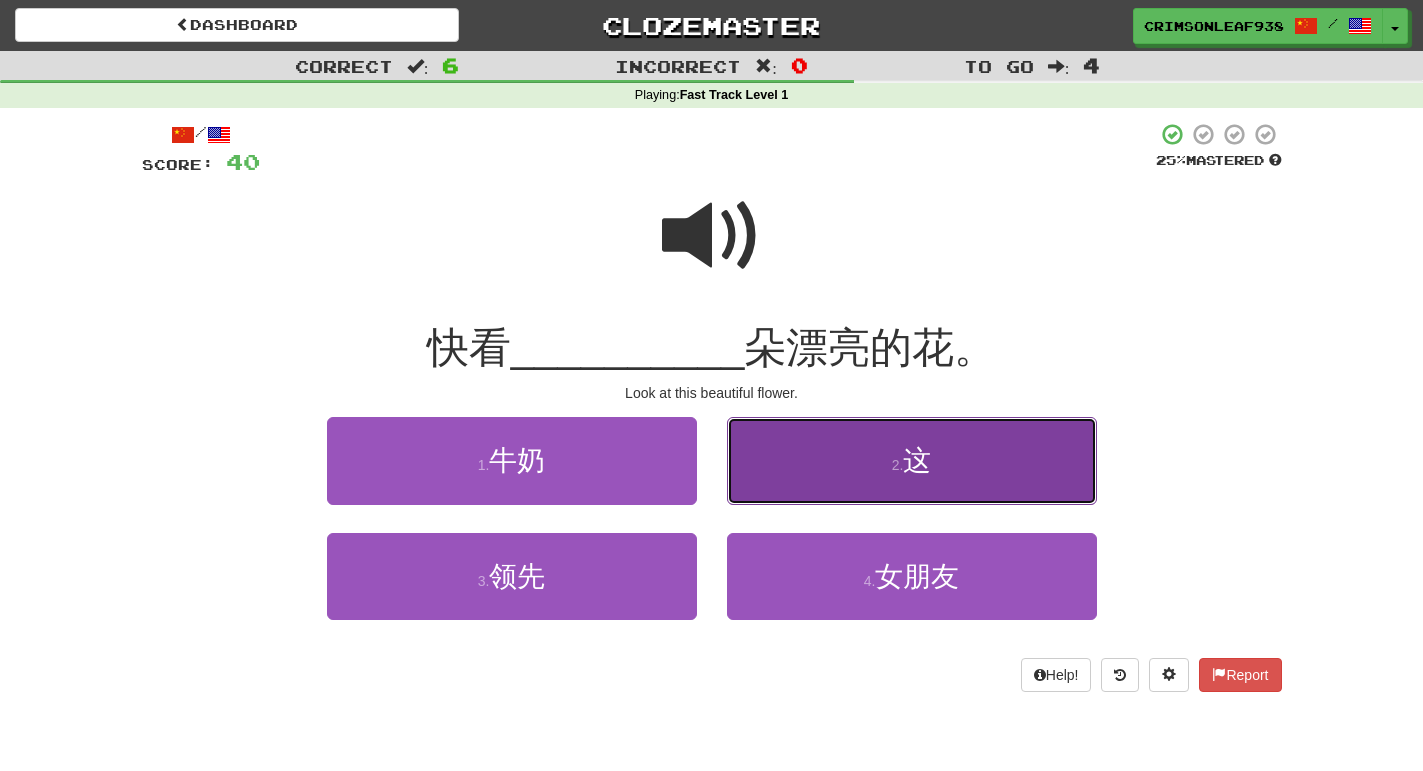 click on "2 .  这" at bounding box center [912, 460] 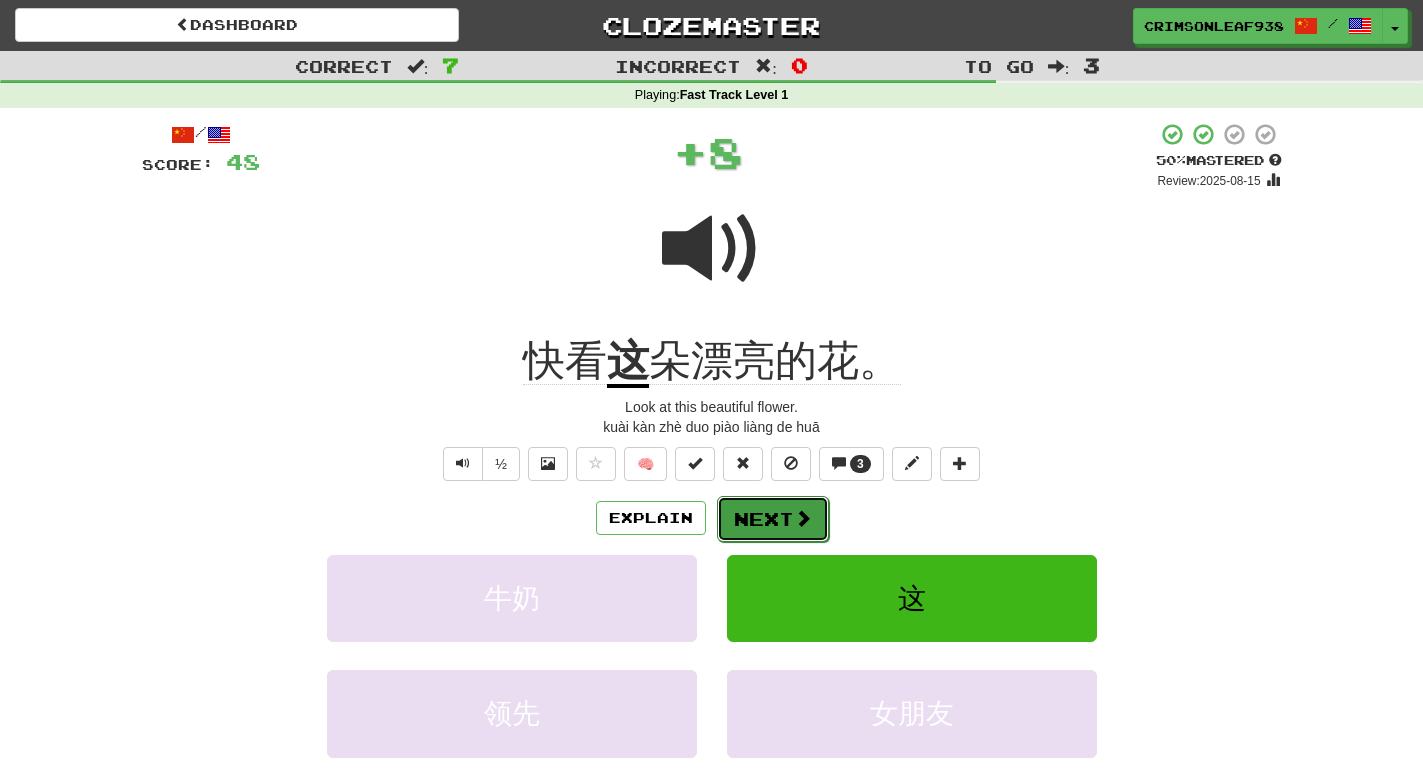 click on "Next" at bounding box center [773, 519] 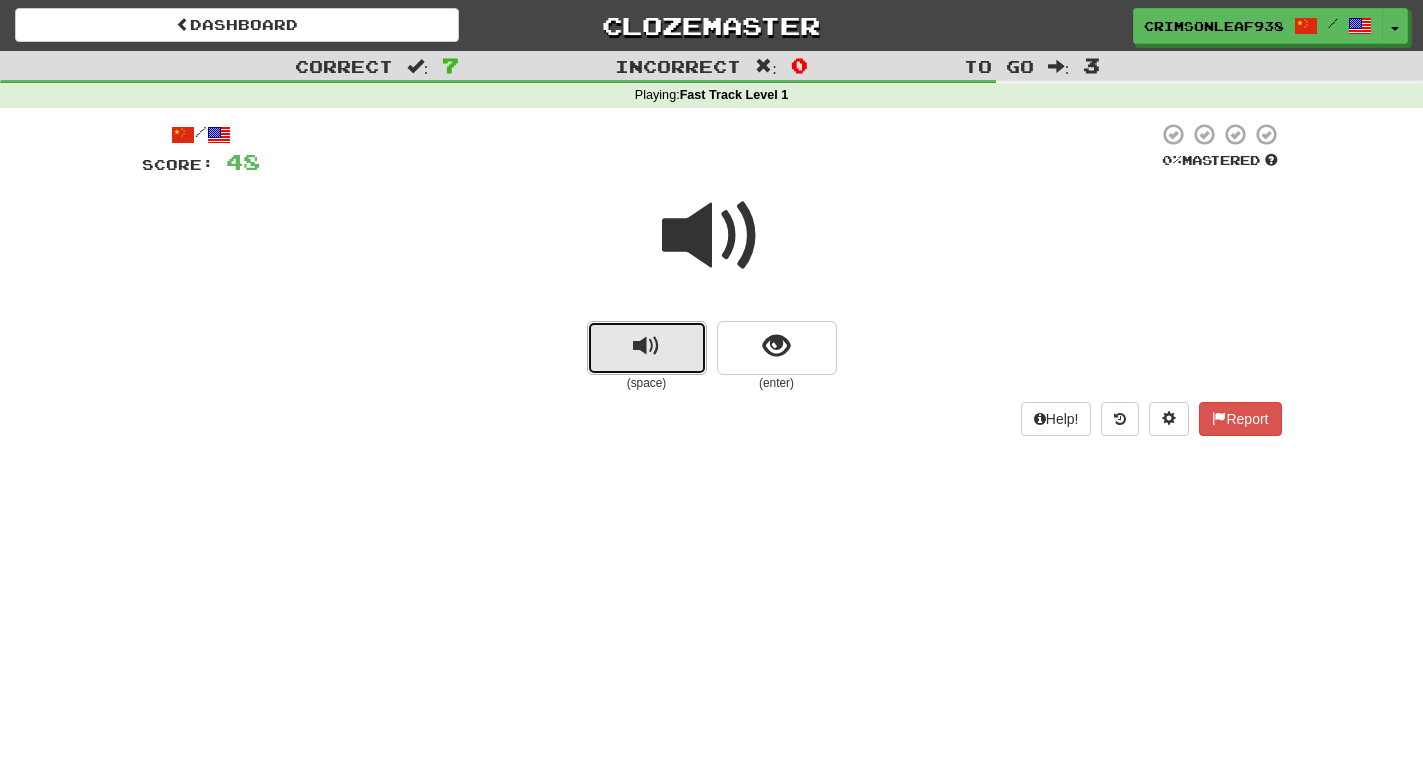 click at bounding box center (646, 346) 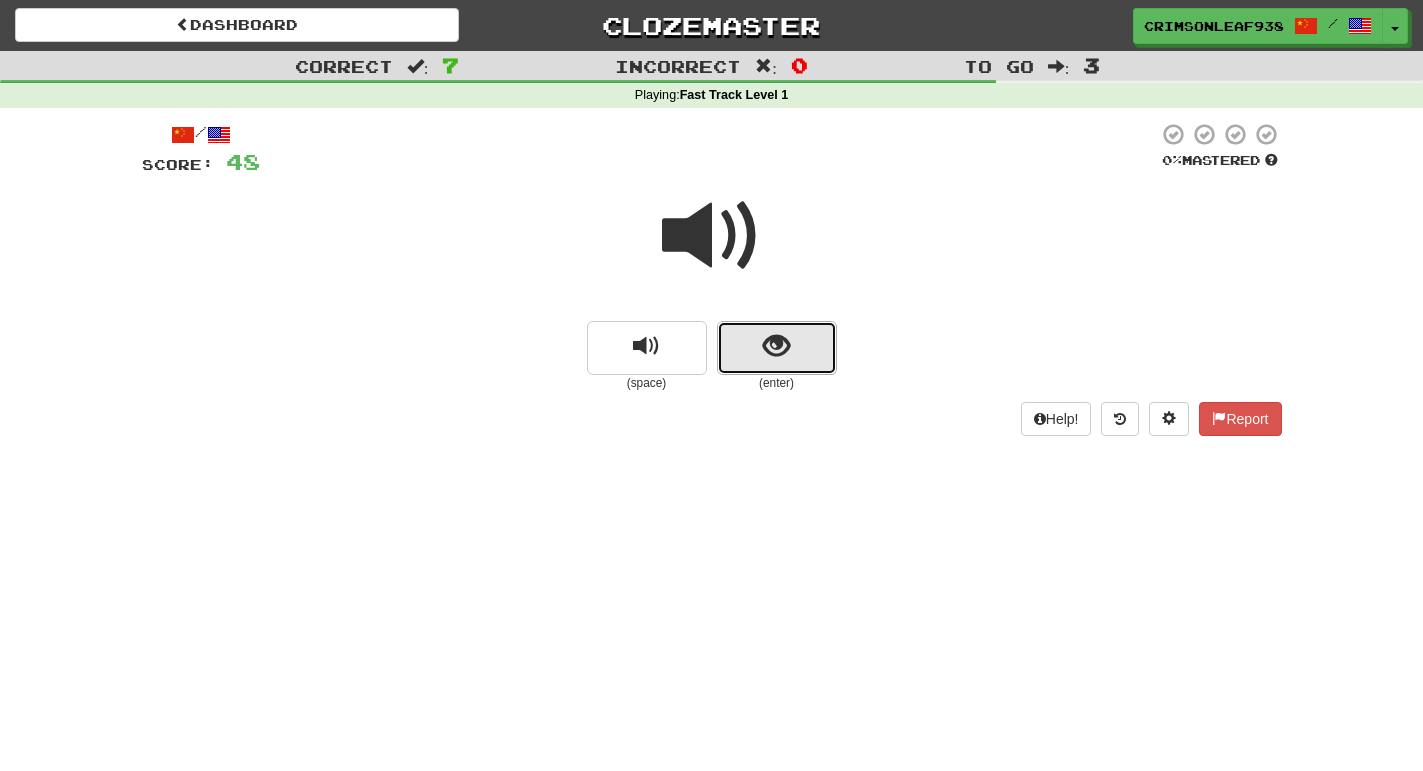 click at bounding box center [777, 348] 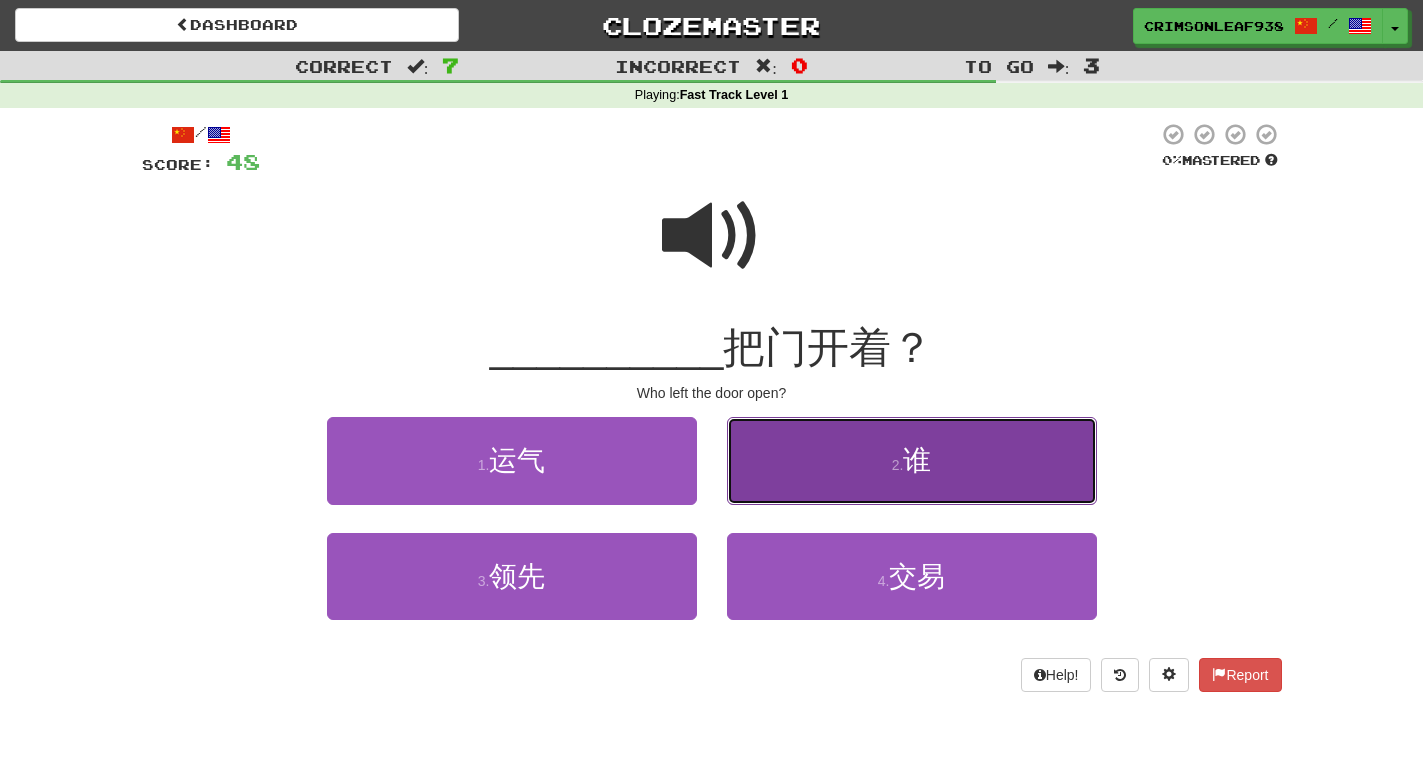 click on "2 .  谁" at bounding box center [912, 460] 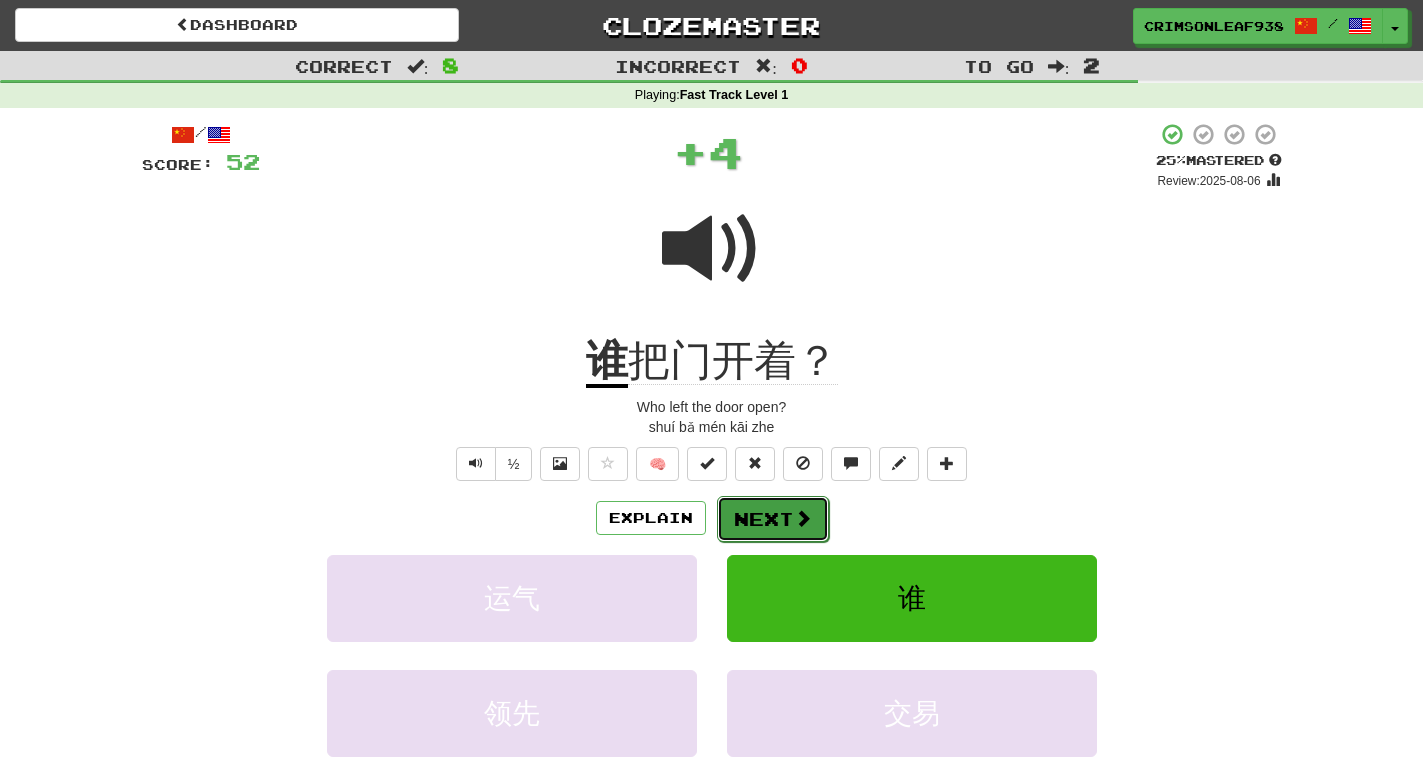 click on "Next" at bounding box center (773, 519) 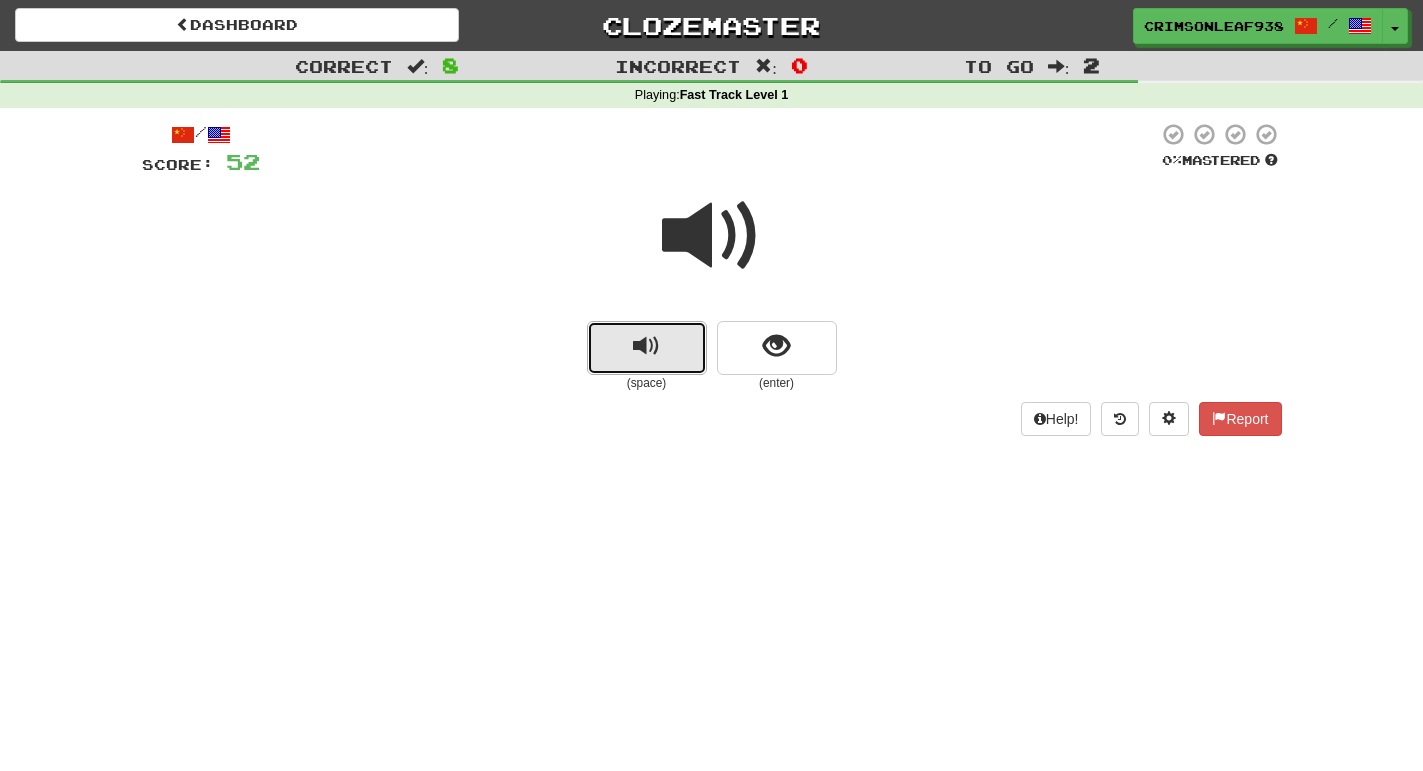 click at bounding box center [647, 348] 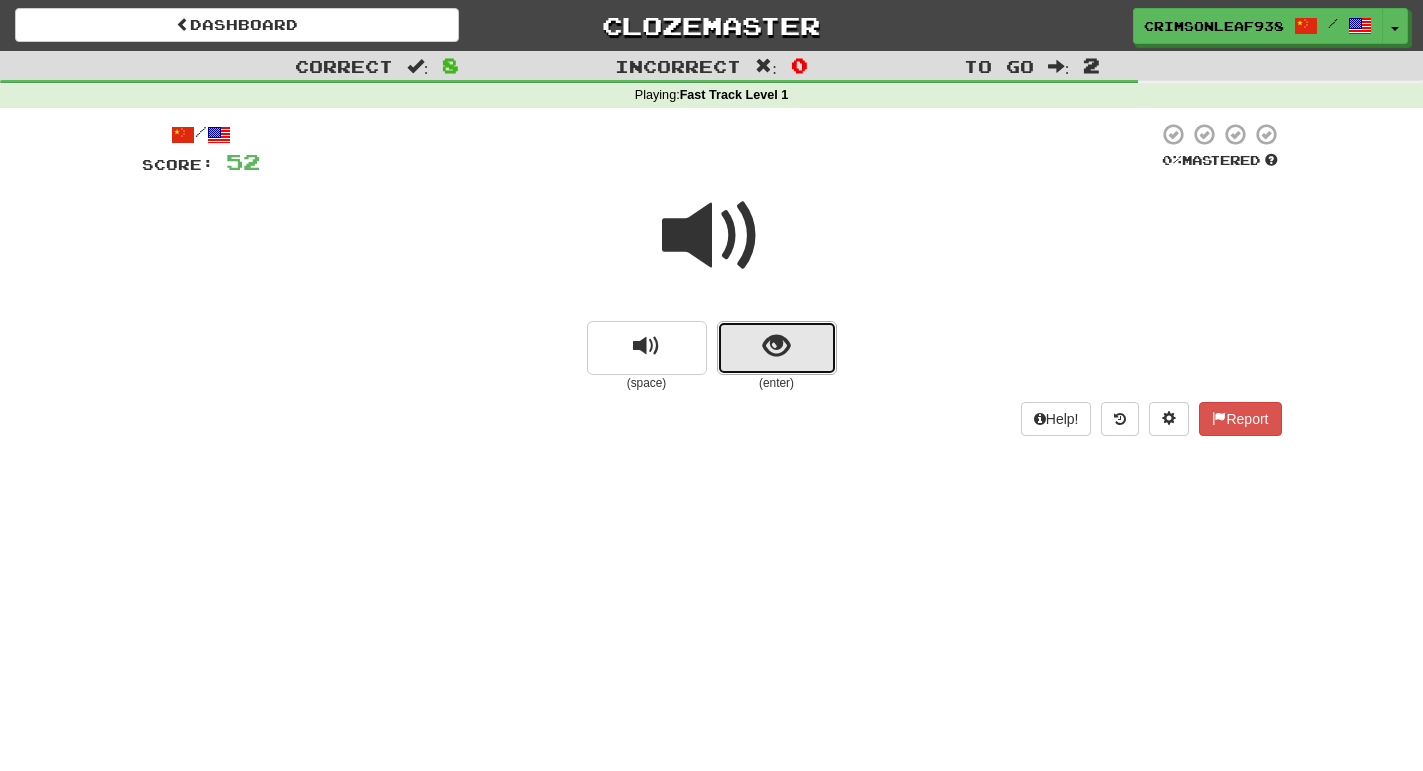 click at bounding box center (777, 348) 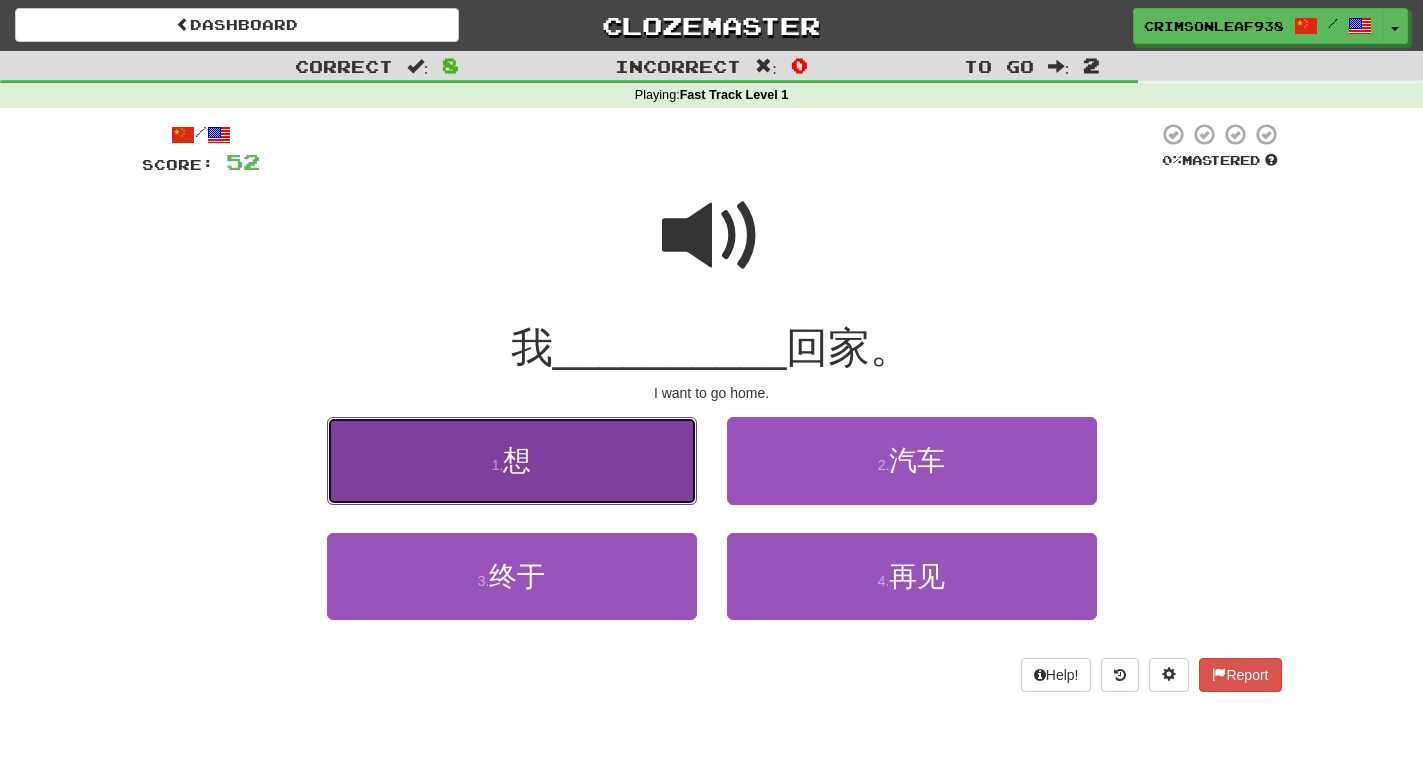 click on "1 .  想" at bounding box center (512, 460) 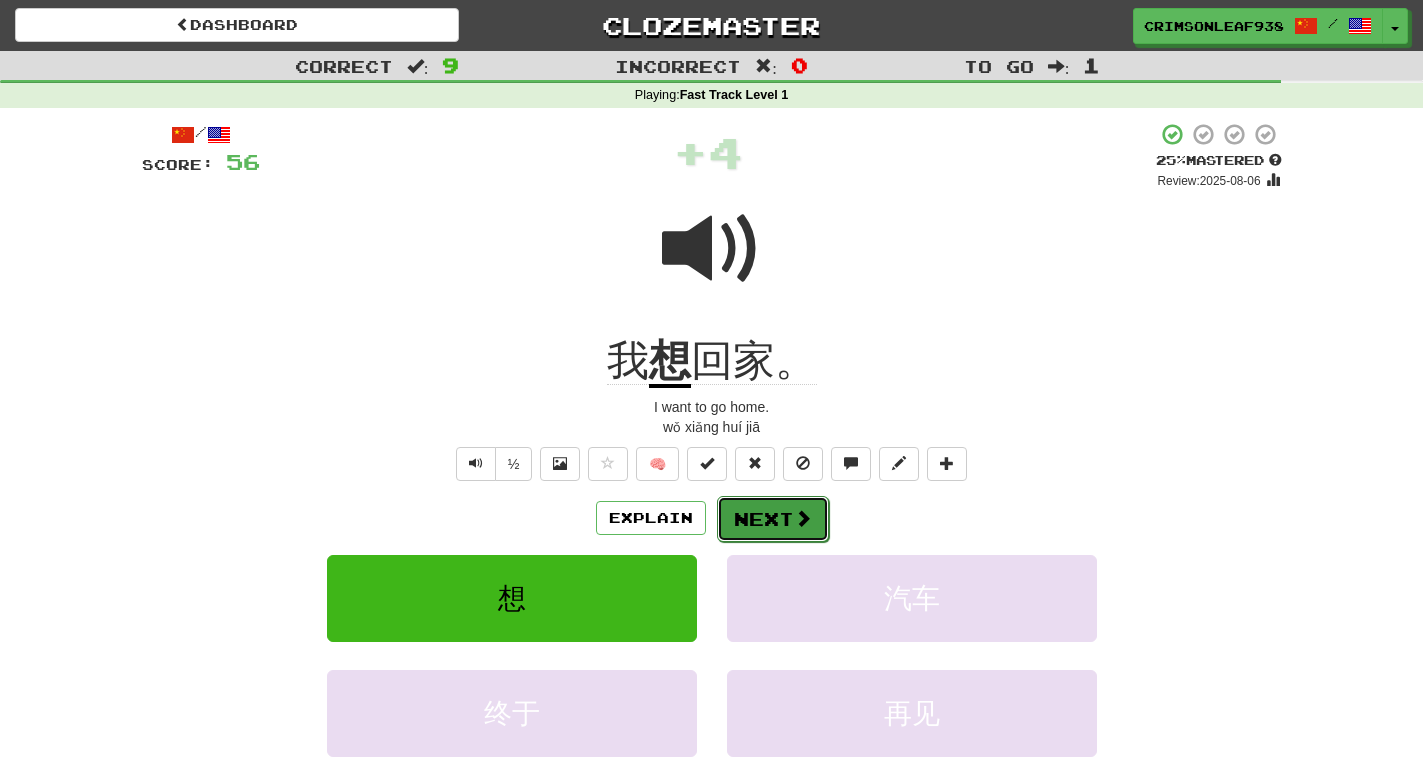 click on "Next" at bounding box center (773, 519) 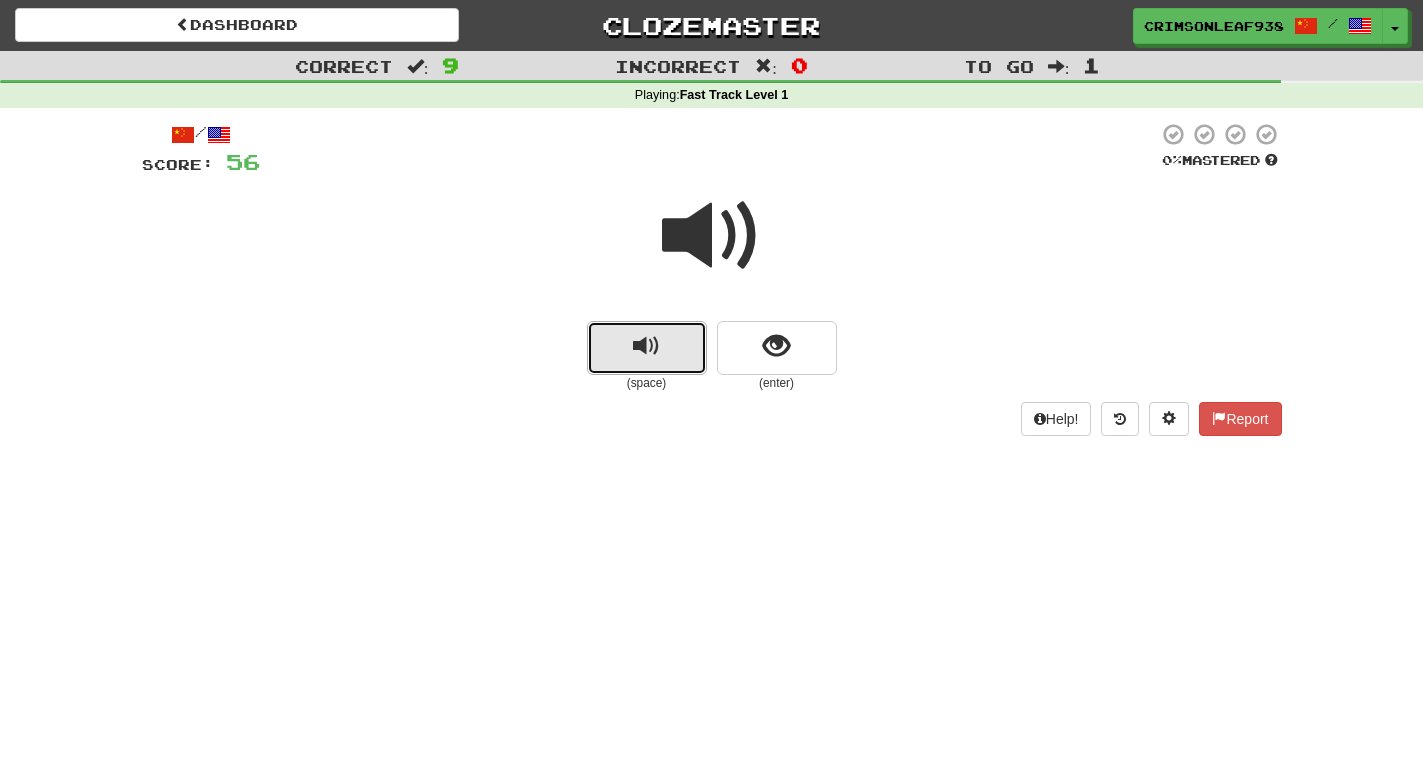 click at bounding box center (647, 348) 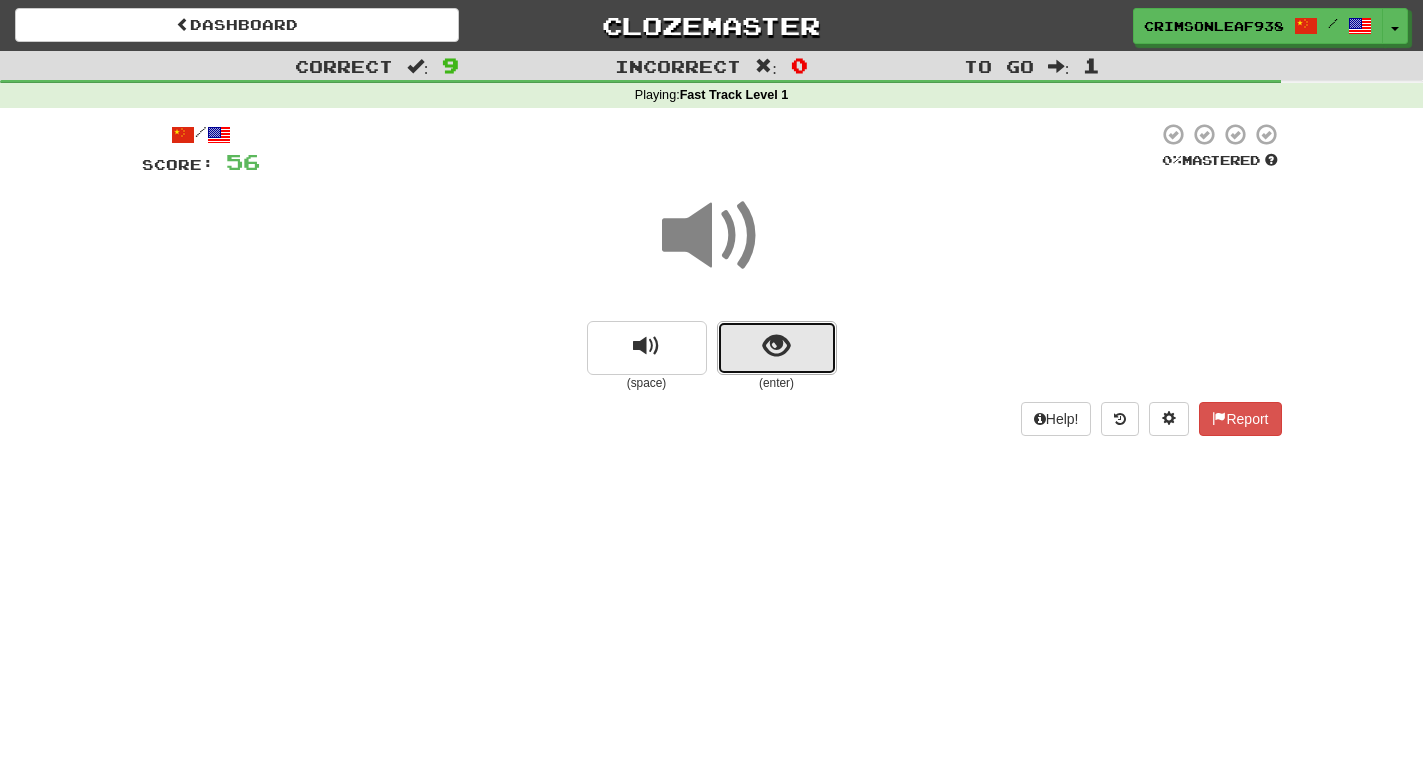 click at bounding box center [777, 348] 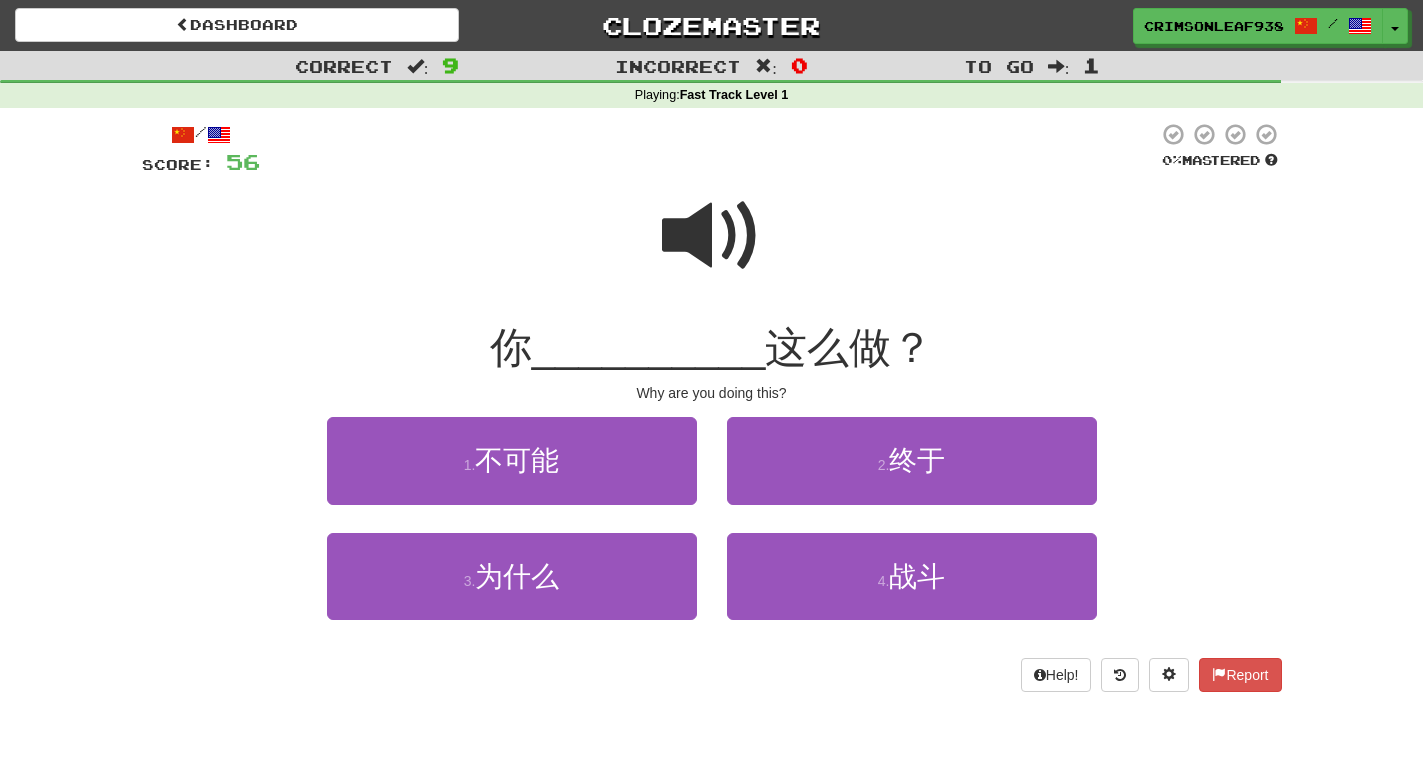 click at bounding box center (712, 236) 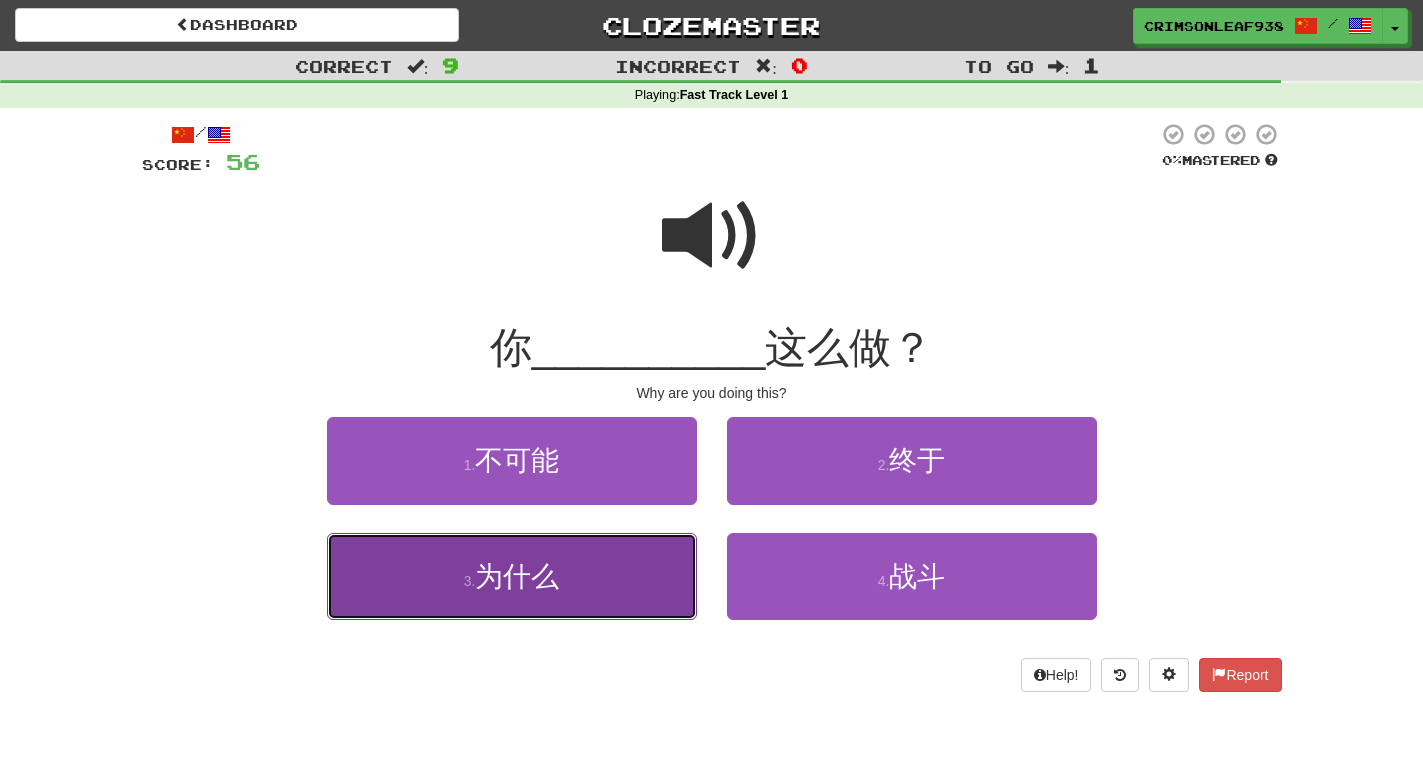 click on "3 .  为什么" at bounding box center (512, 576) 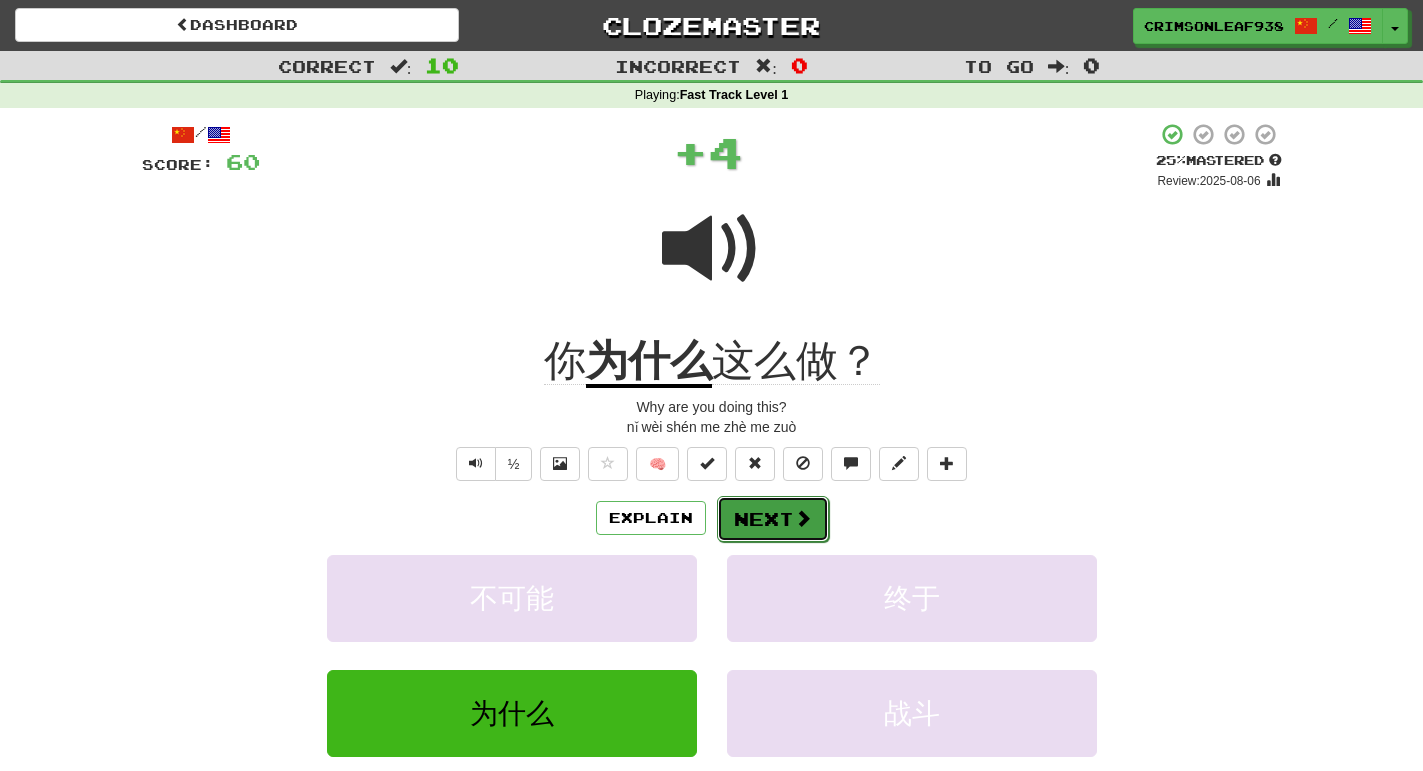 click on "Next" at bounding box center [773, 519] 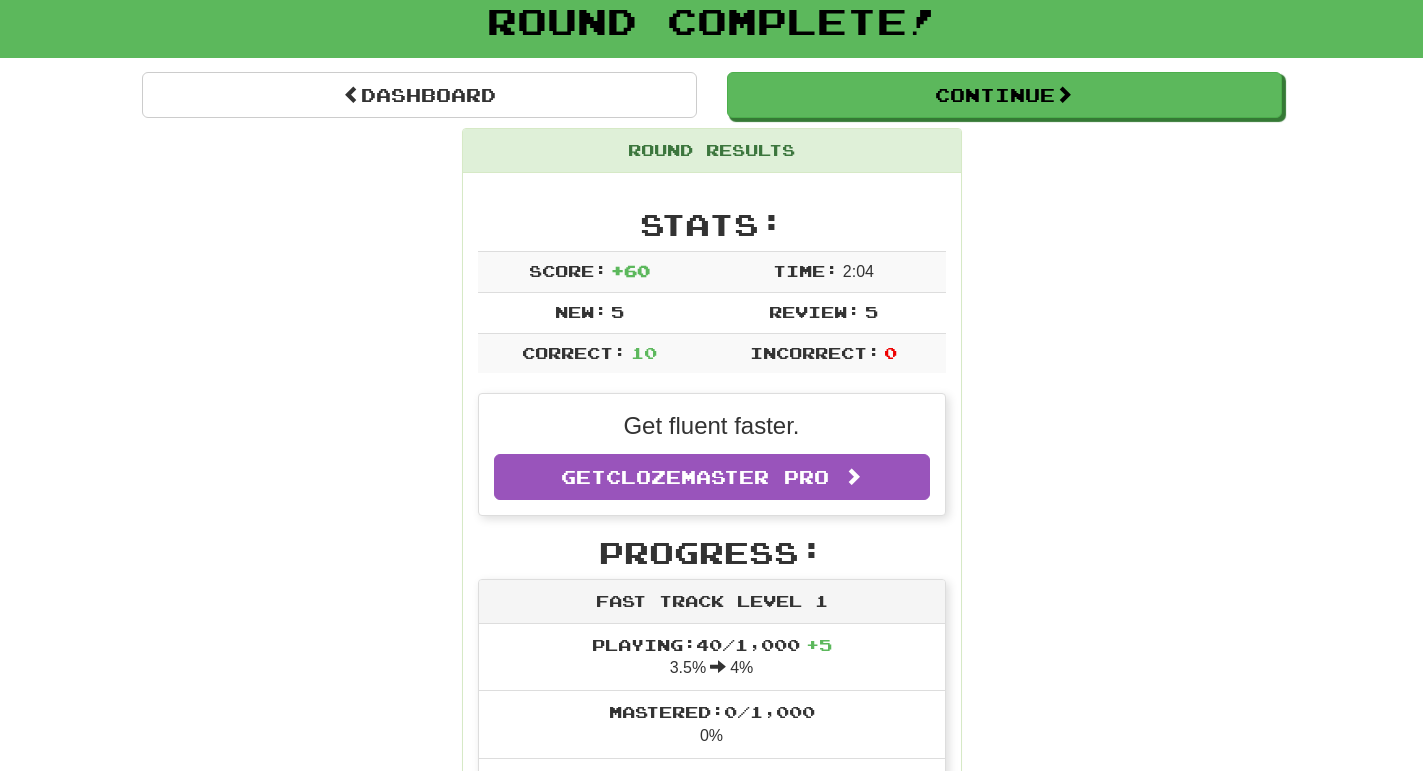 scroll, scrollTop: 0, scrollLeft: 0, axis: both 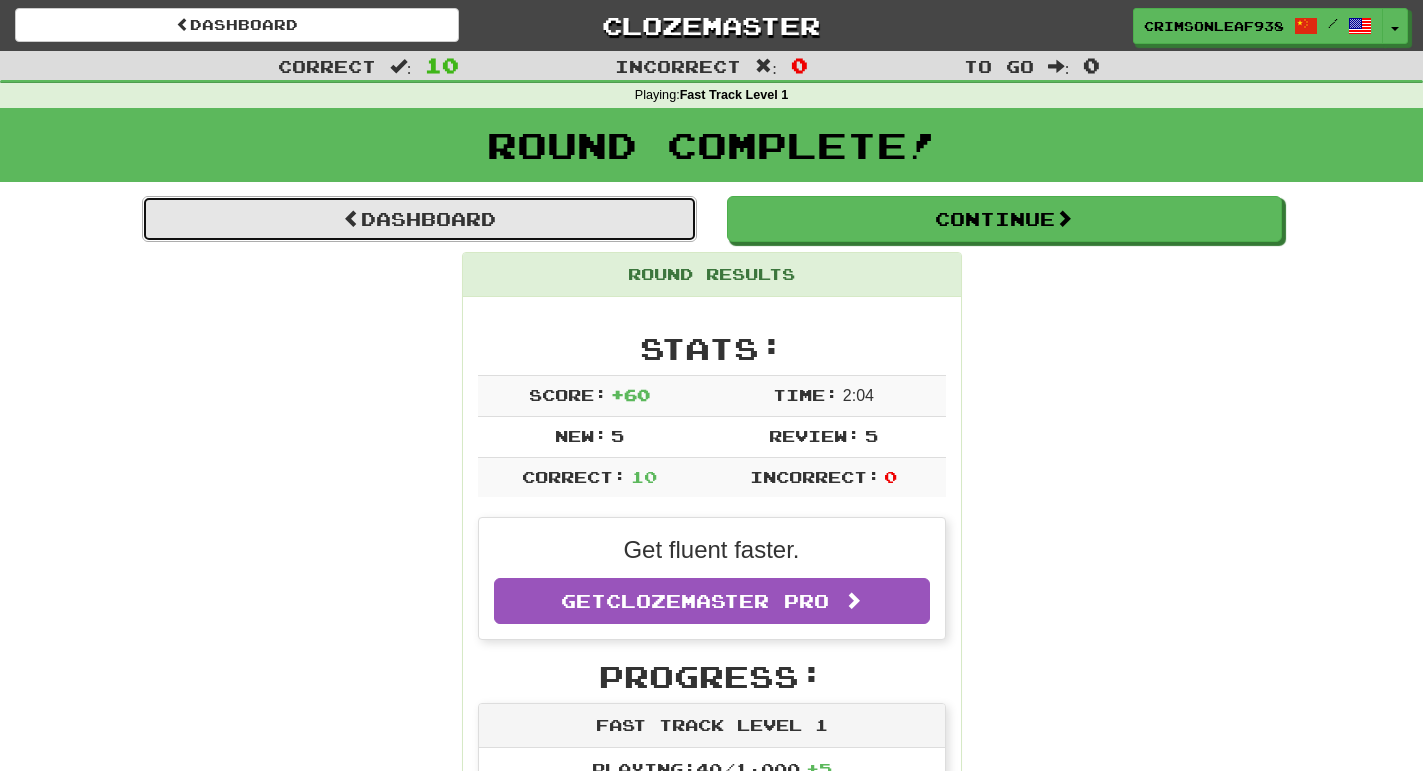 click on "Dashboard" at bounding box center (419, 219) 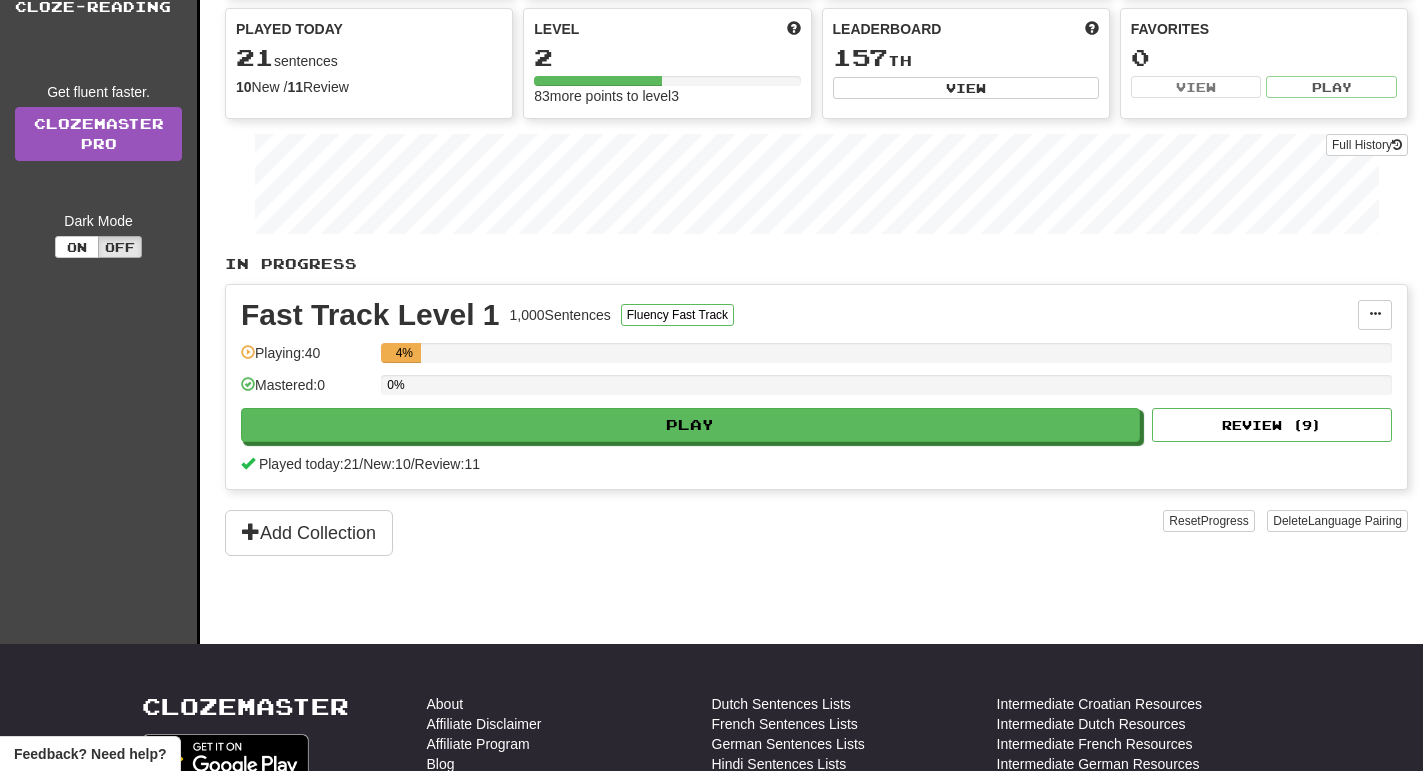 scroll, scrollTop: 273, scrollLeft: 0, axis: vertical 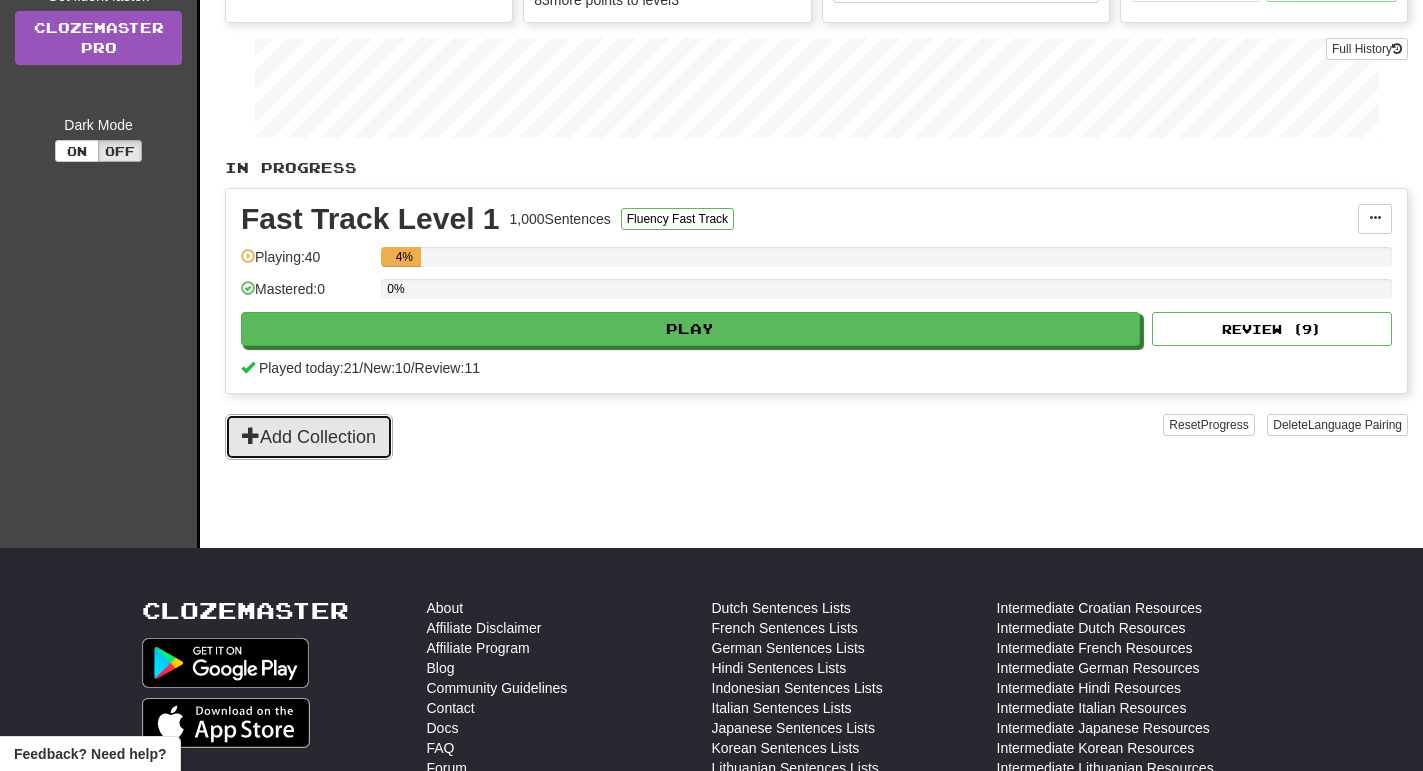 click on "Add Collection" at bounding box center (309, 437) 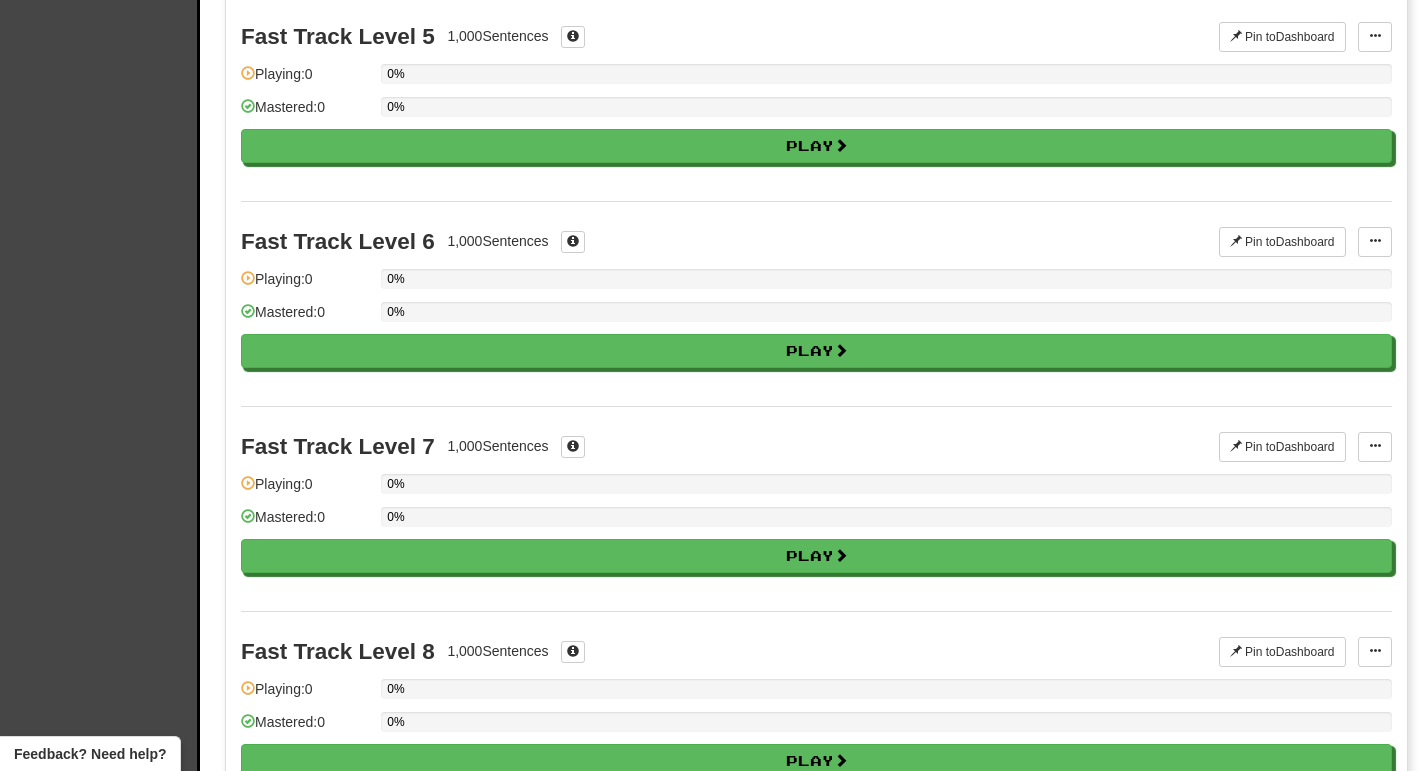 scroll, scrollTop: 879, scrollLeft: 0, axis: vertical 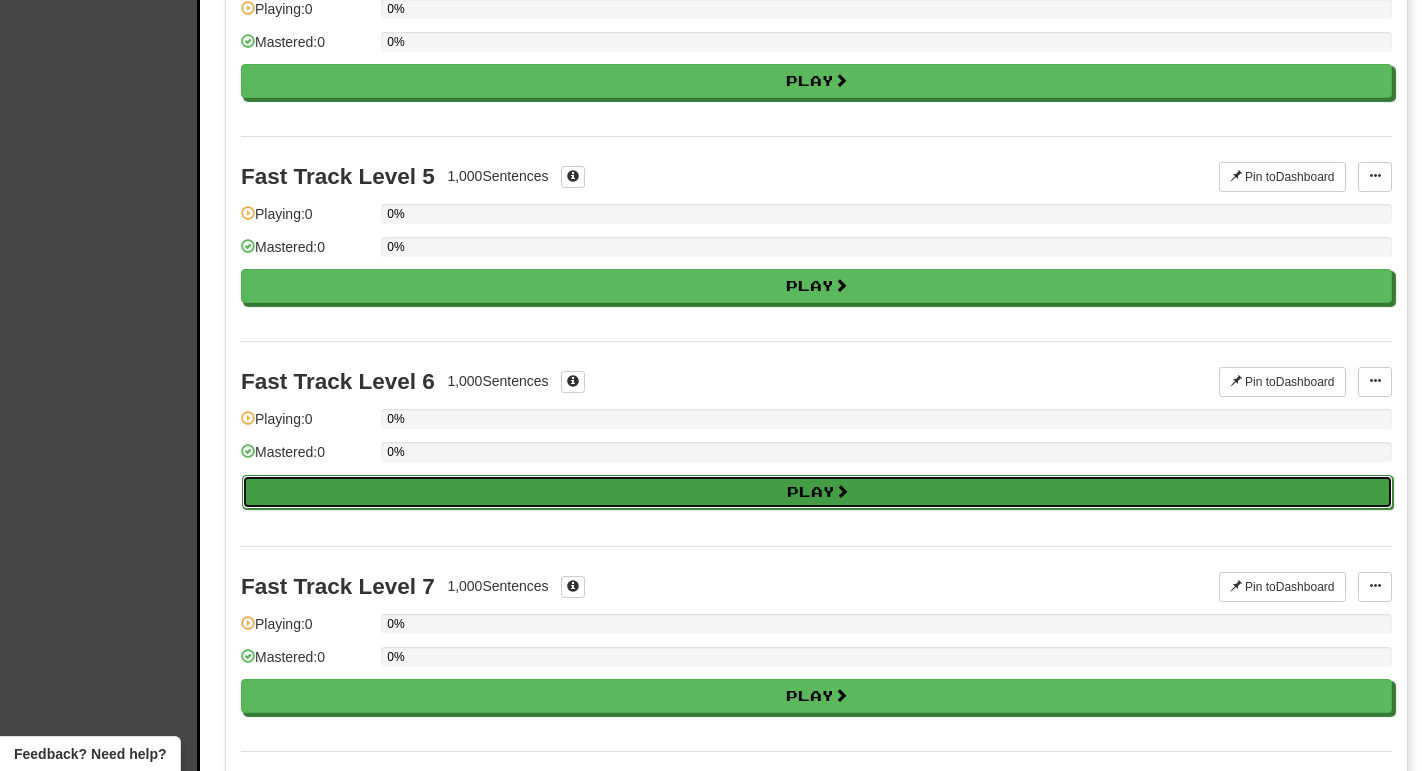 click on "Play" at bounding box center [817, 492] 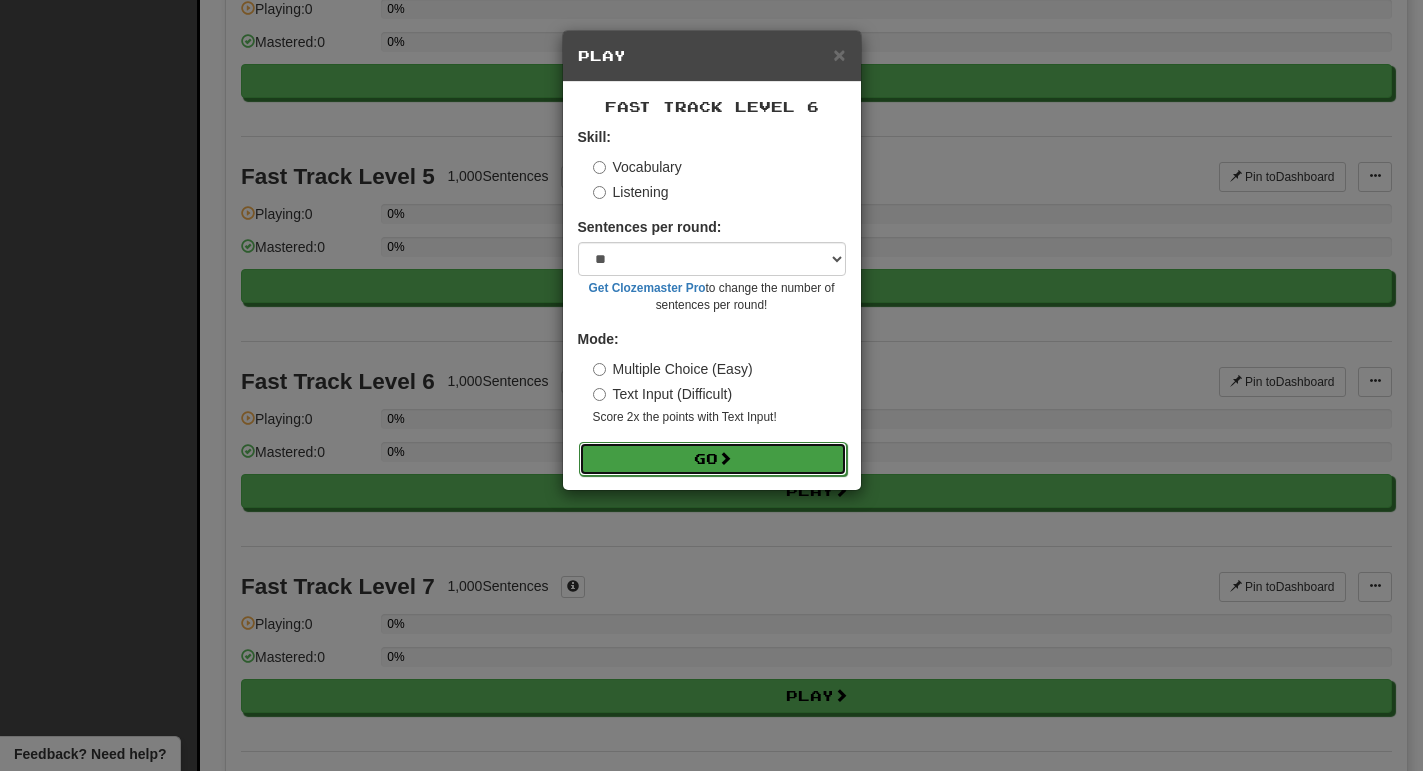 click on "Go" at bounding box center (713, 459) 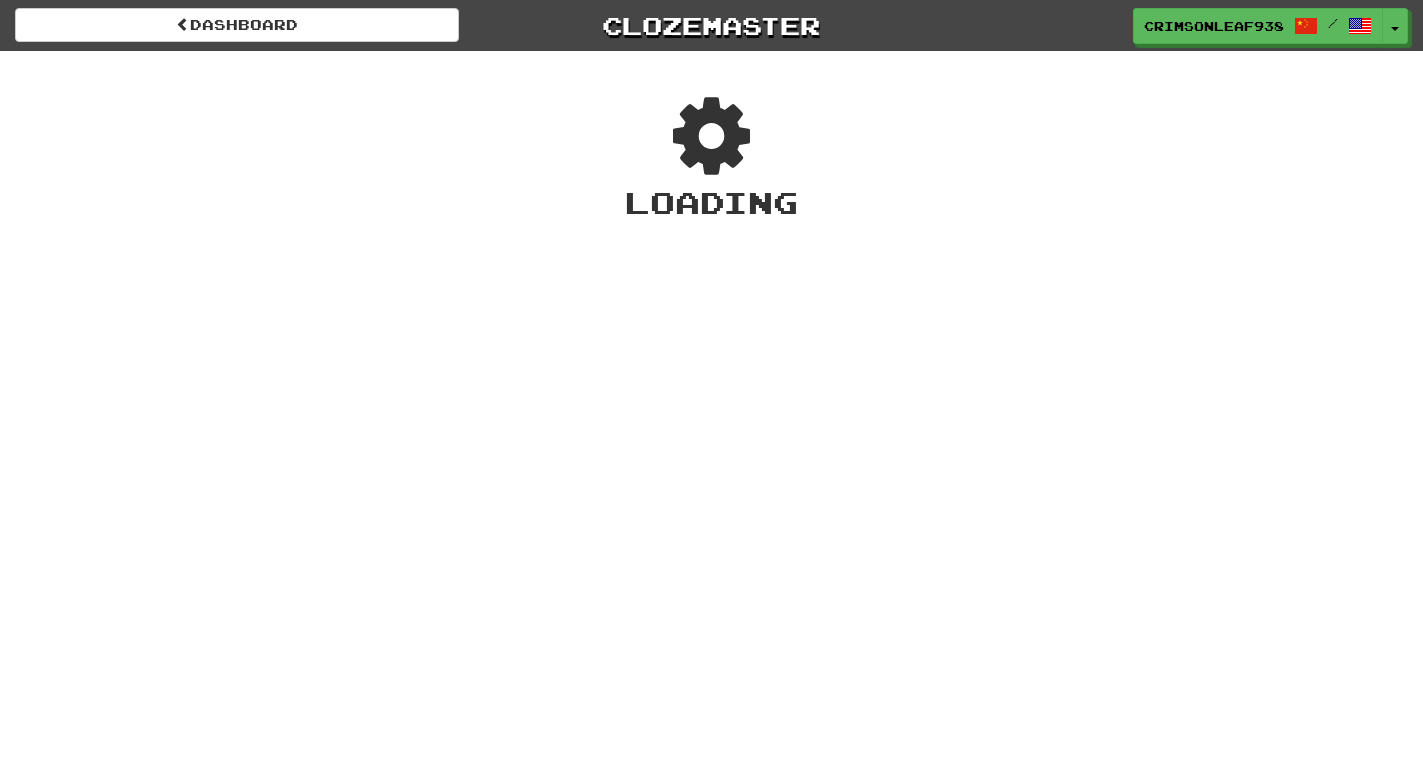 scroll, scrollTop: 0, scrollLeft: 0, axis: both 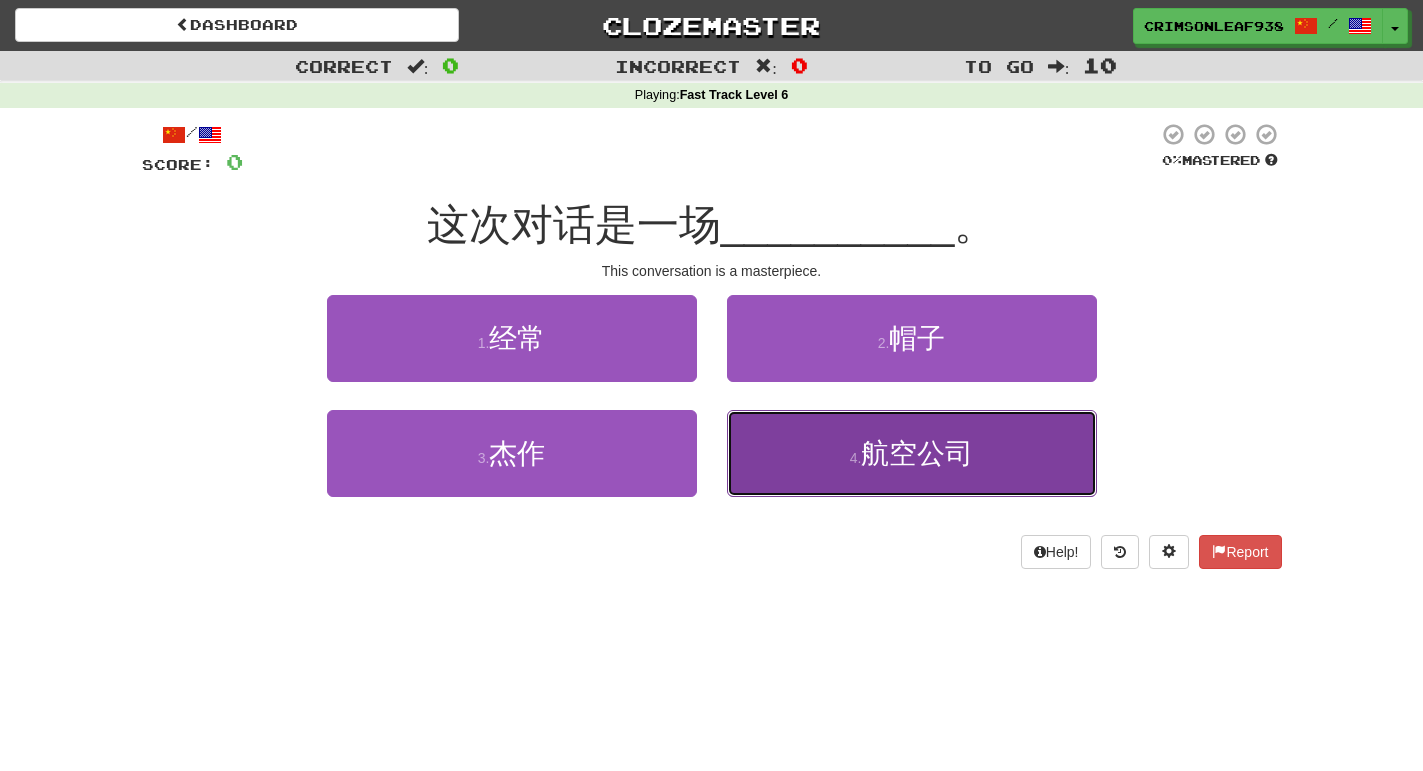 click on "4 .  航空公司" at bounding box center (912, 453) 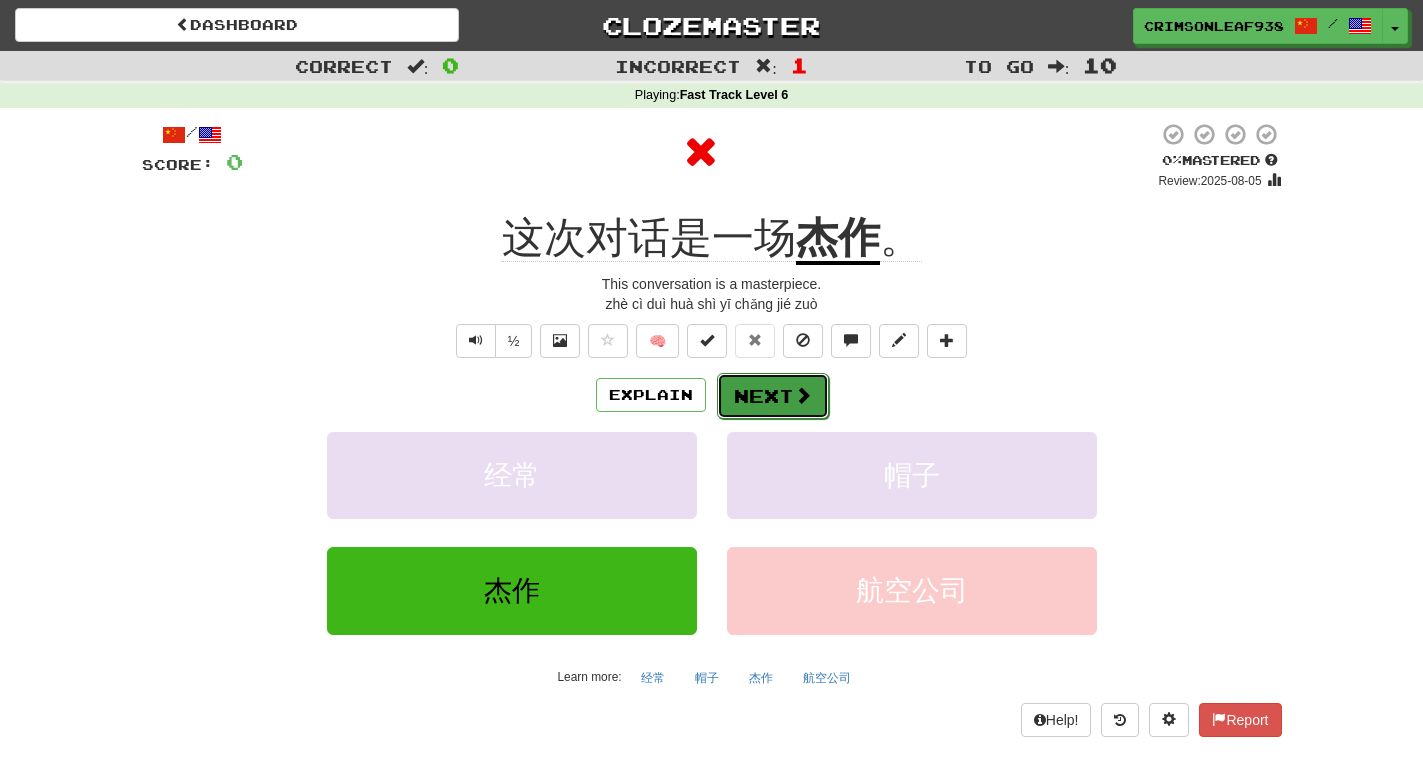 click on "Next" at bounding box center (773, 396) 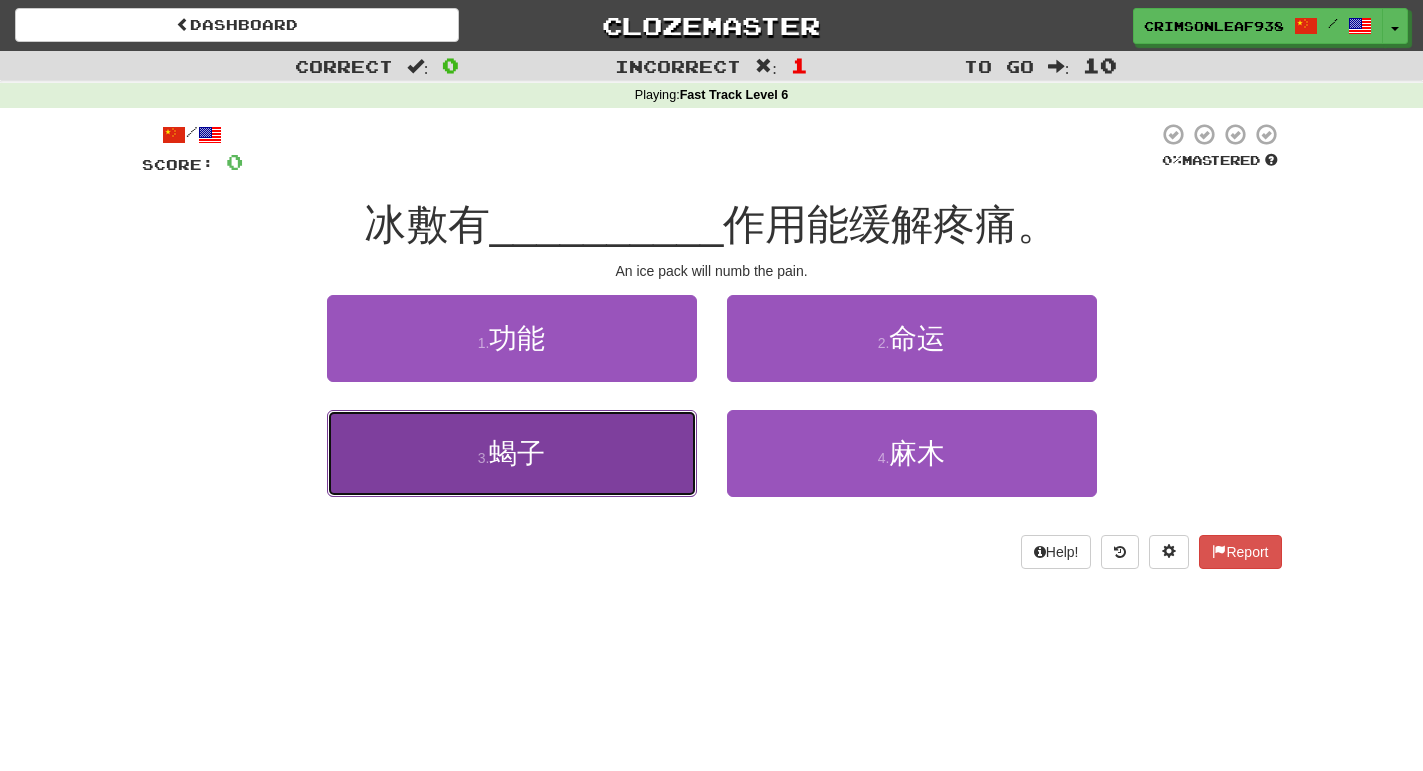 click on "3 .  蝎子" at bounding box center (512, 453) 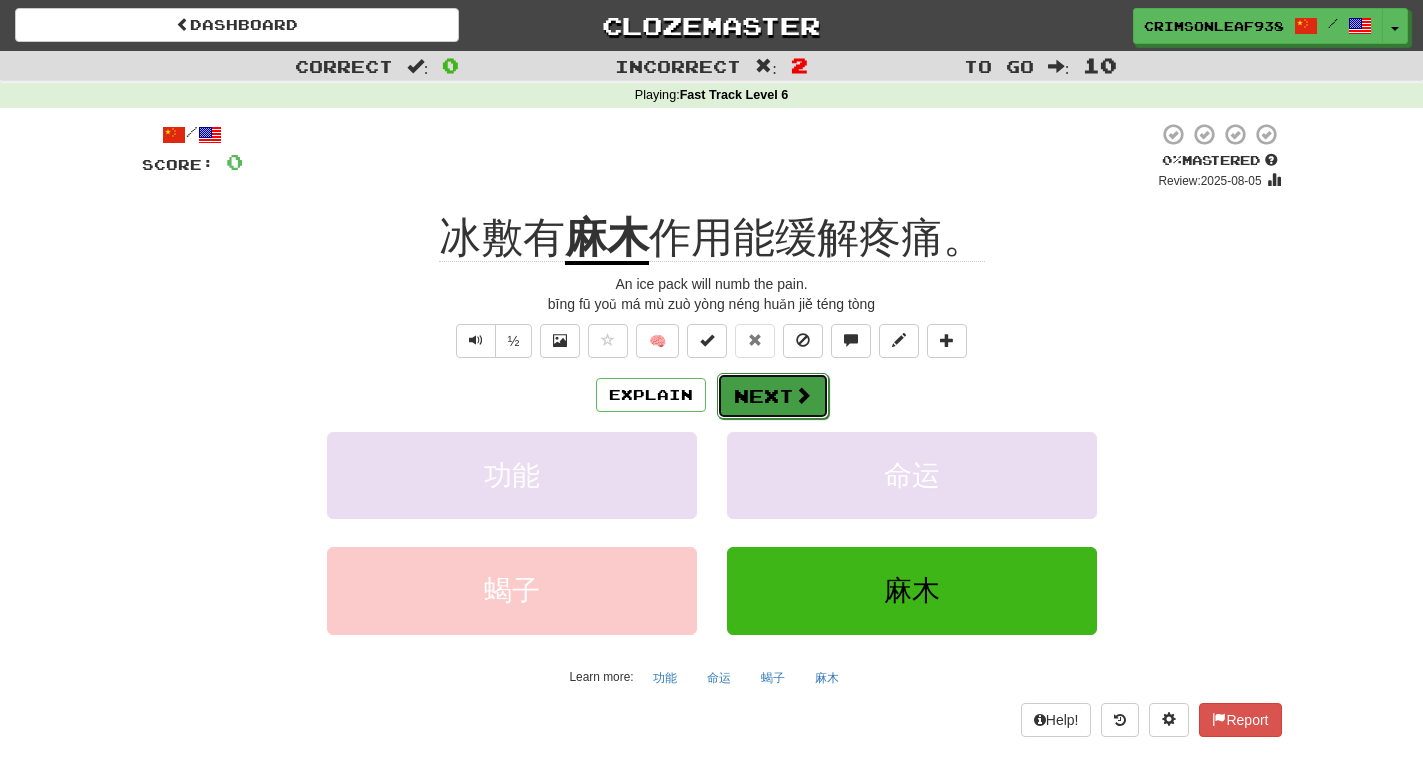 click on "Next" at bounding box center (773, 396) 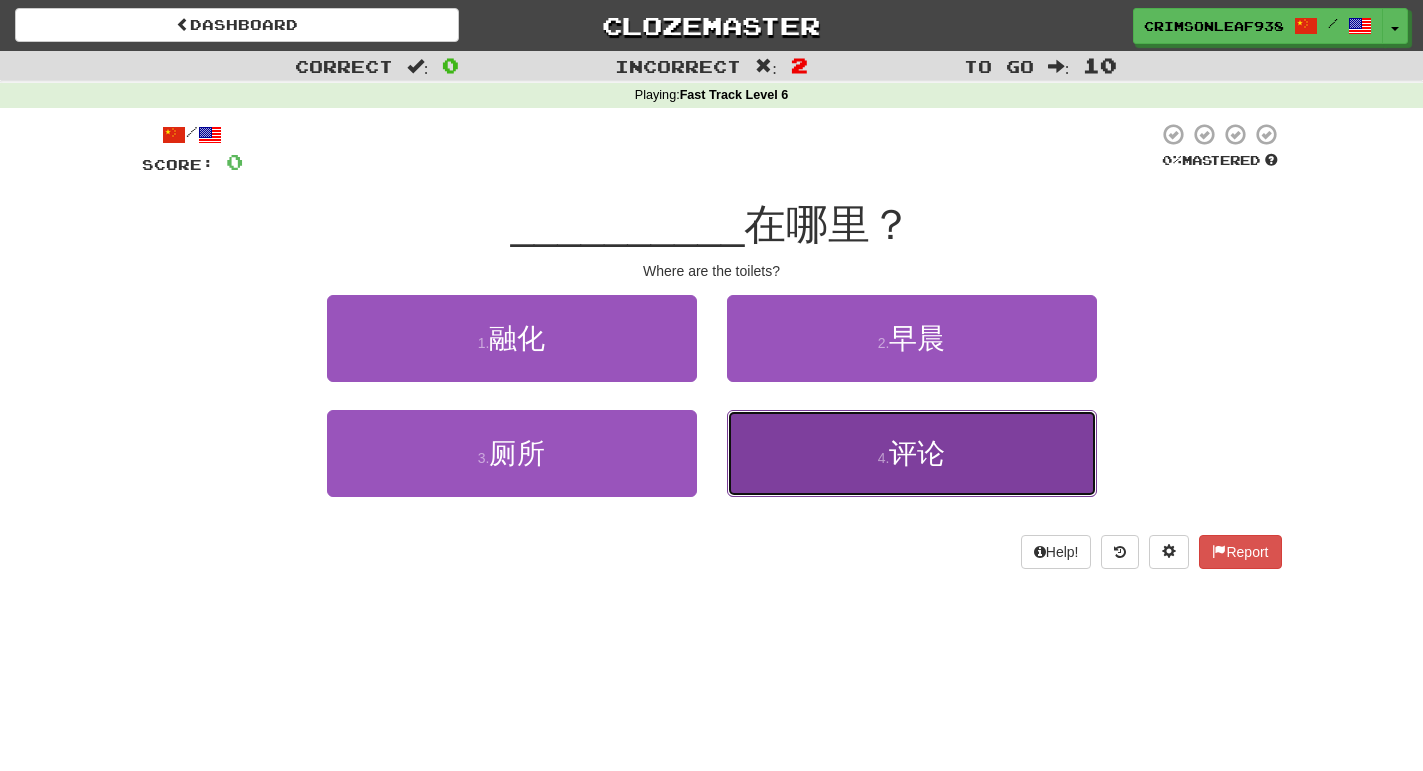 click on "4 .  评论" at bounding box center [912, 453] 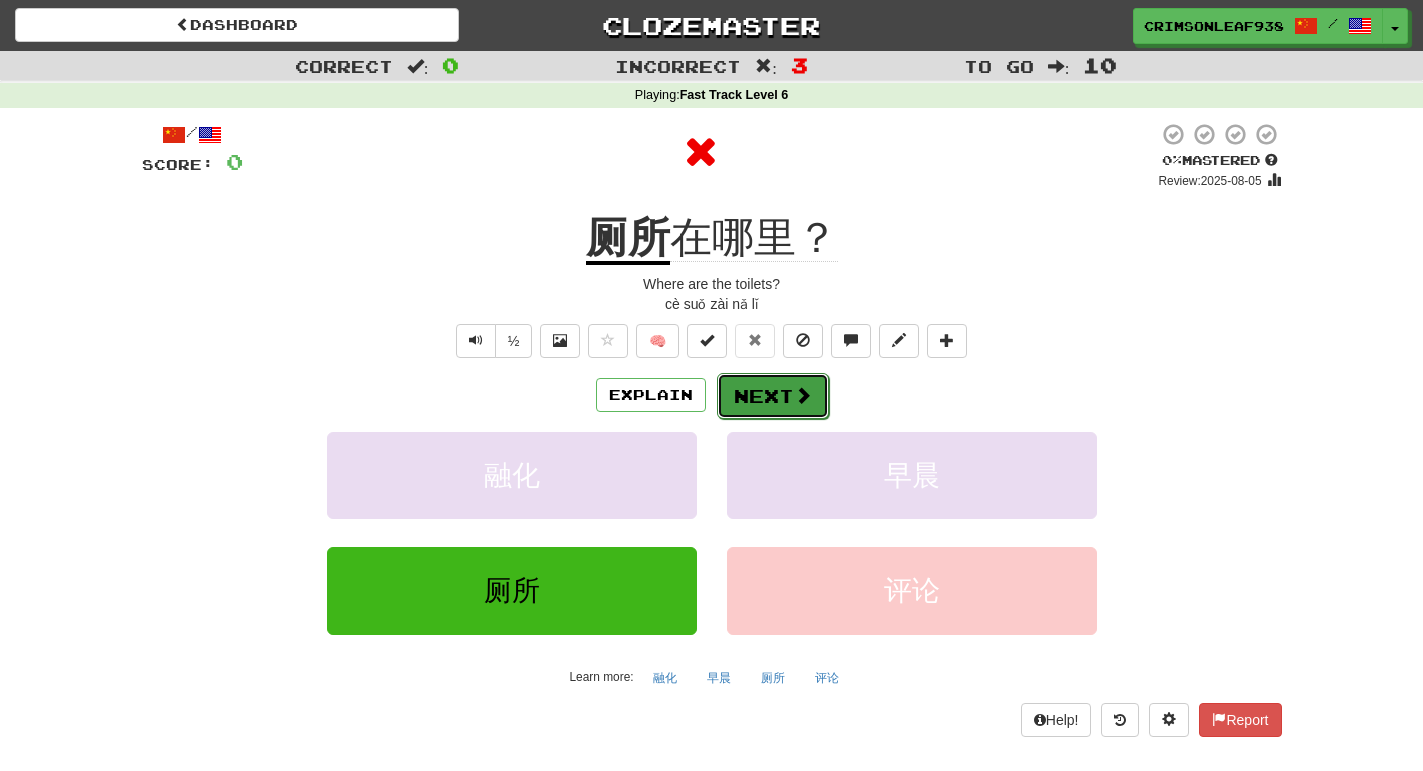 click on "Next" at bounding box center [773, 396] 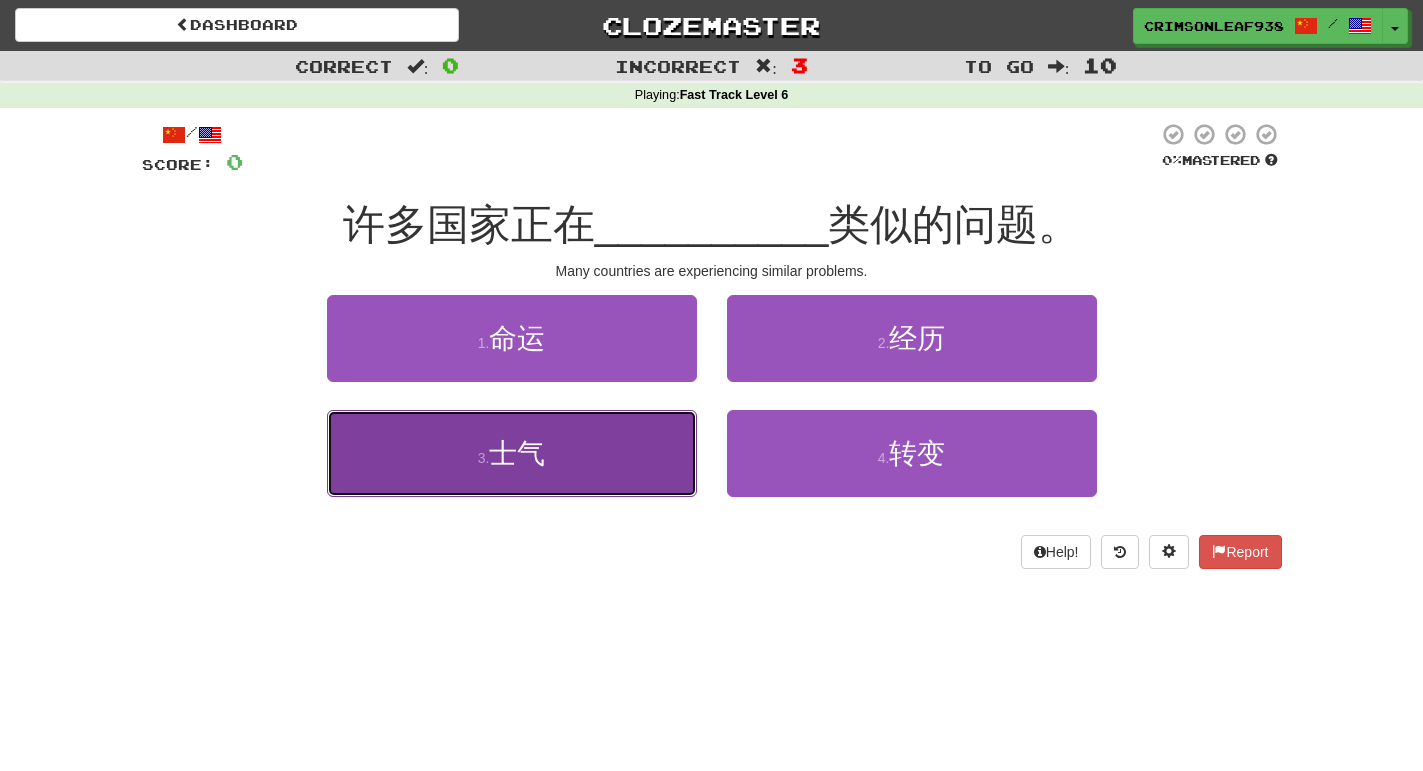 click on "3 .  士气" at bounding box center [512, 453] 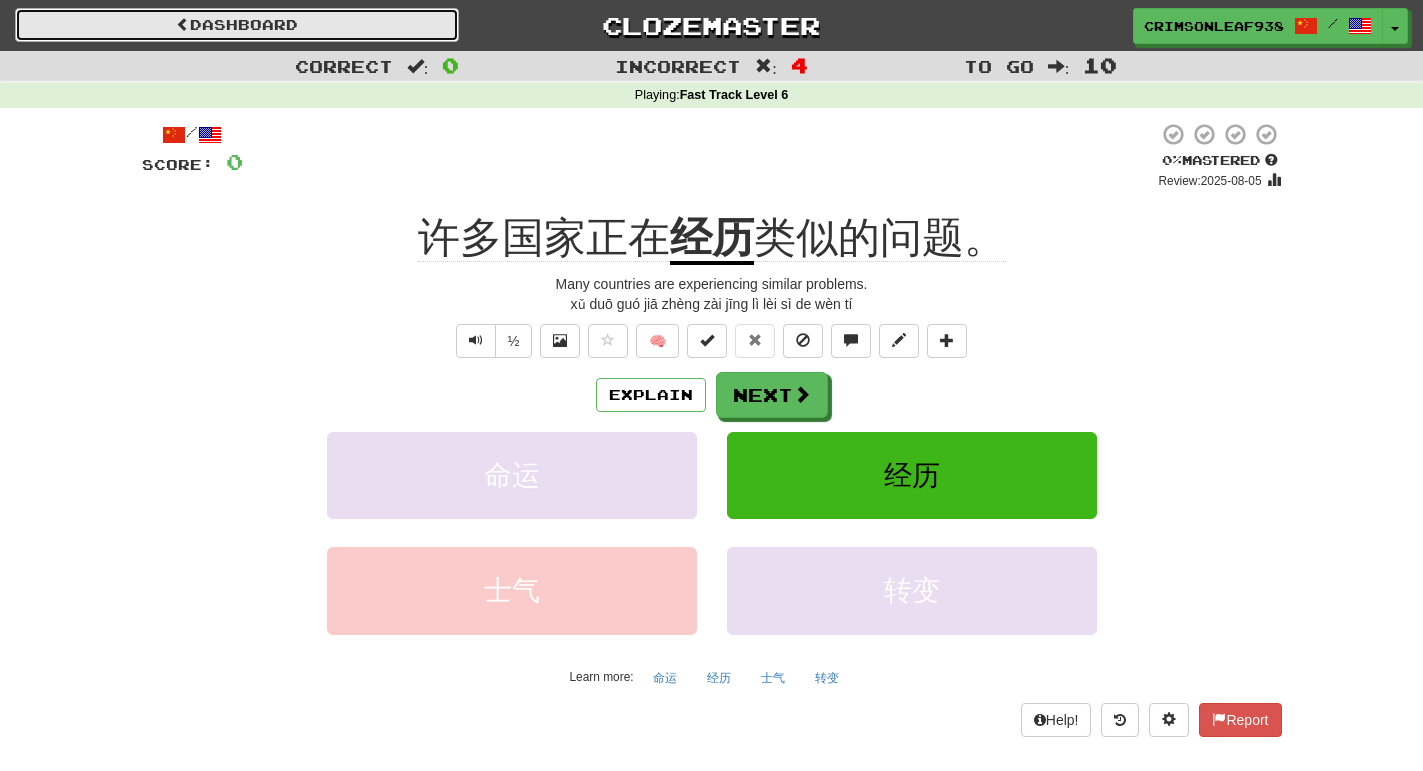 click on "Dashboard" at bounding box center (237, 25) 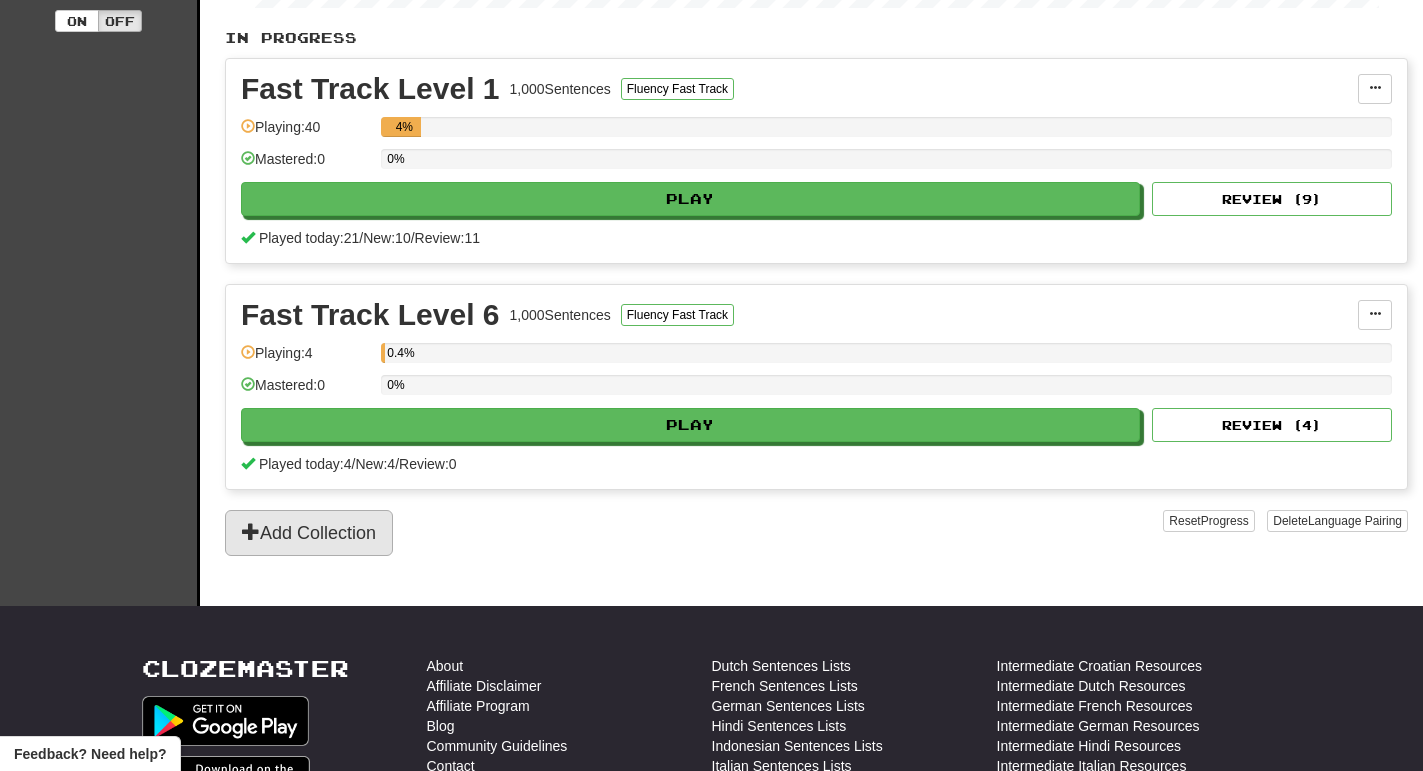 scroll, scrollTop: 397, scrollLeft: 0, axis: vertical 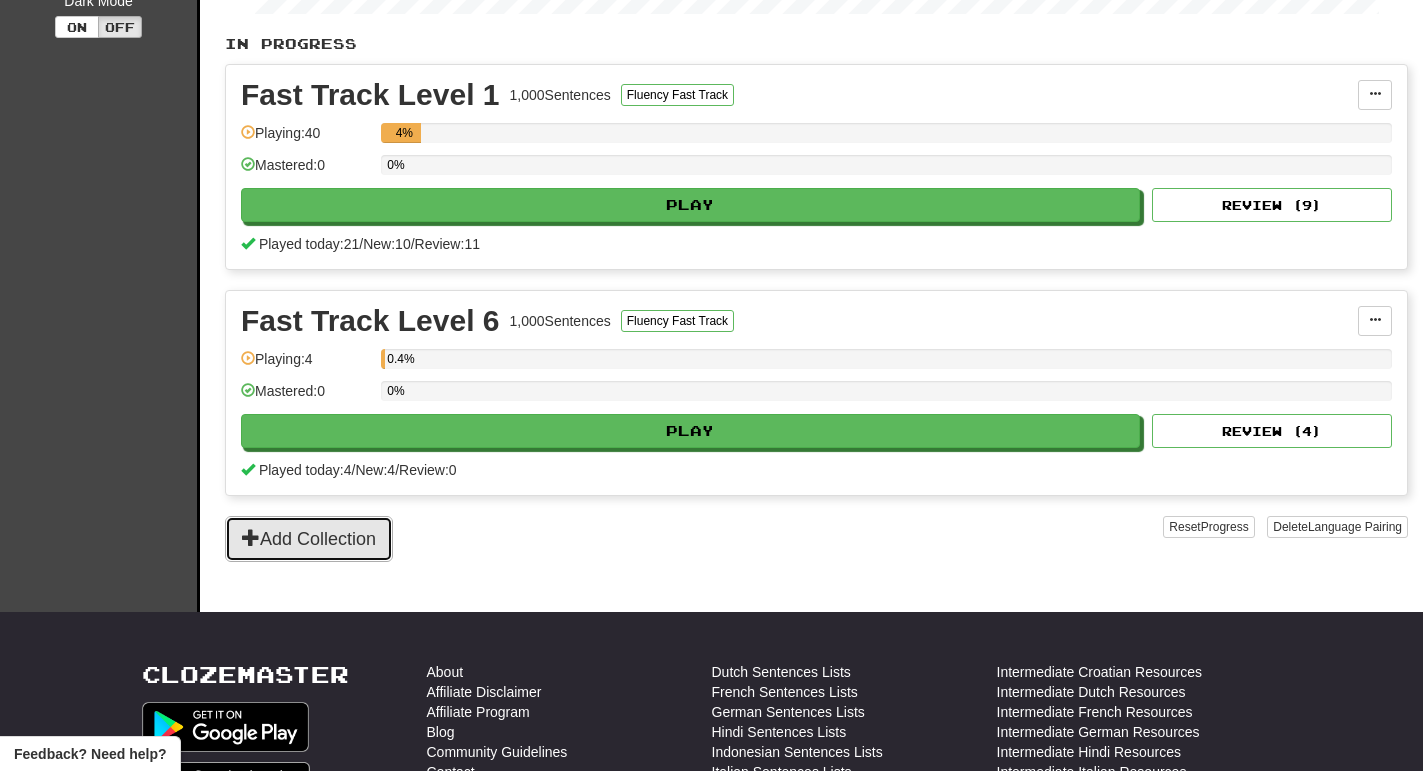 click on "Add Collection" at bounding box center (309, 539) 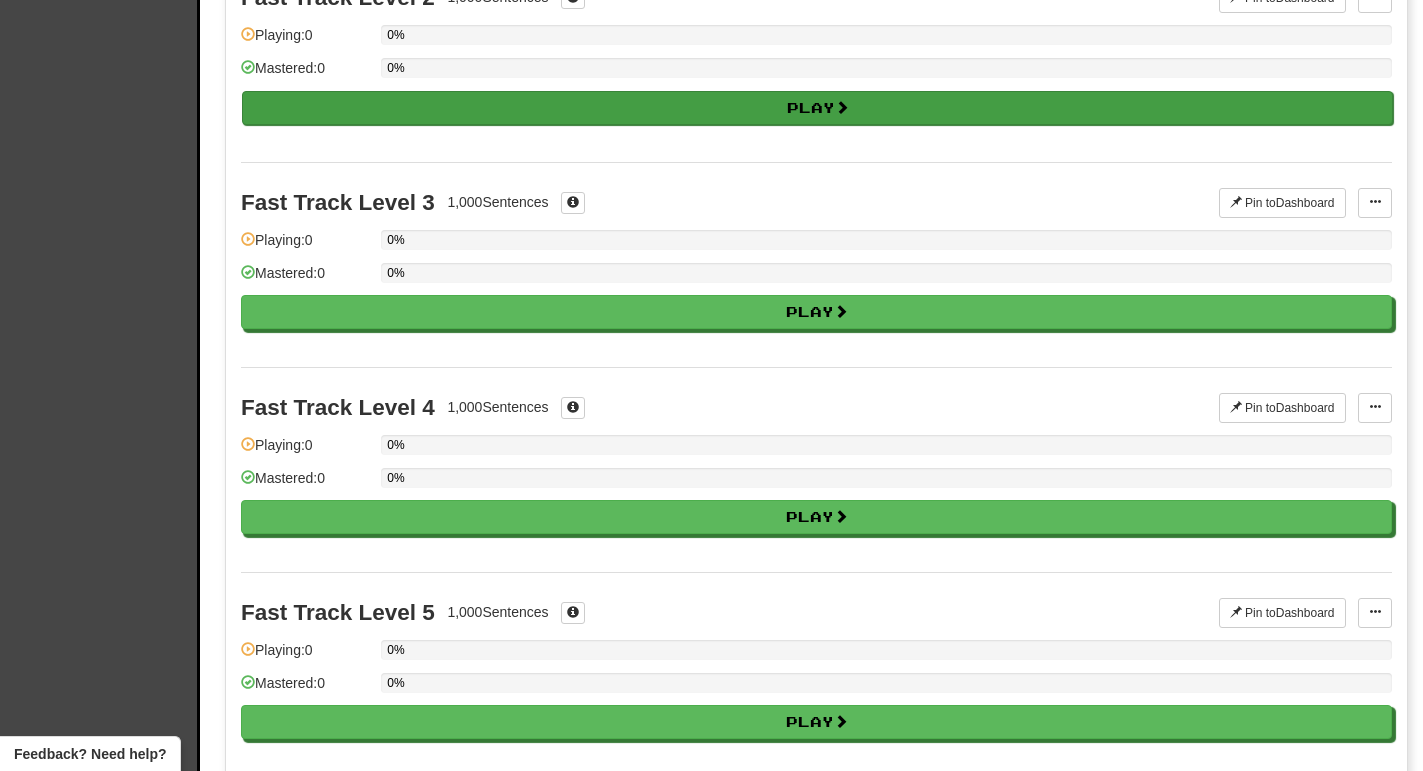scroll, scrollTop: 439, scrollLeft: 0, axis: vertical 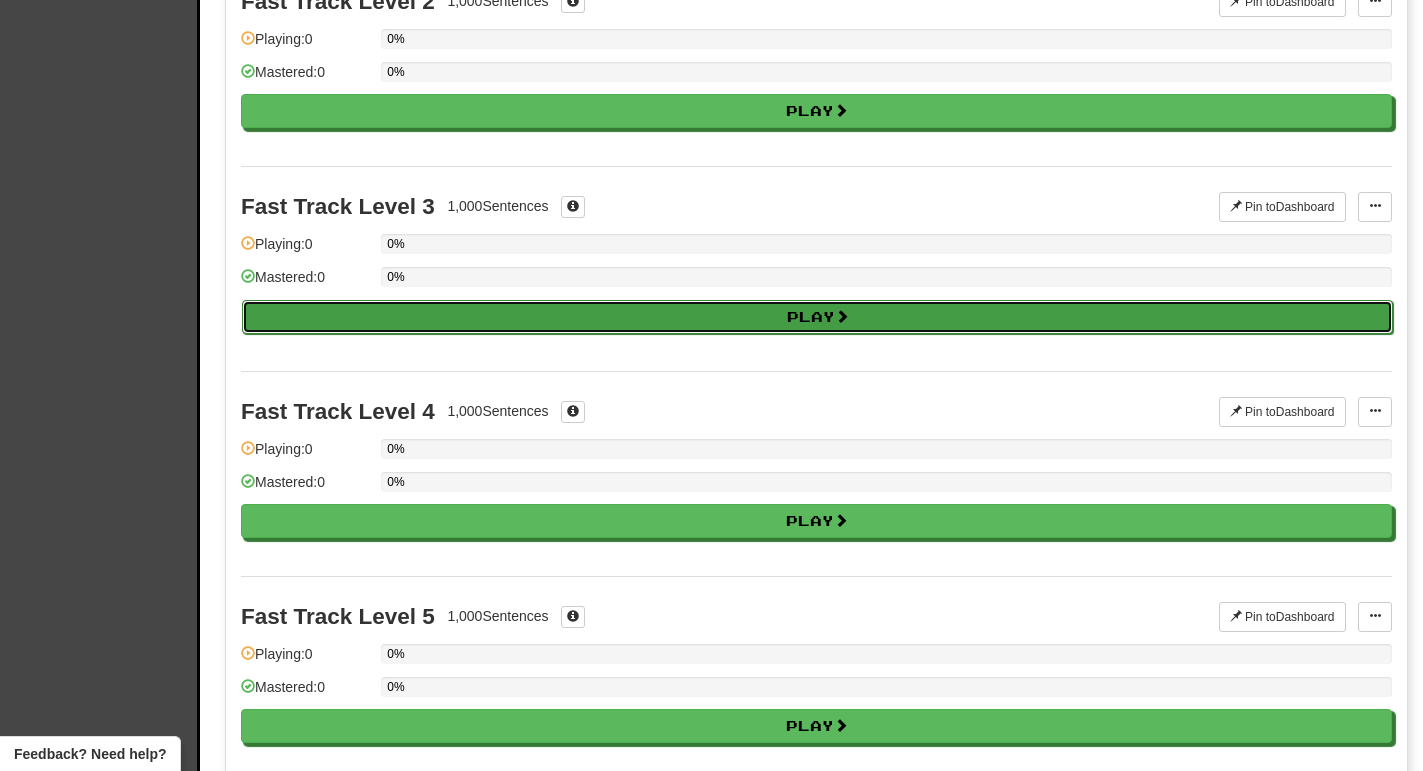 click on "Play" at bounding box center [817, 317] 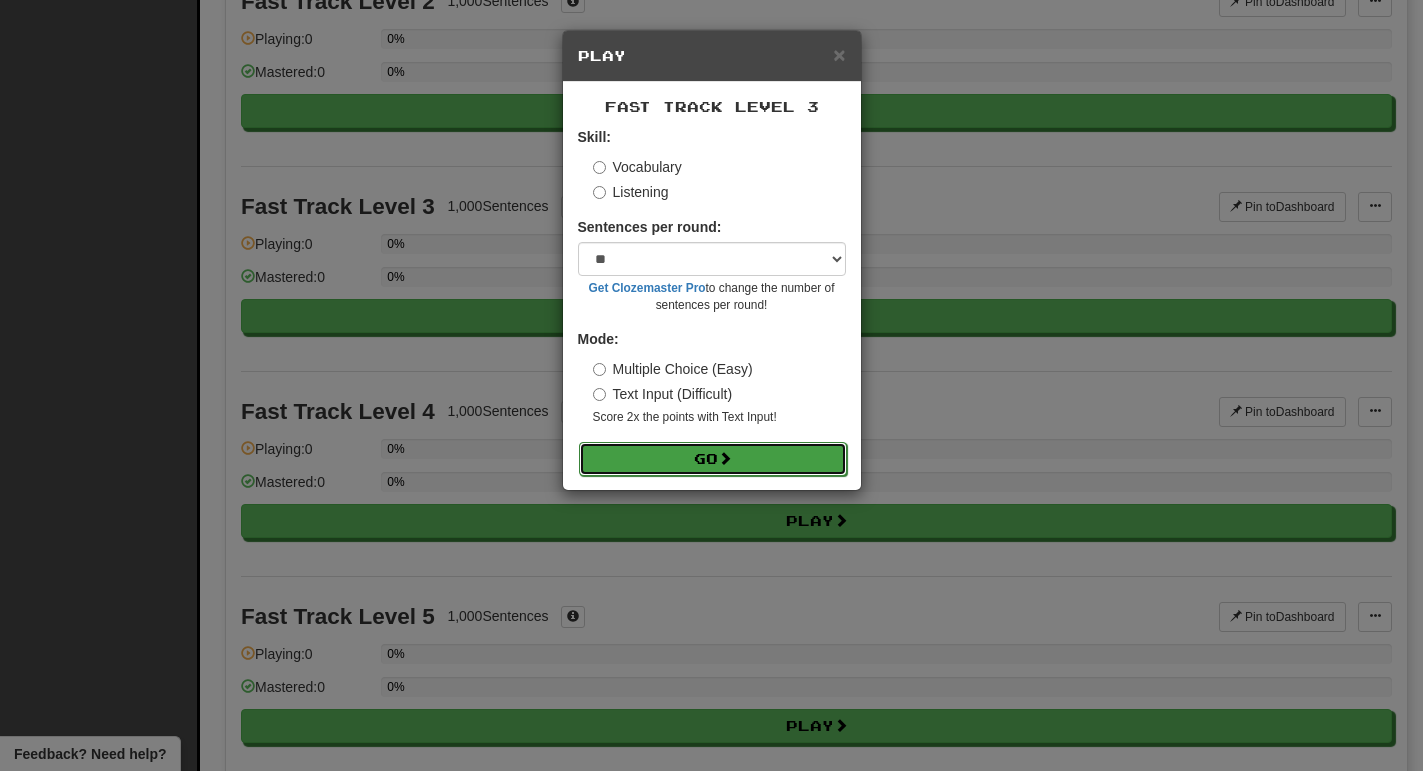 click on "Go" at bounding box center [713, 459] 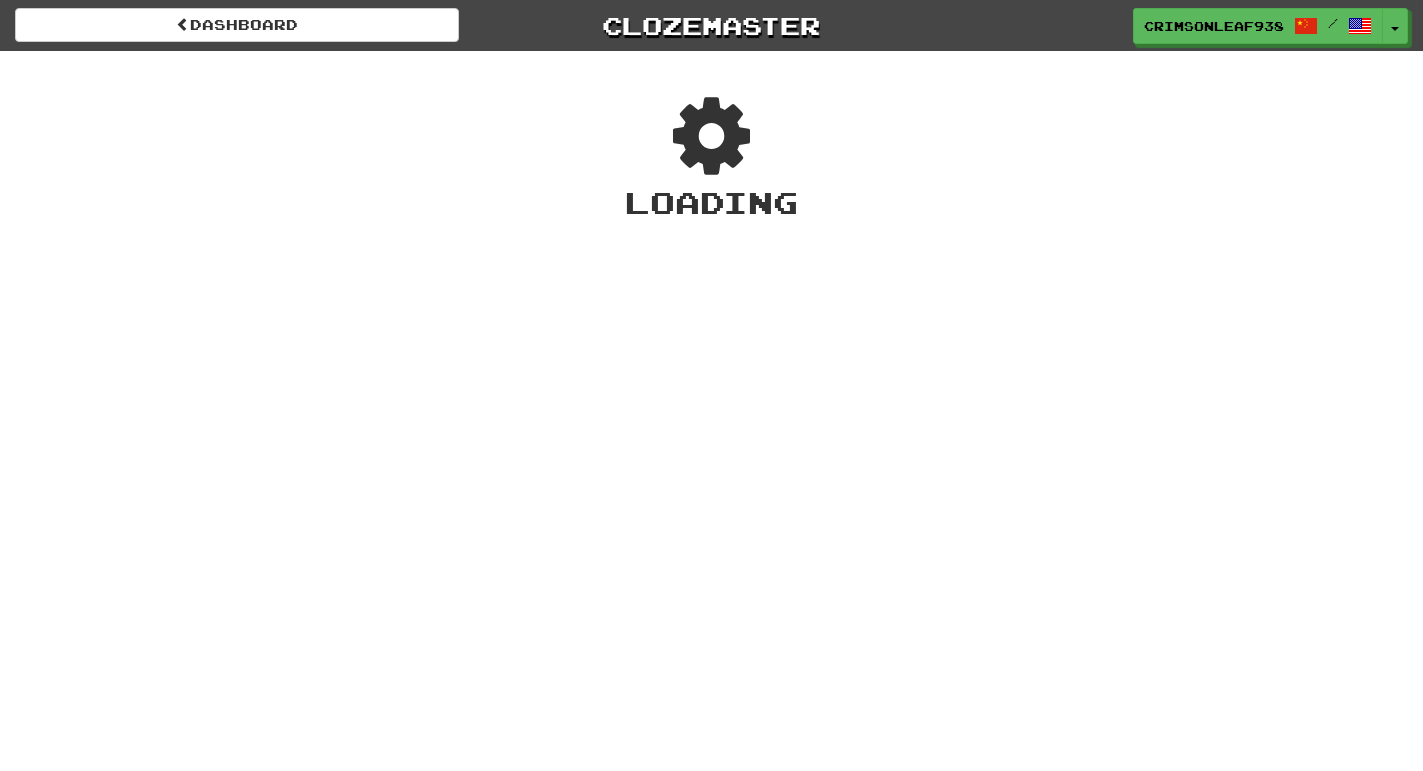 scroll, scrollTop: 0, scrollLeft: 0, axis: both 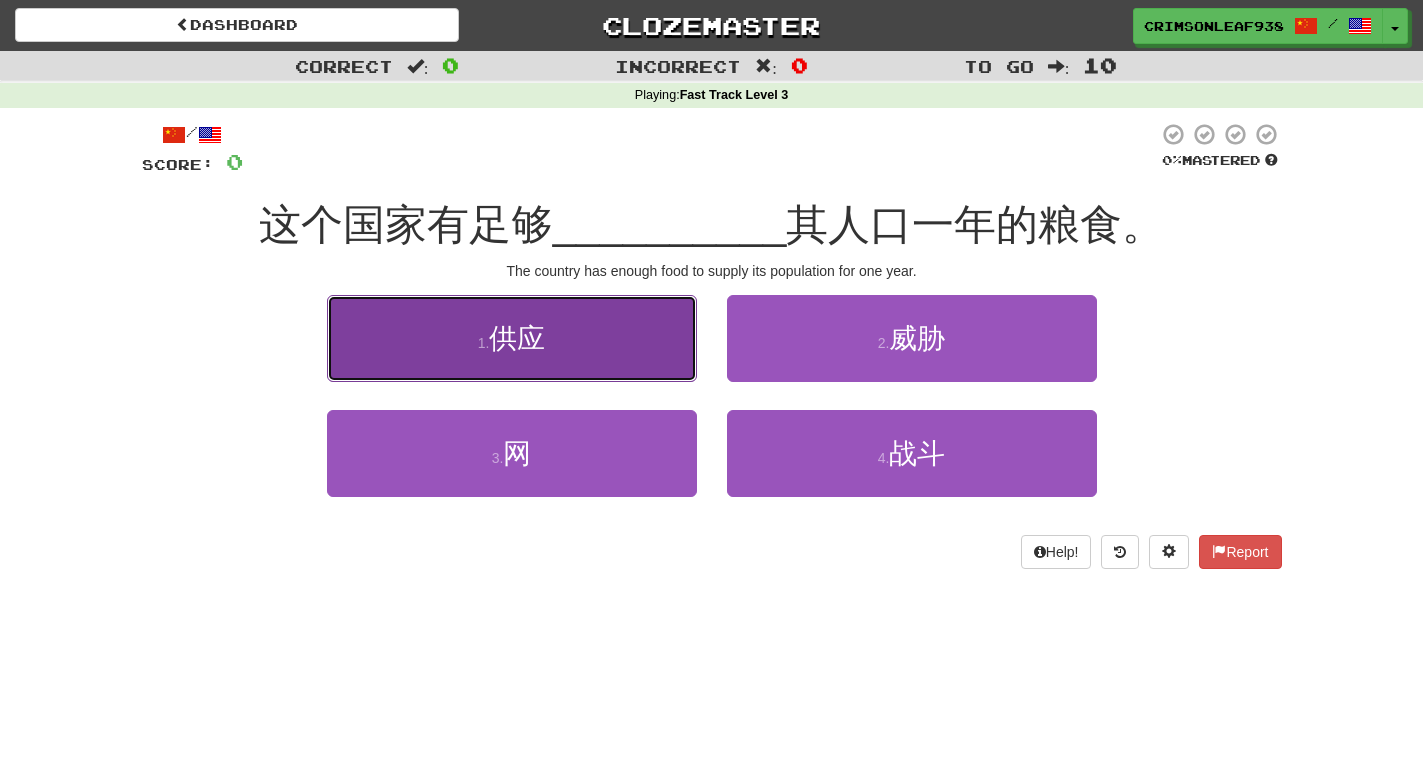 click on "1 .  供应" at bounding box center [512, 338] 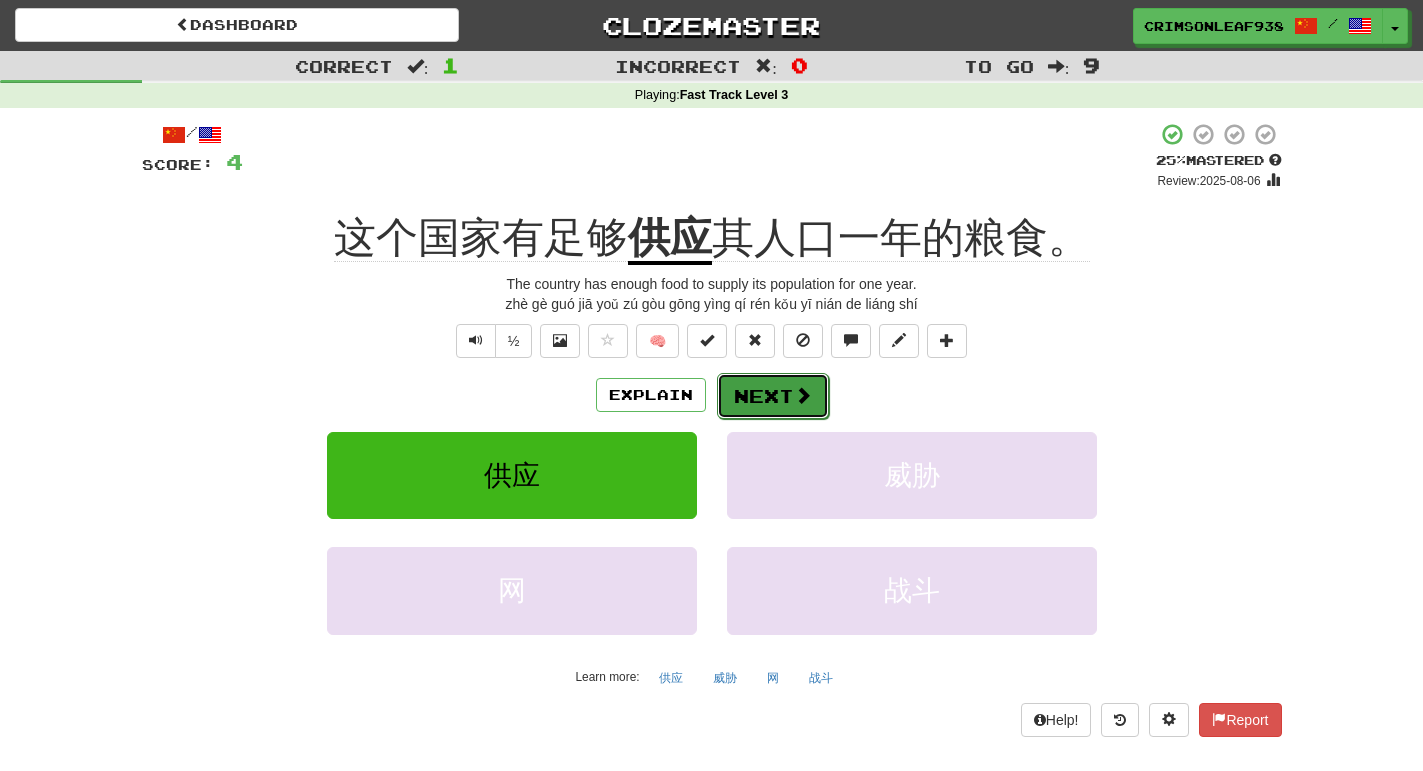 click on "Next" at bounding box center (773, 396) 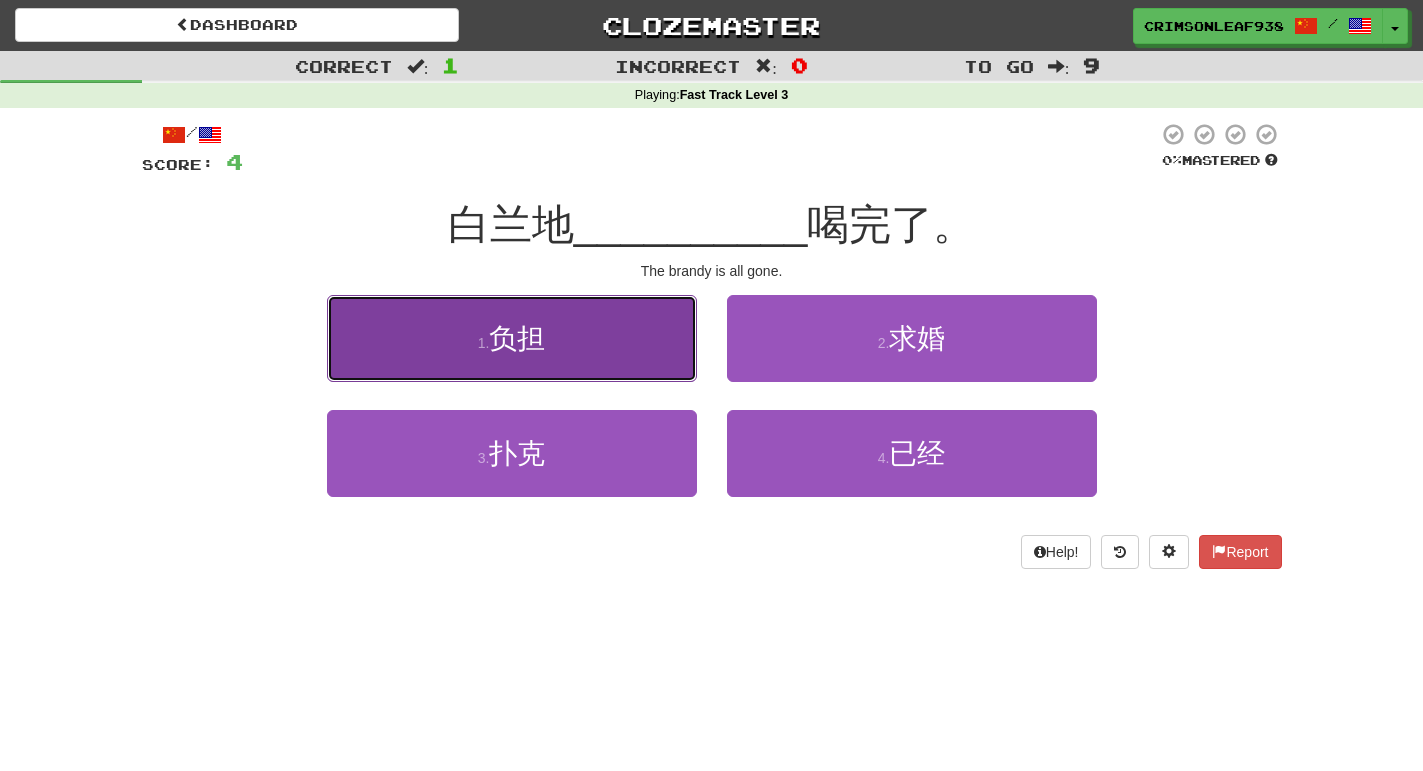 click on "1 .  负担" at bounding box center [512, 338] 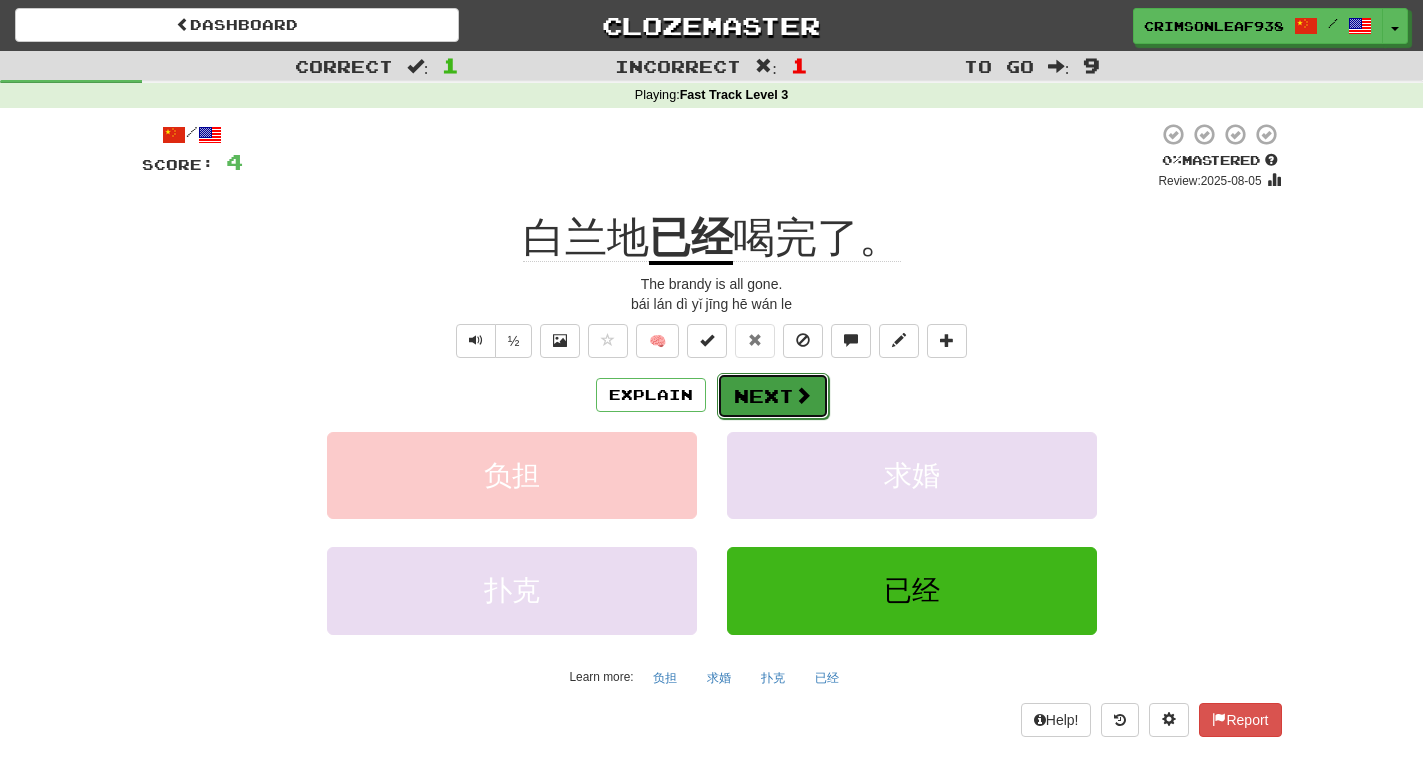 click on "Next" at bounding box center [773, 396] 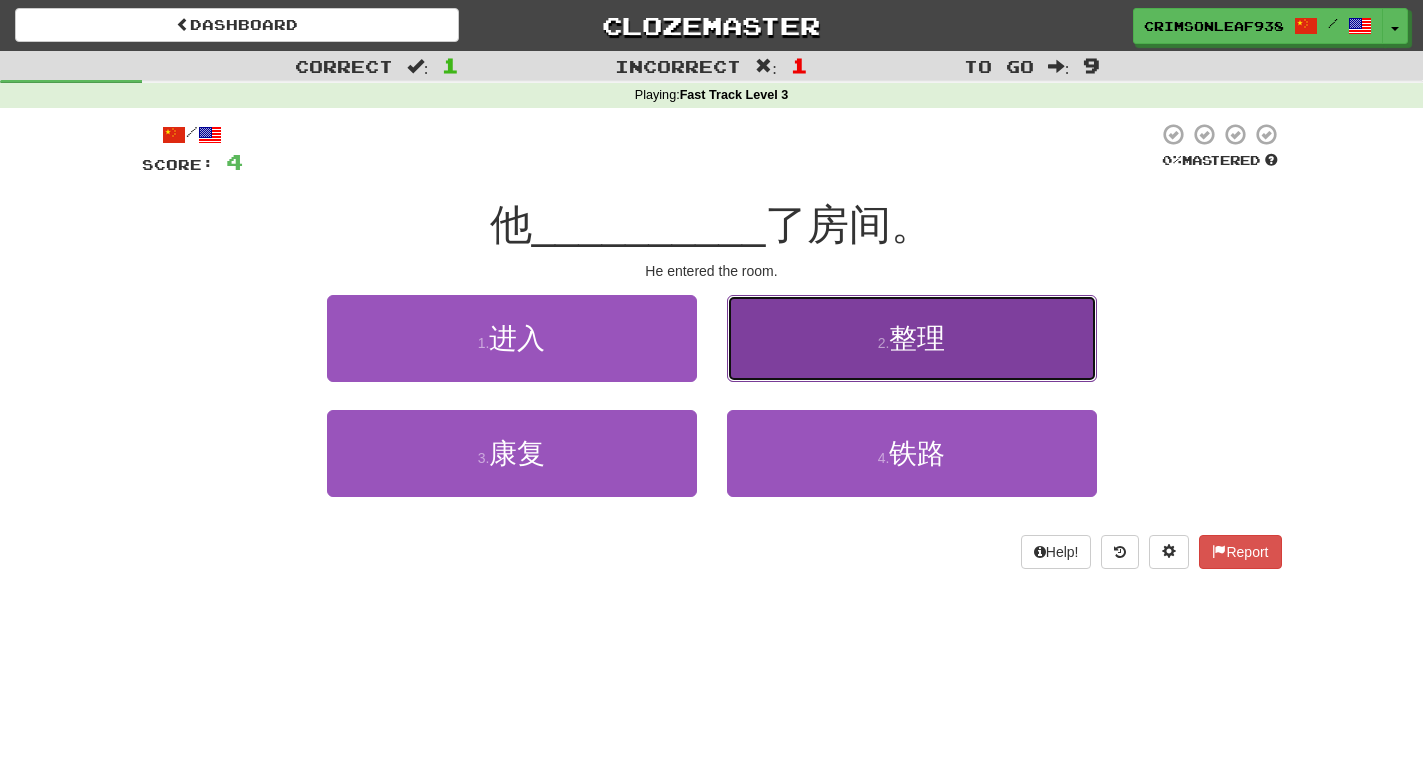 click on "2 .  整理" at bounding box center (912, 338) 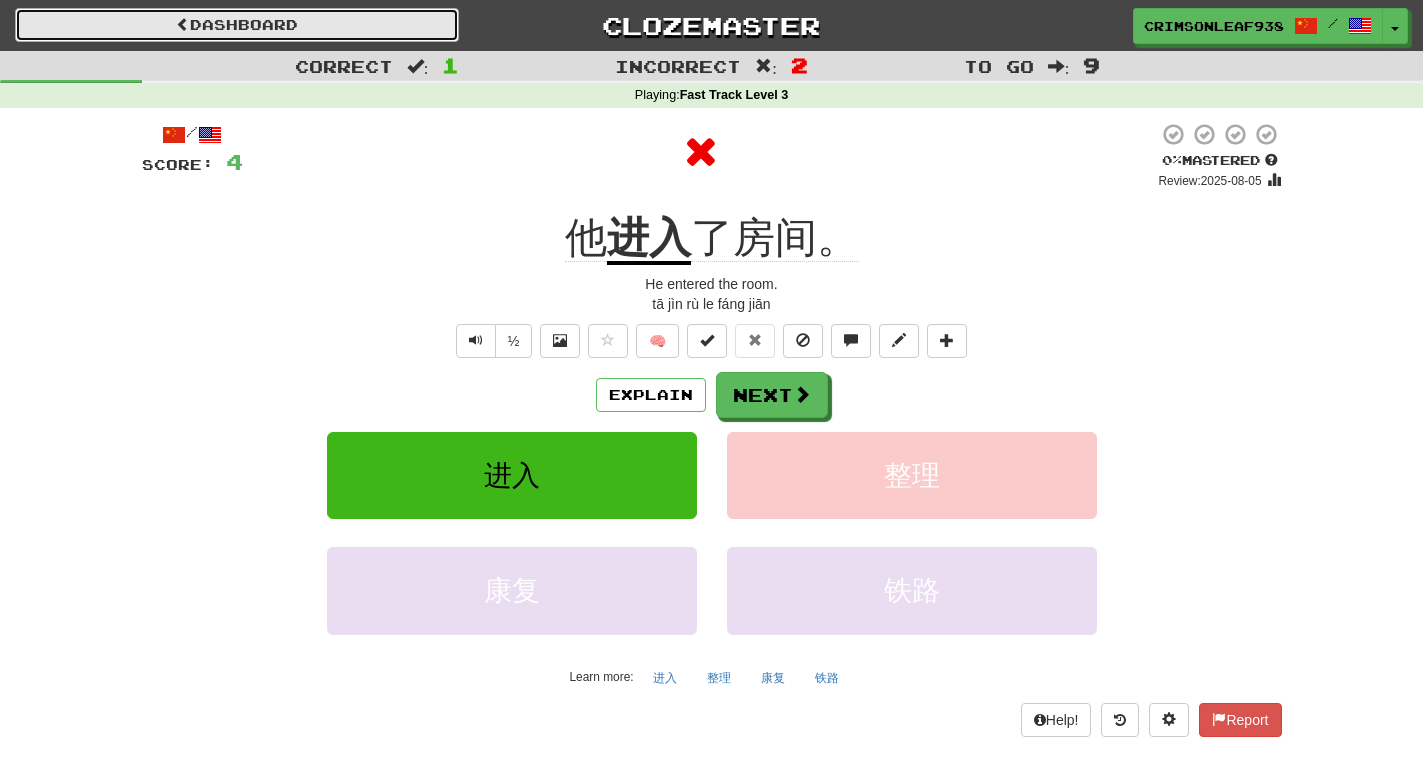 click on "Dashboard" at bounding box center [237, 25] 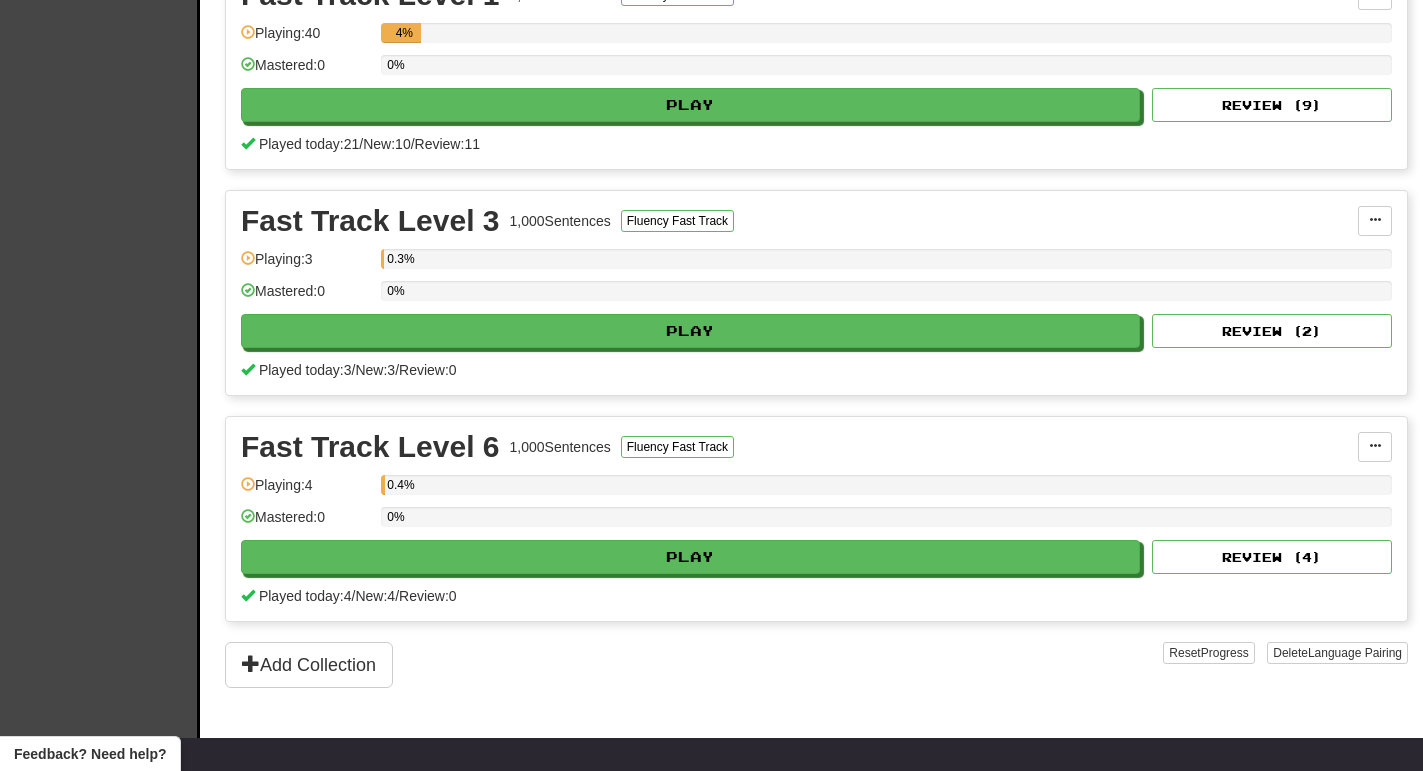 scroll, scrollTop: 622, scrollLeft: 0, axis: vertical 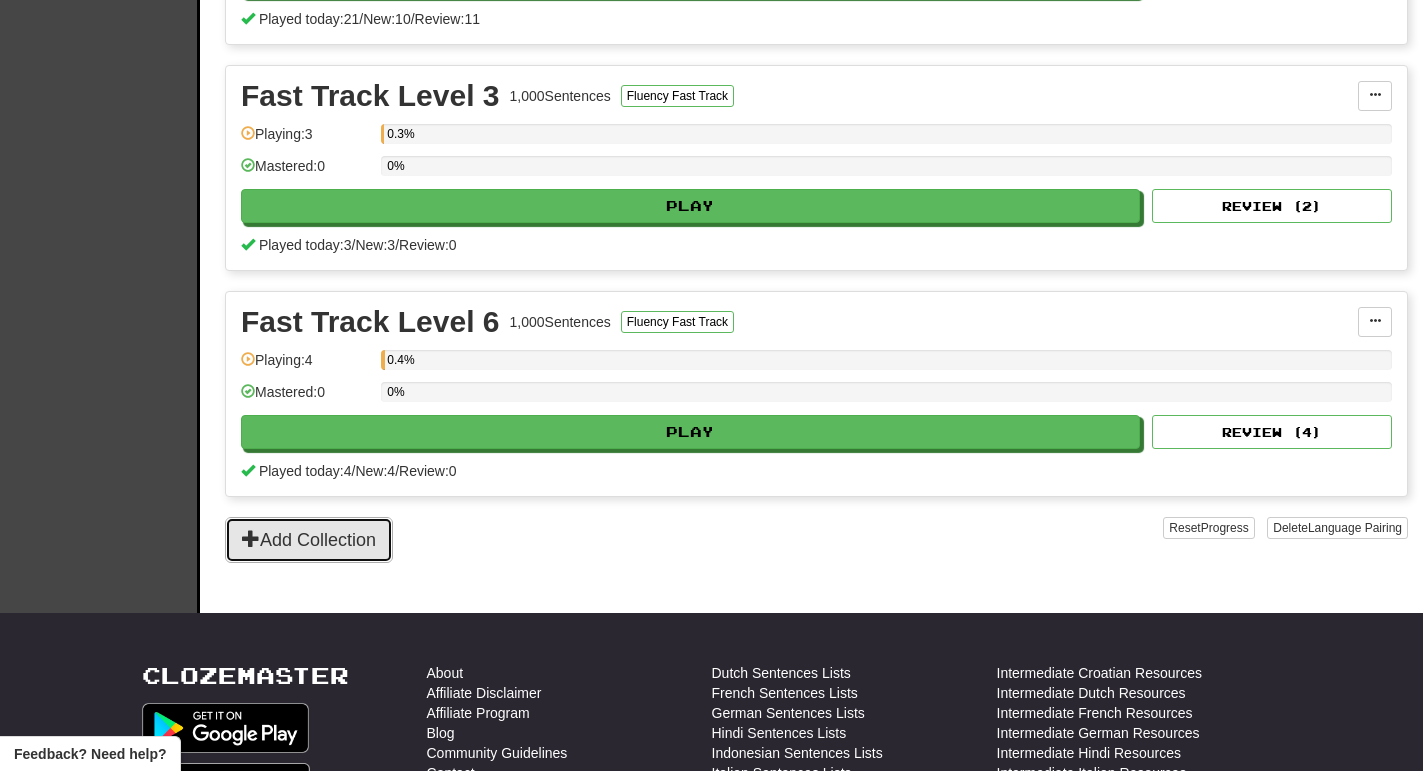 click on "Add Collection" at bounding box center (309, 540) 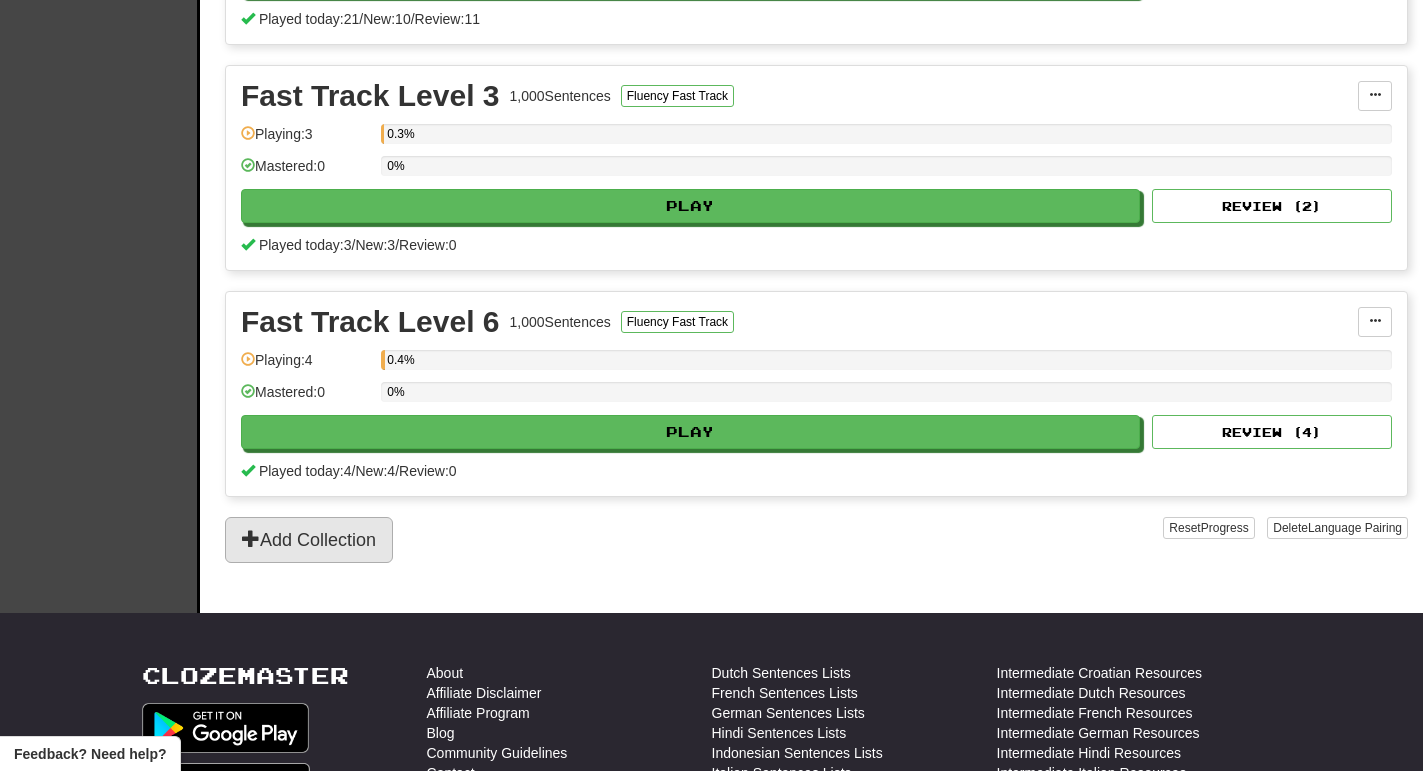 scroll, scrollTop: 0, scrollLeft: 0, axis: both 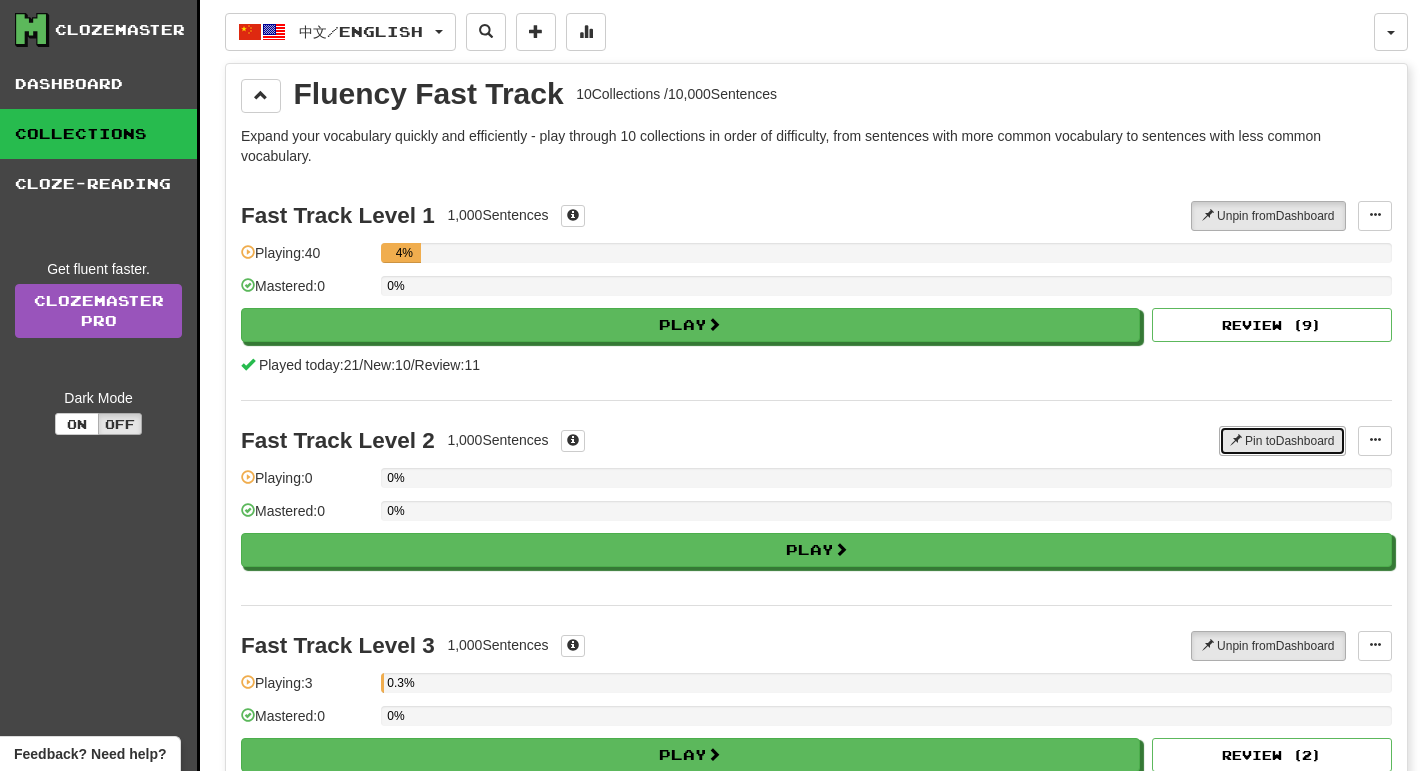 click on "Pin to  Dashboard" at bounding box center [1282, 441] 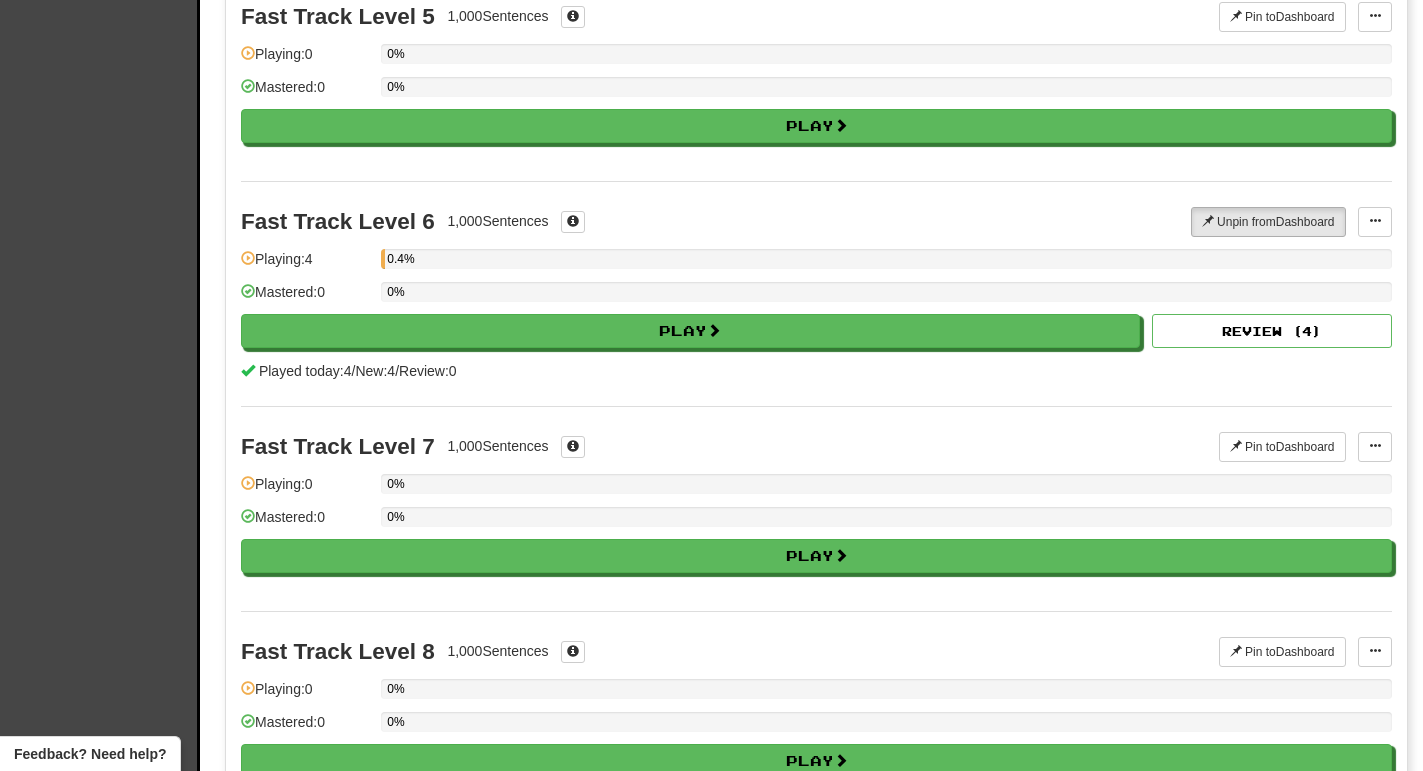 scroll, scrollTop: 1057, scrollLeft: 0, axis: vertical 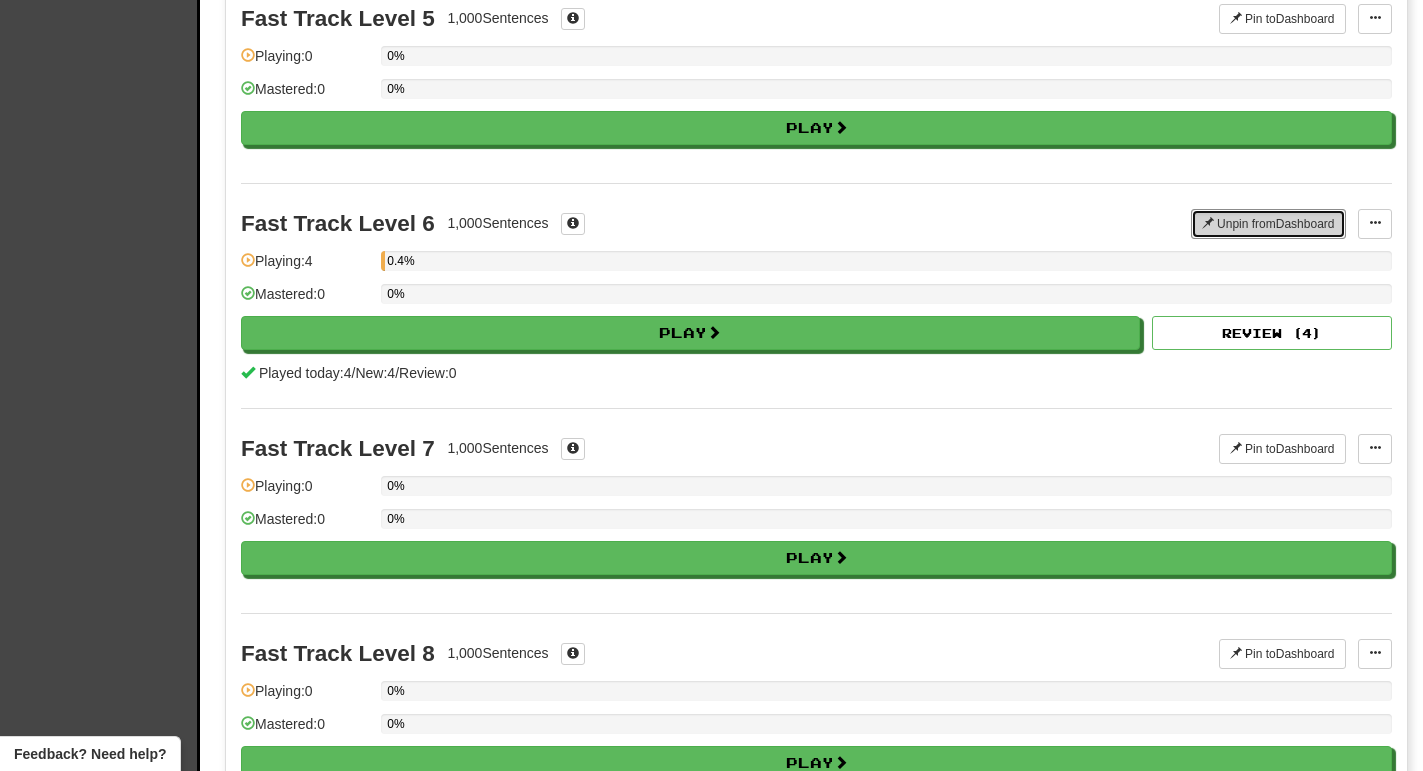 click on "Unpin from  Dashboard" at bounding box center (1268, 224) 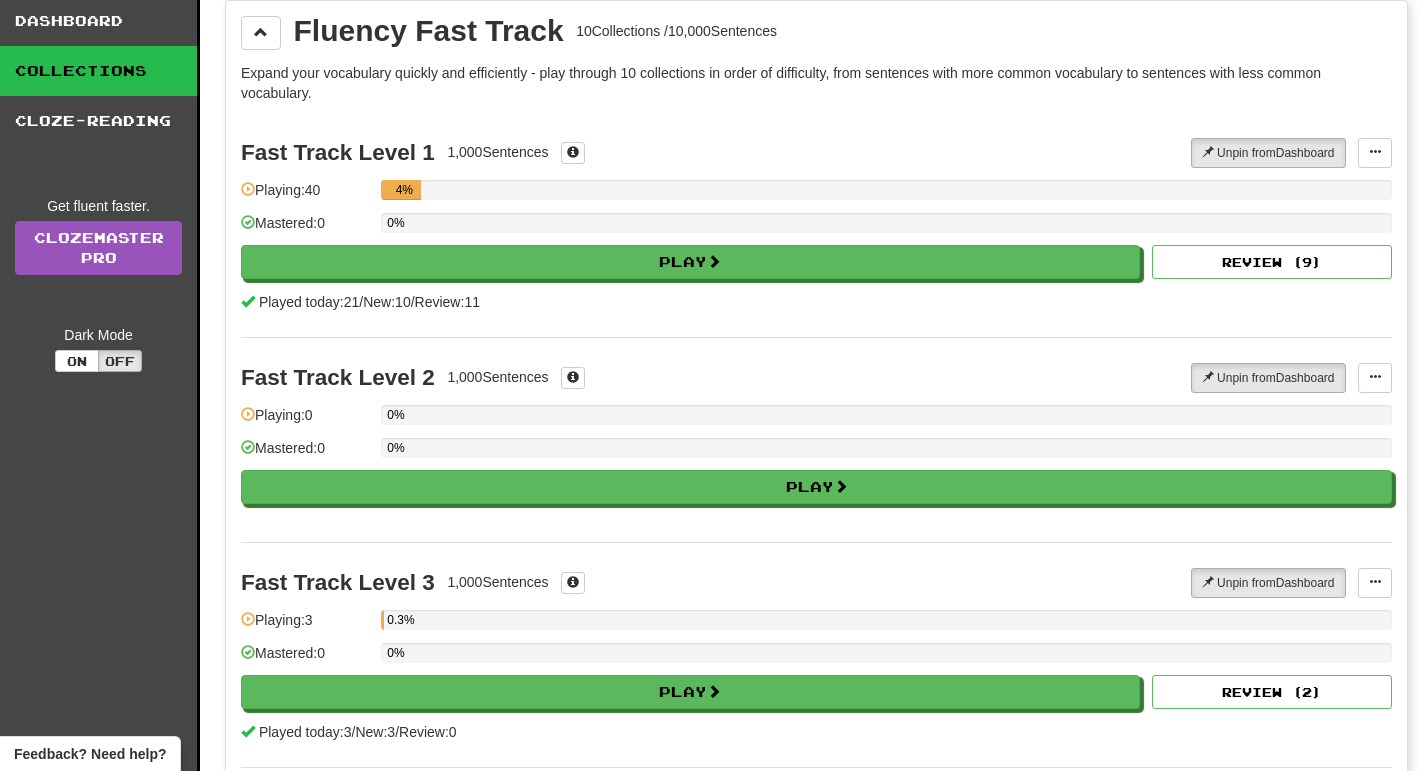 scroll, scrollTop: 0, scrollLeft: 0, axis: both 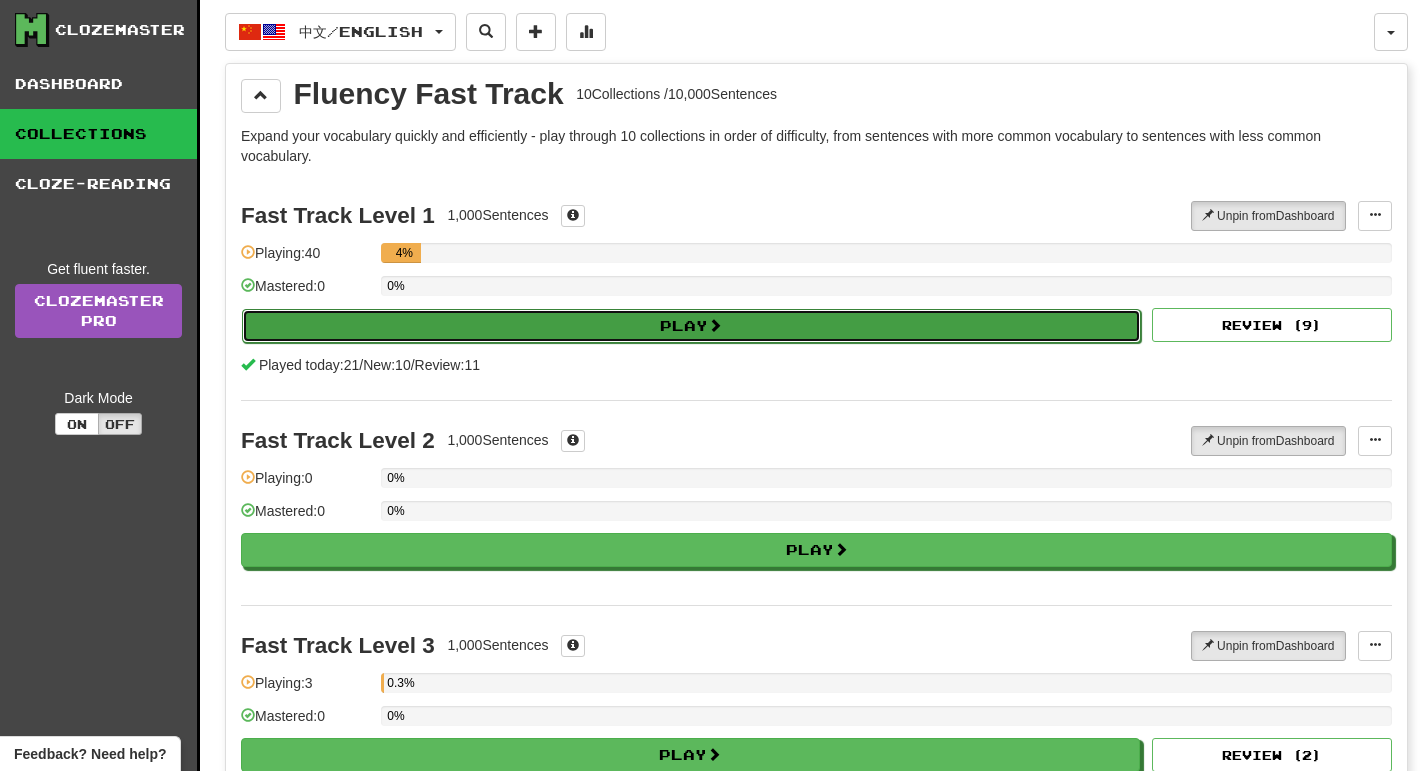 click on "Play" at bounding box center [691, 326] 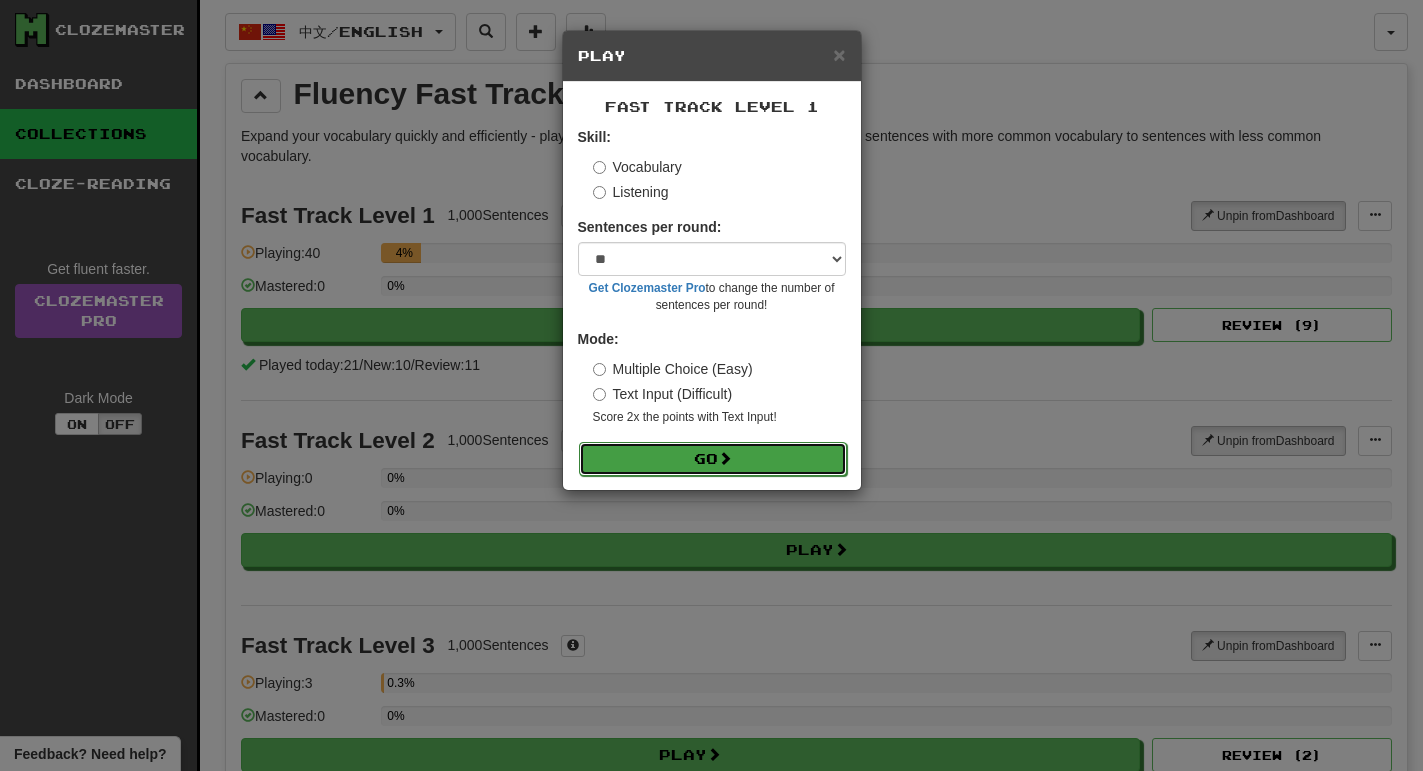 click on "Go" at bounding box center [713, 459] 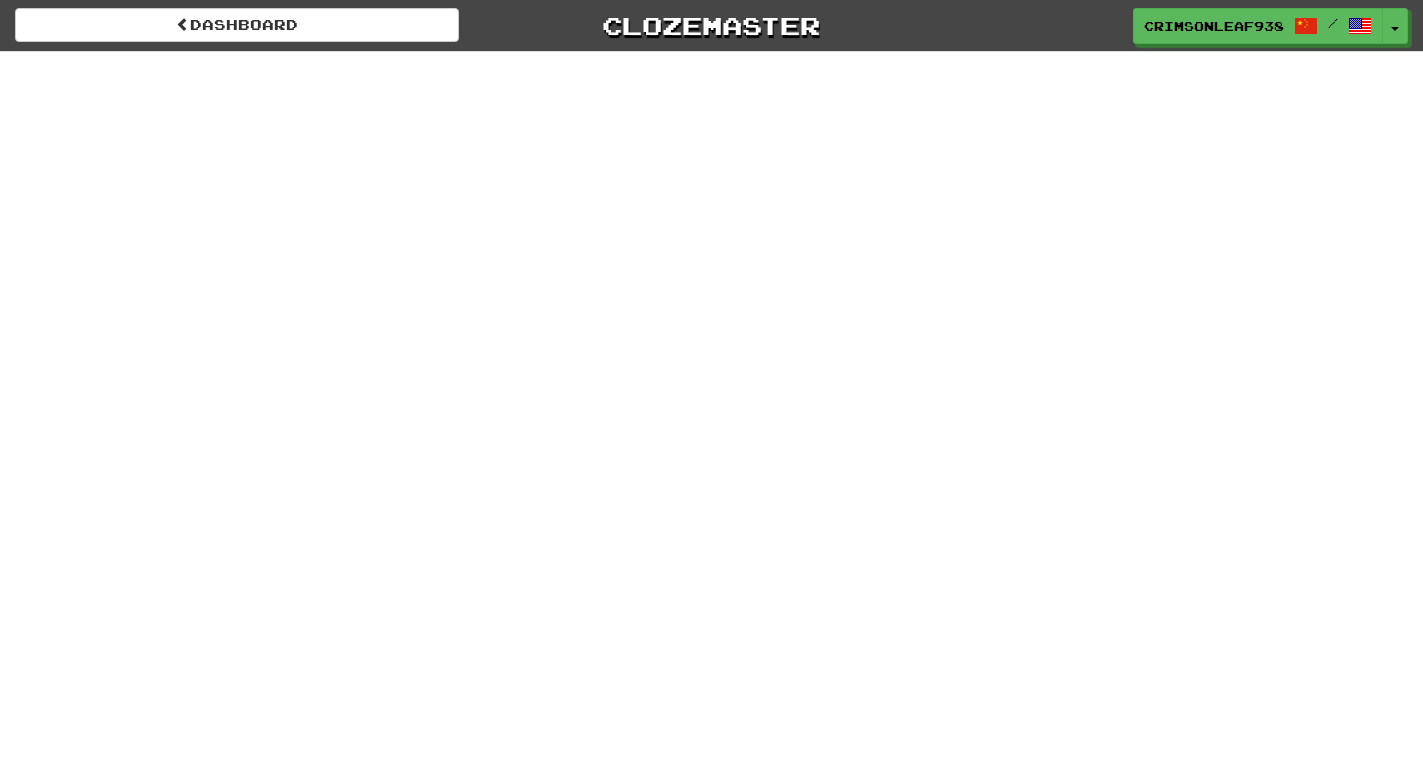 scroll, scrollTop: 0, scrollLeft: 0, axis: both 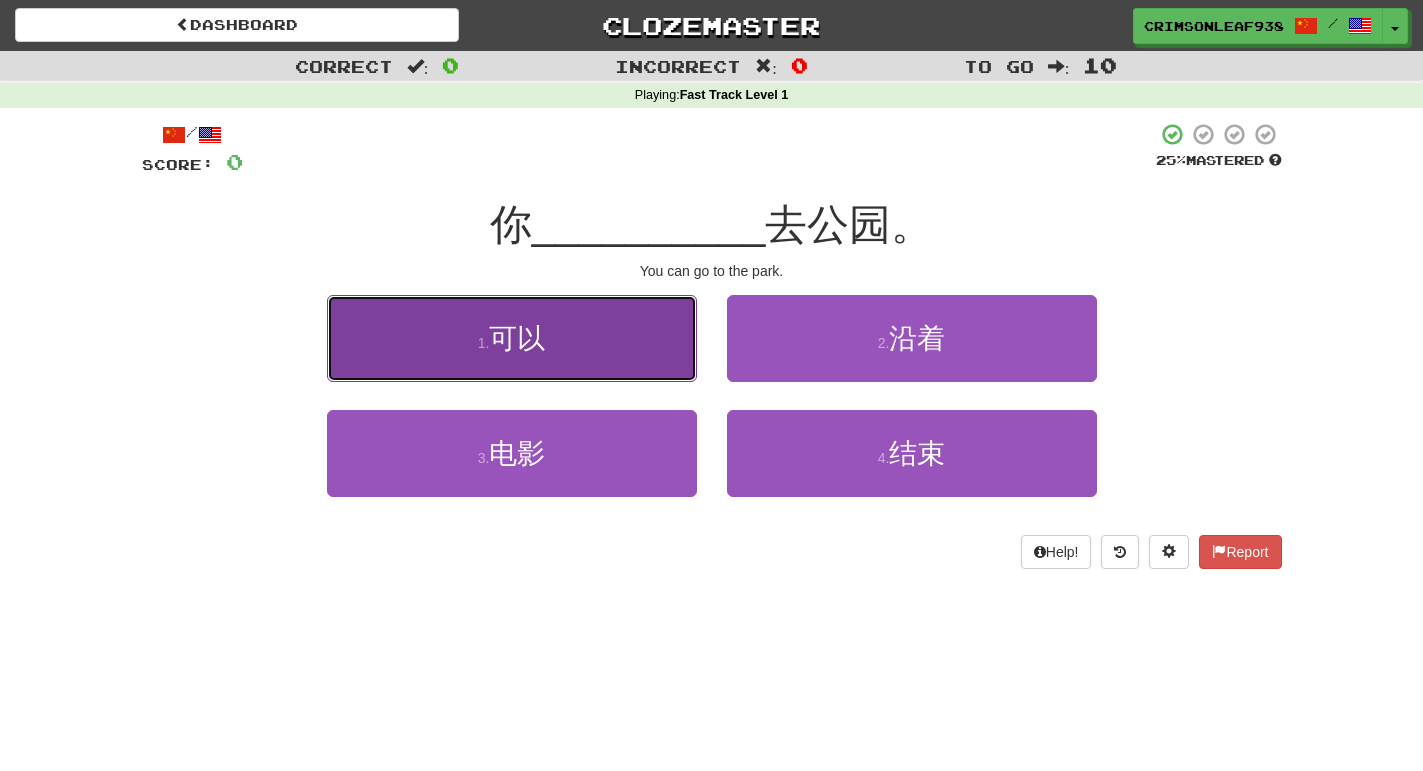 click on "1 .  可以" at bounding box center (512, 338) 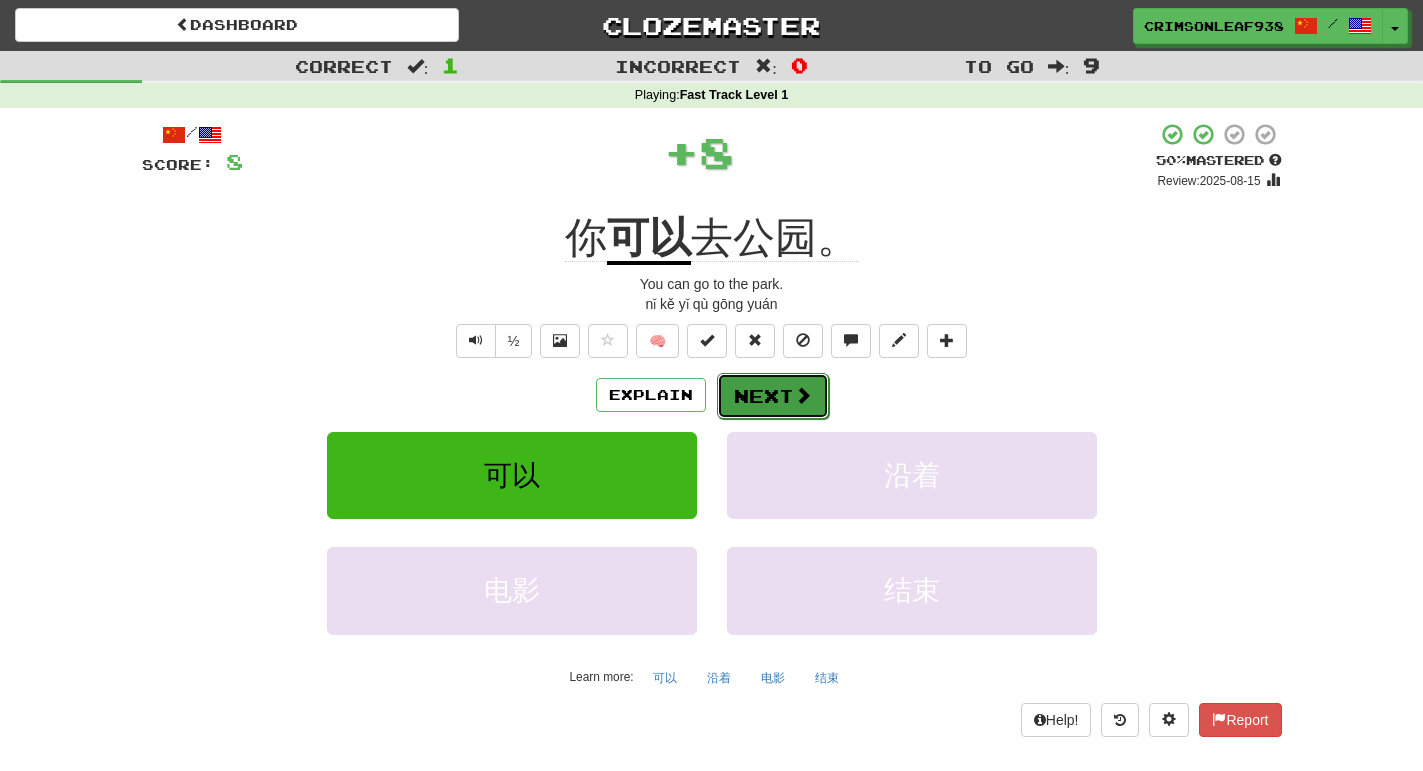 click at bounding box center (803, 395) 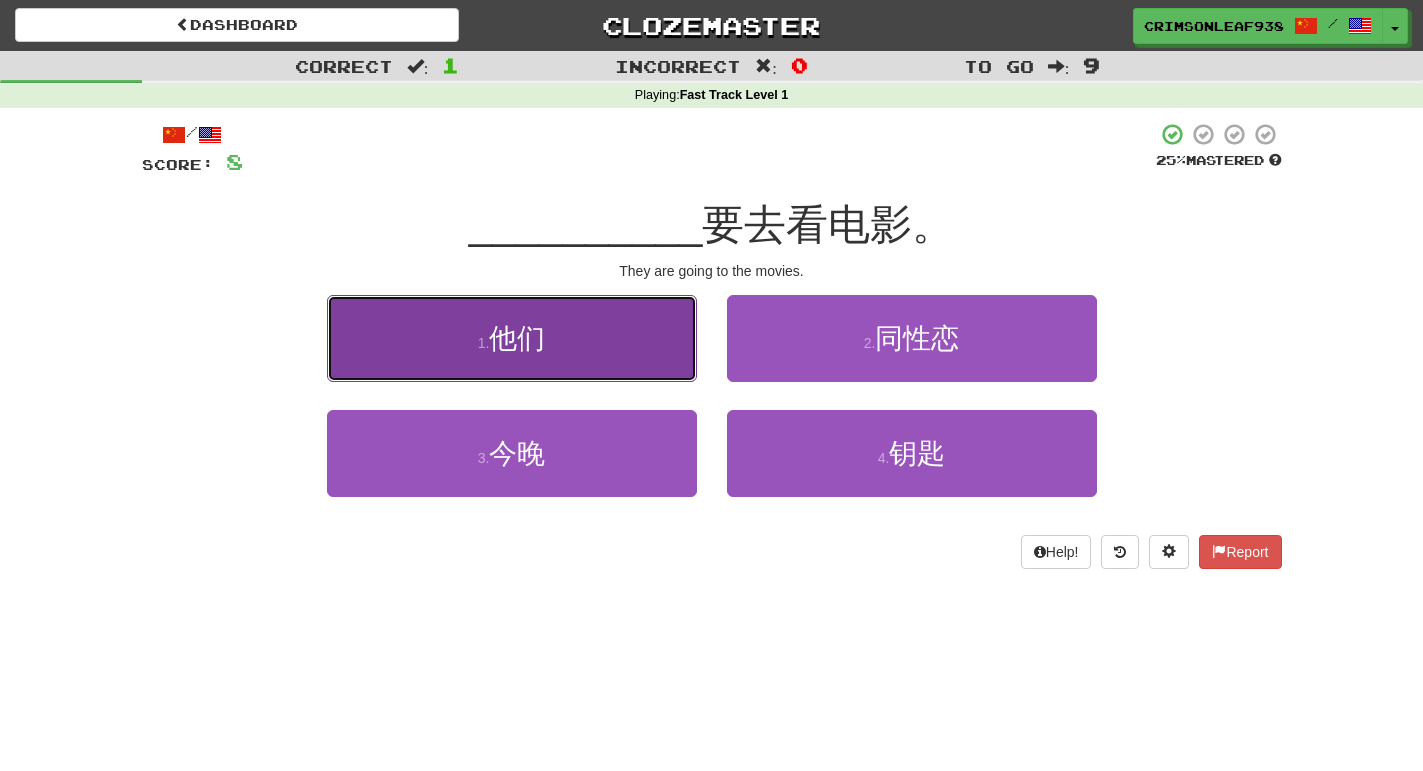 click on "1 .  他们" at bounding box center (512, 338) 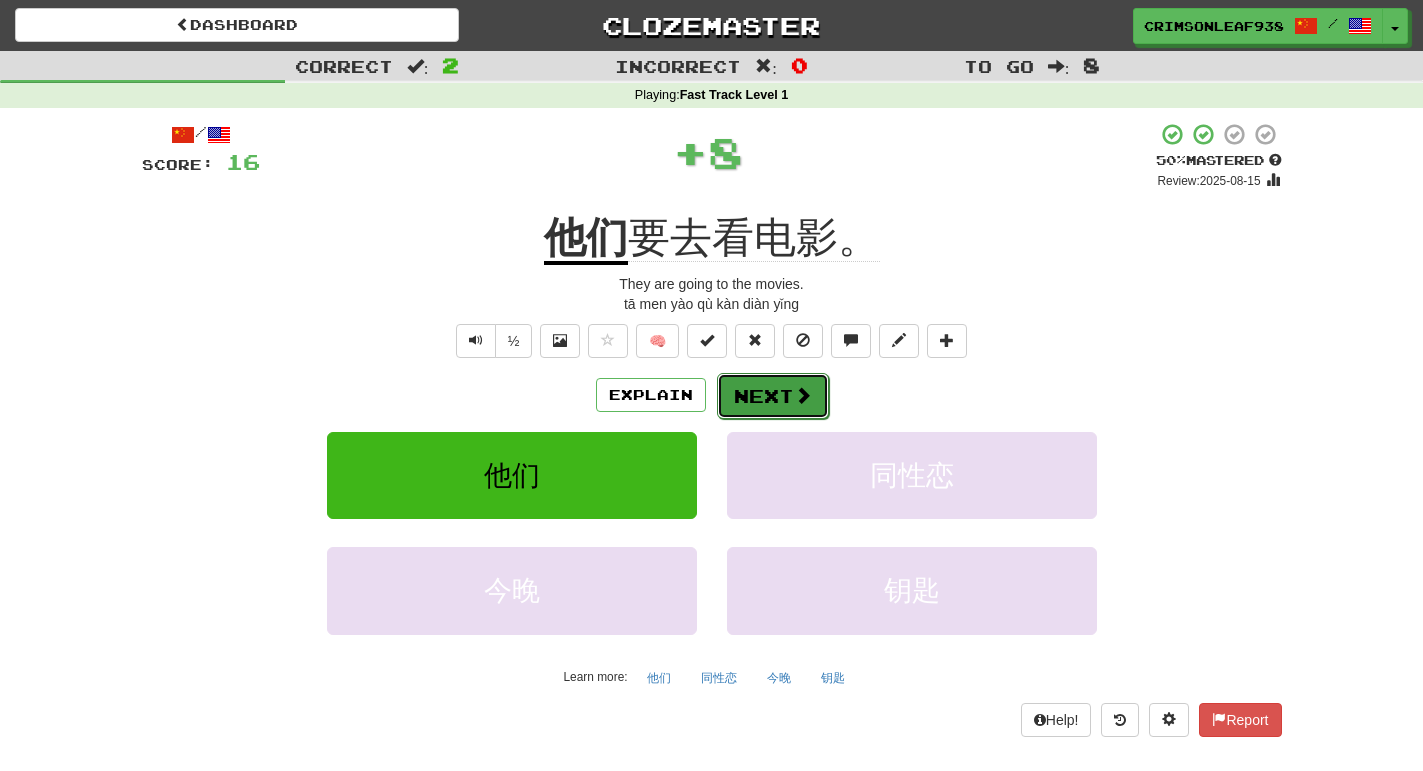 click on "Next" at bounding box center [773, 396] 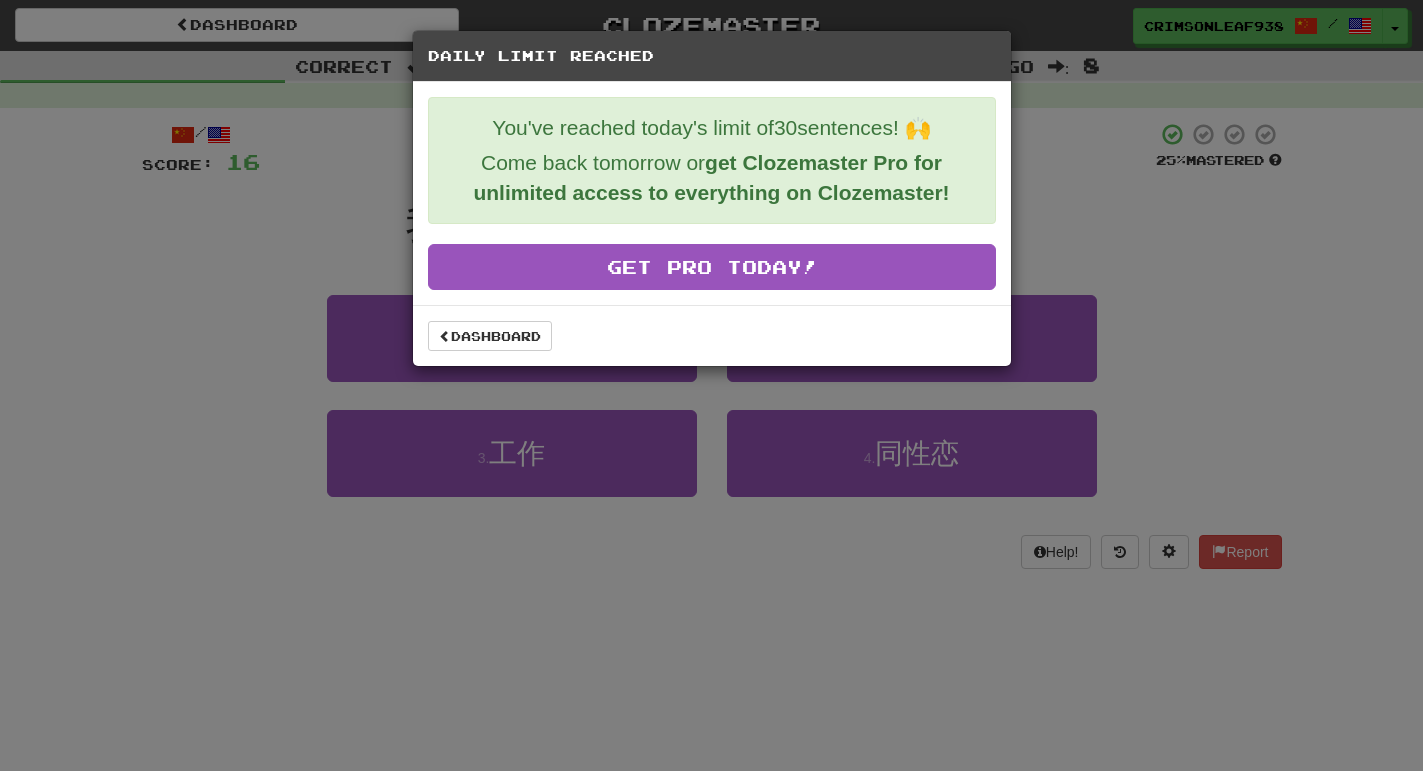 click on "Daily Limit Reached You've reached today's limit of  30  sentences! 🙌  Come back tomorrow or  get Clozemaster Pro for unlimited access to everything on Clozemaster! Get Pro Today! Dashboard" at bounding box center (711, 385) 